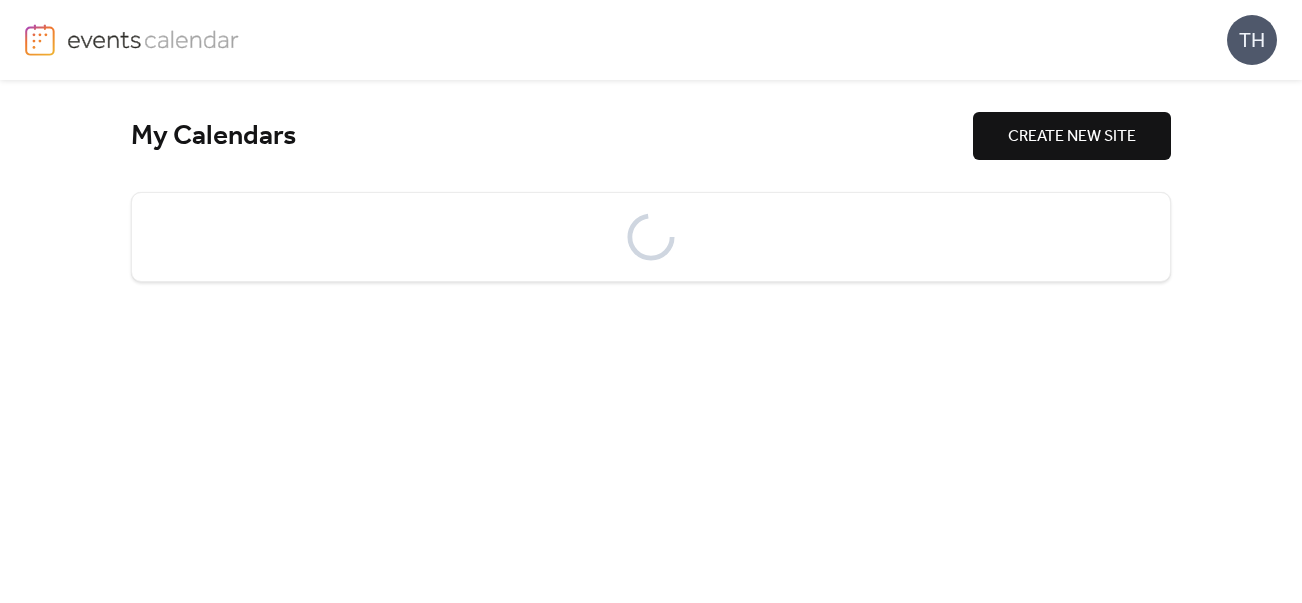 scroll, scrollTop: 0, scrollLeft: 0, axis: both 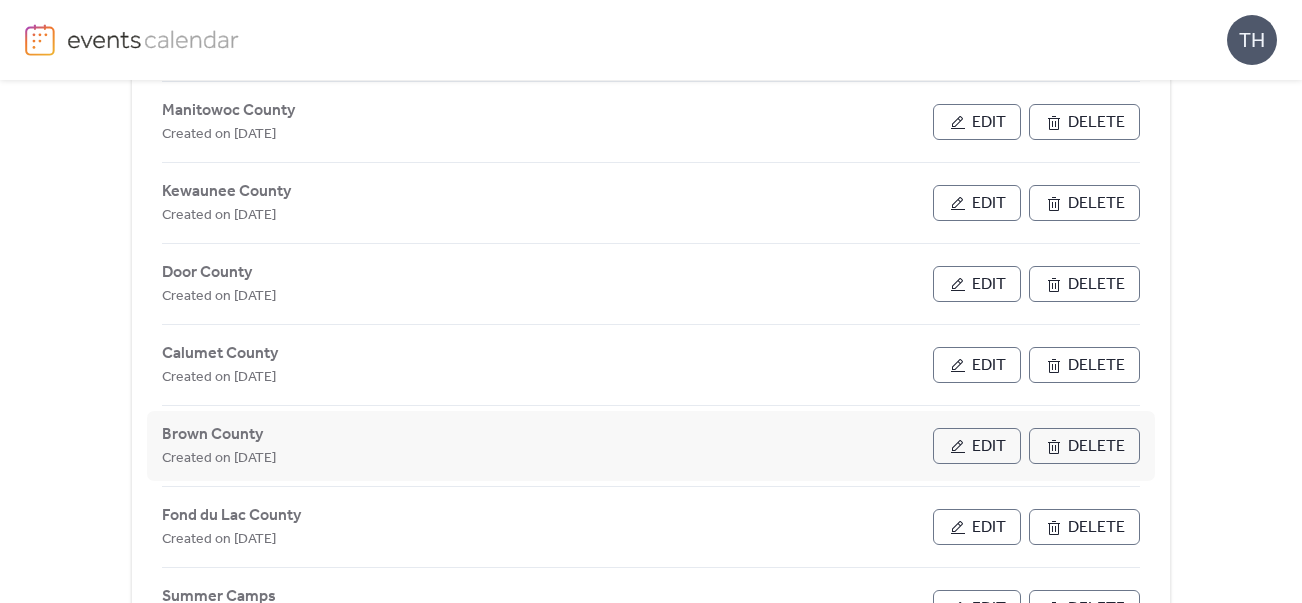 click on "Edit" at bounding box center [989, 447] 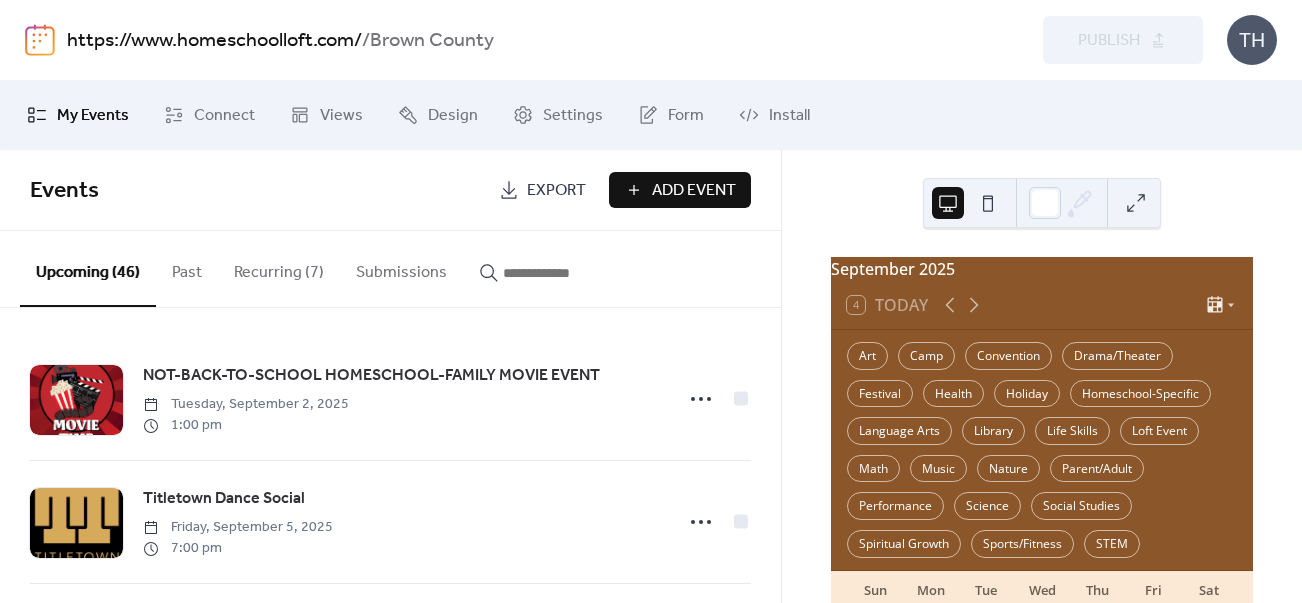click on "Preview Publish" at bounding box center (988, 40) 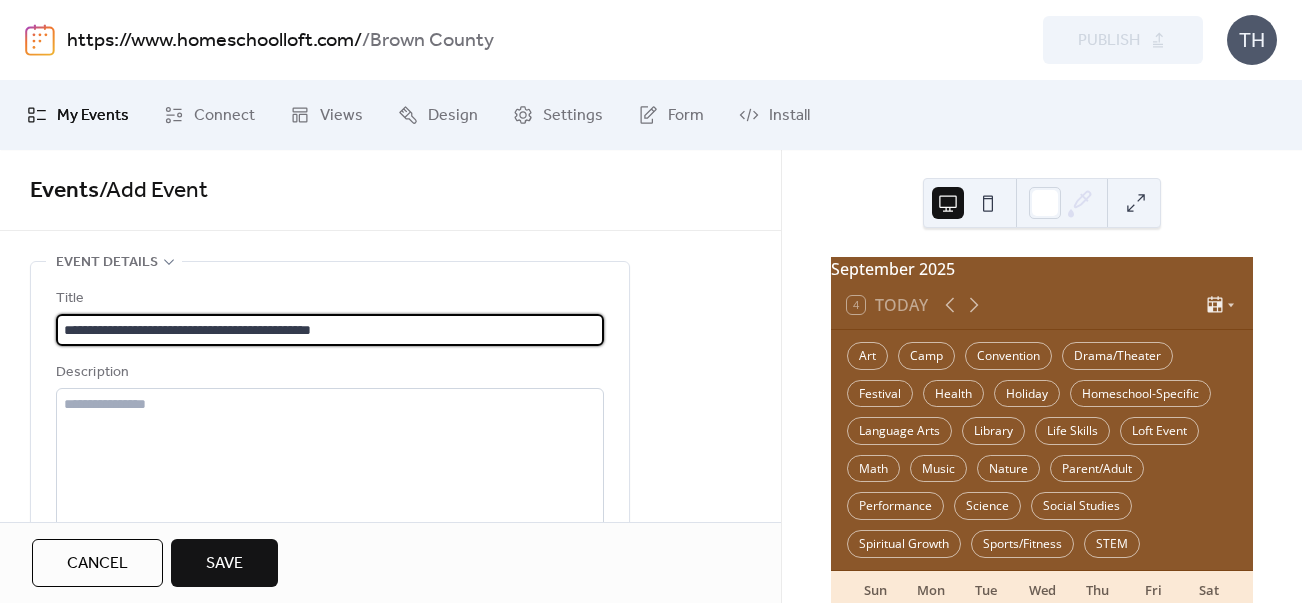 type on "**********" 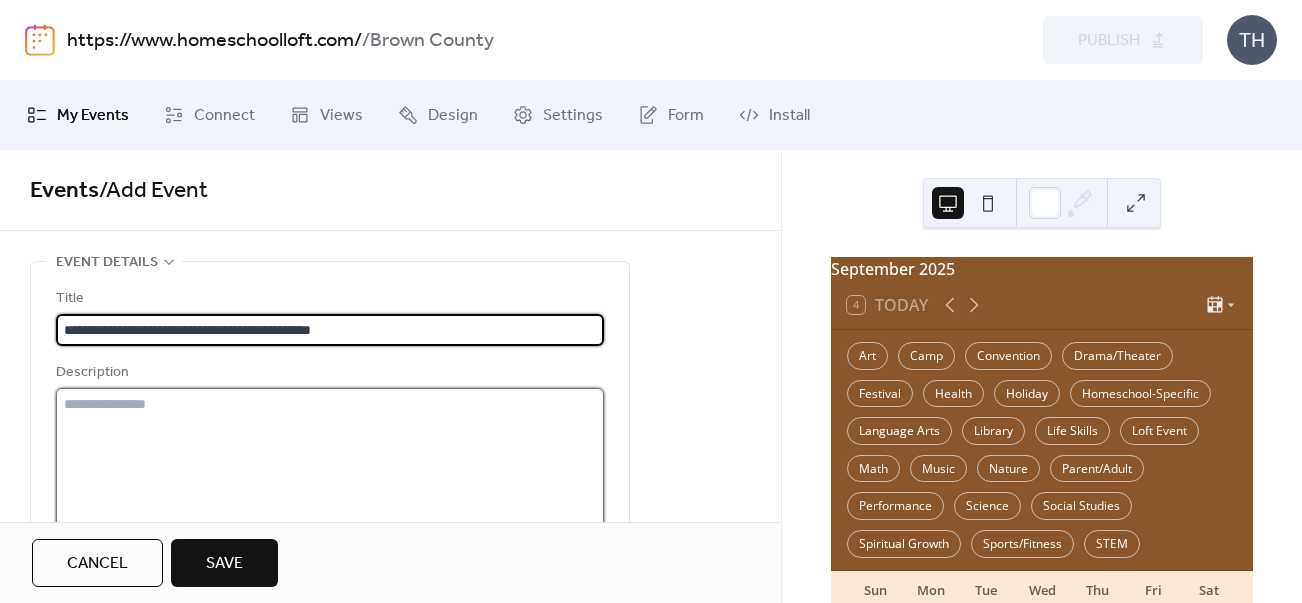 click at bounding box center (330, 464) 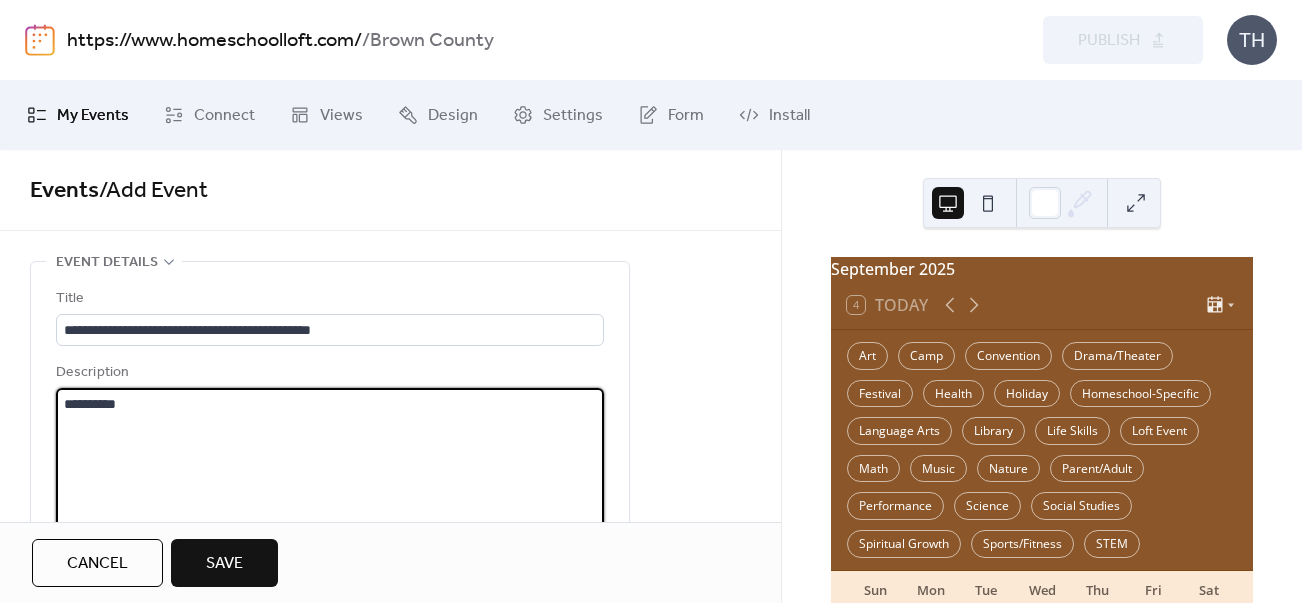 paste on "**********" 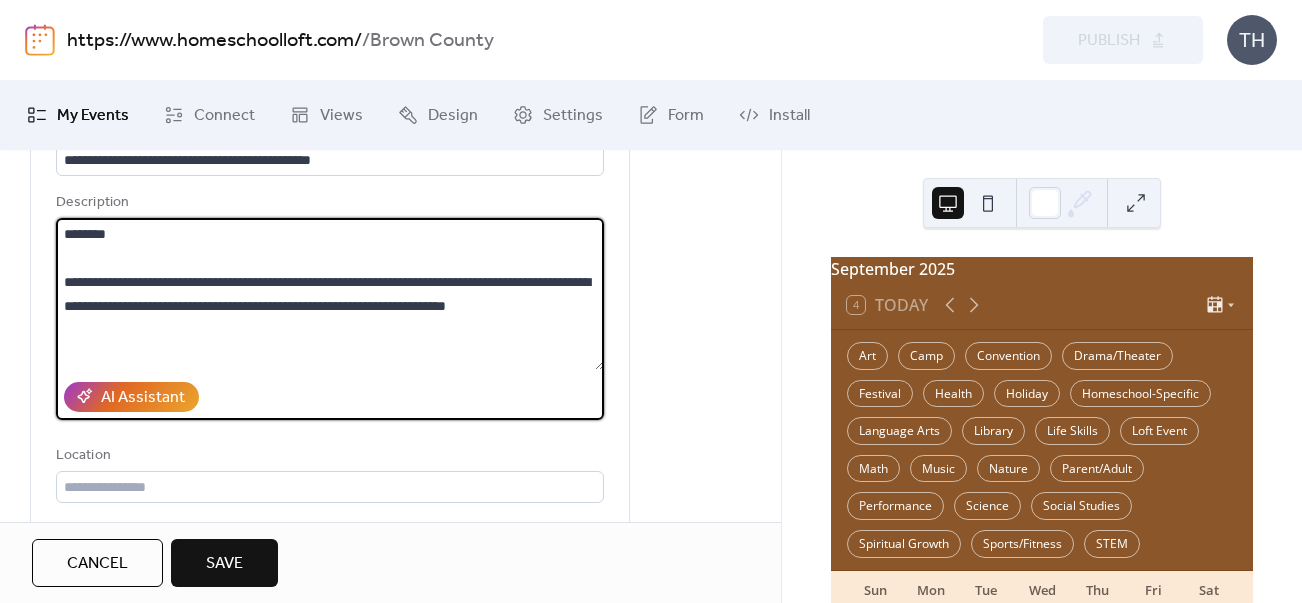 scroll, scrollTop: 189, scrollLeft: 0, axis: vertical 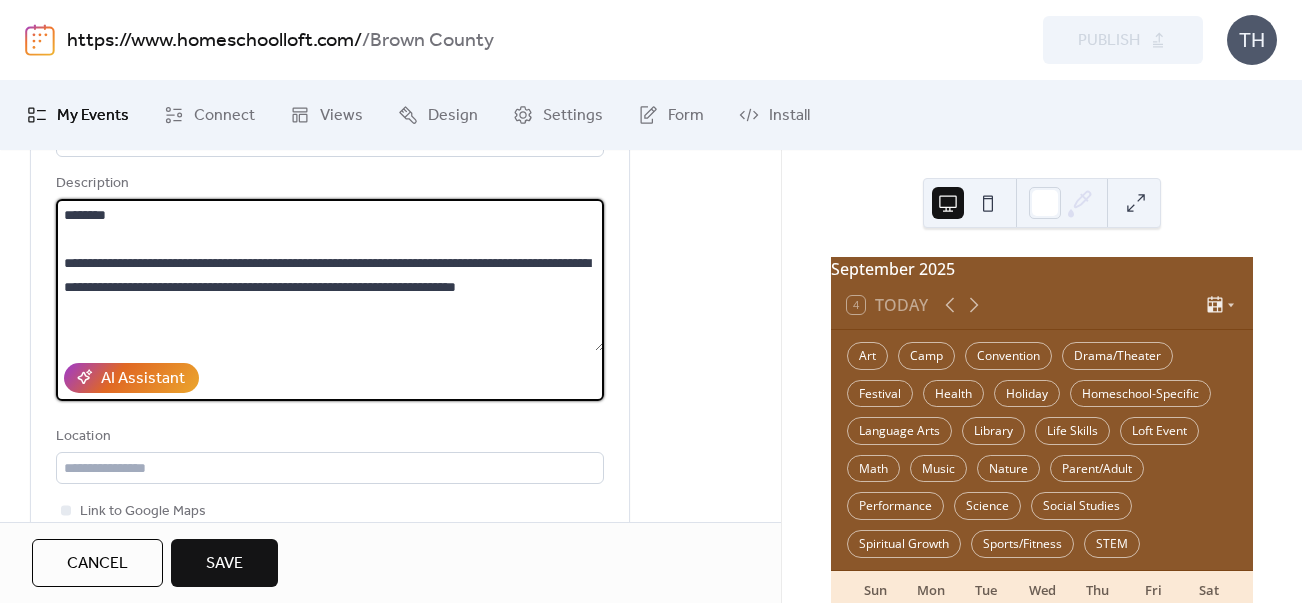 paste on "**********" 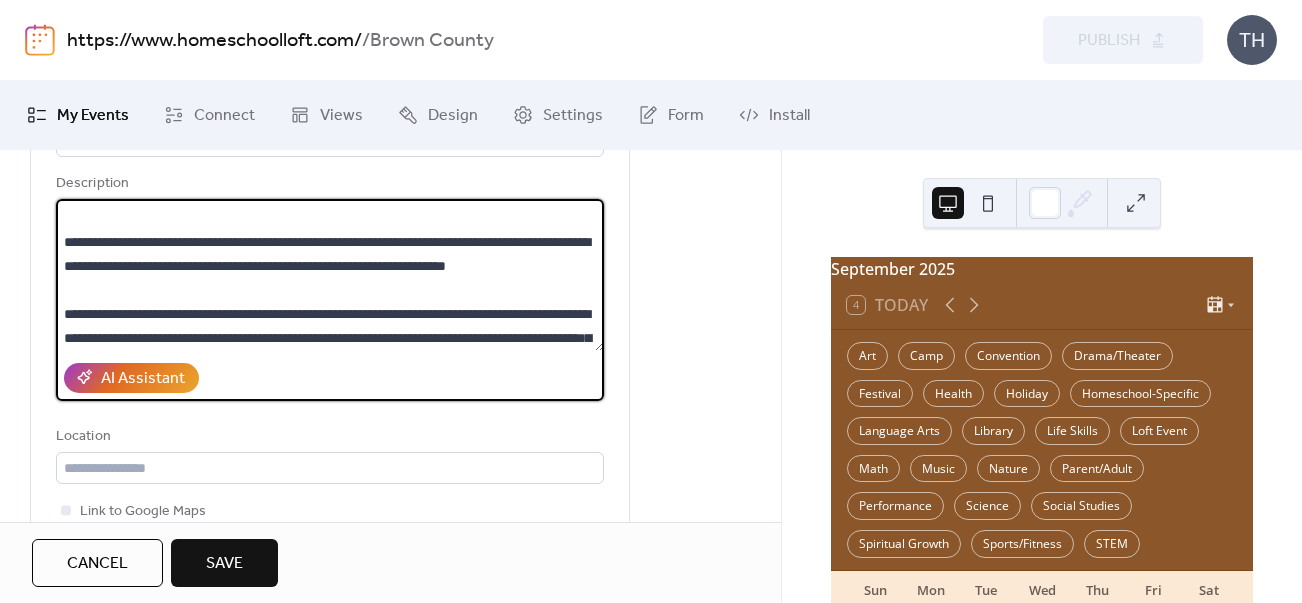 scroll, scrollTop: 93, scrollLeft: 0, axis: vertical 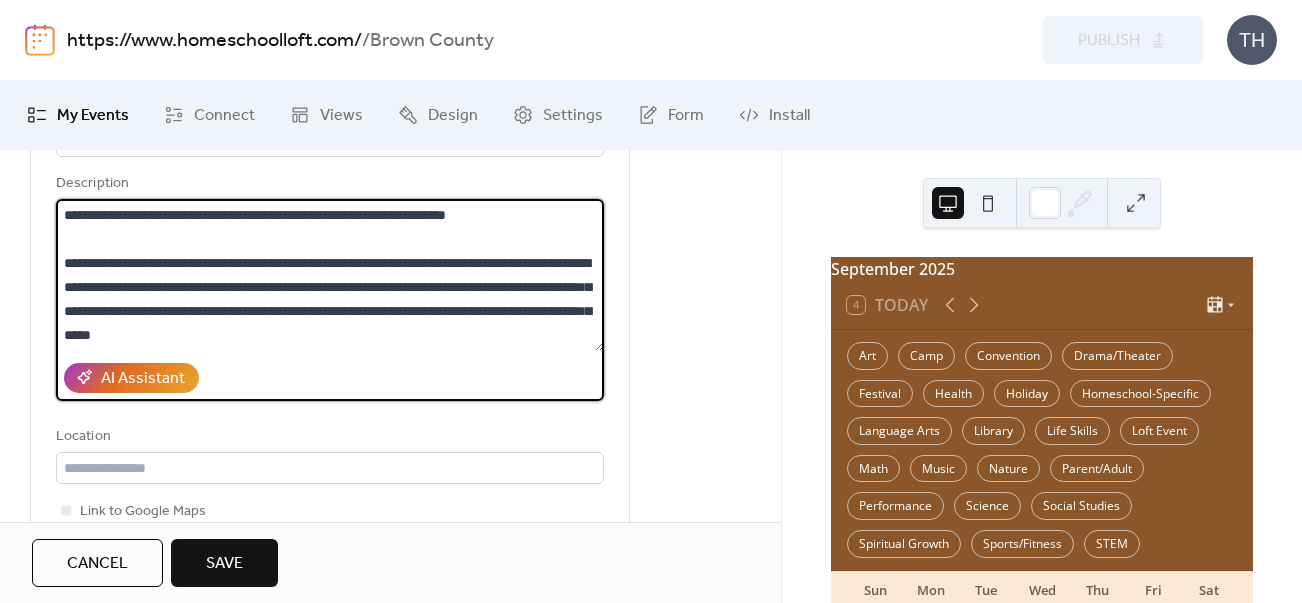 drag, startPoint x: 81, startPoint y: 268, endPoint x: 169, endPoint y: 265, distance: 88.051125 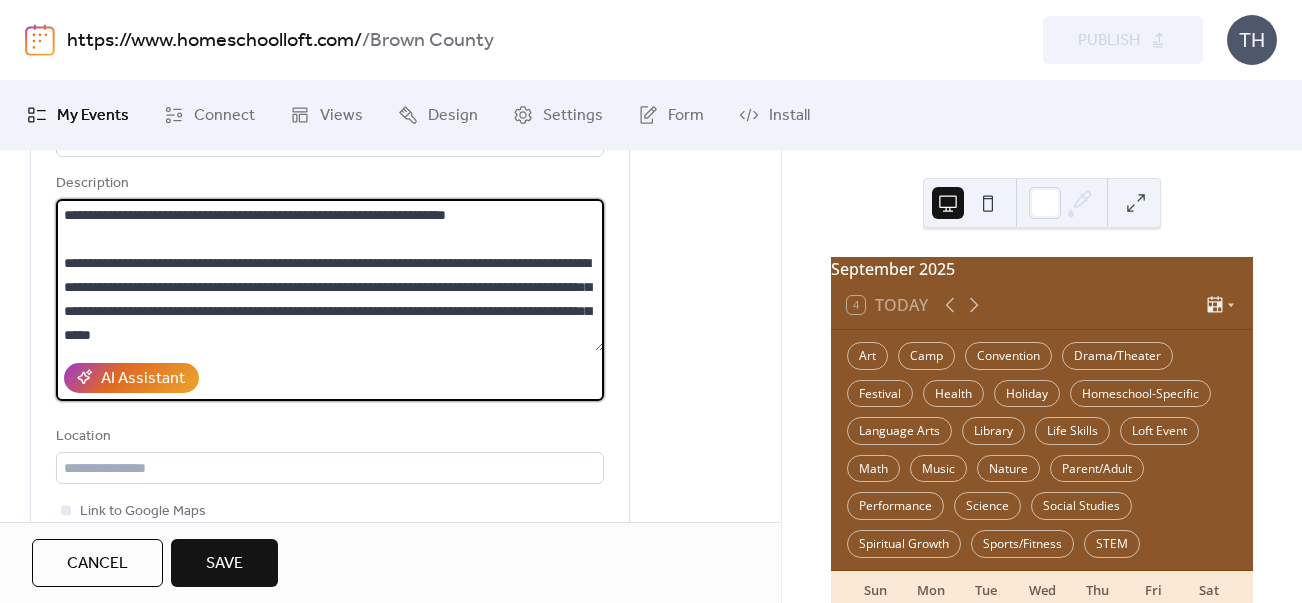 click on "**********" at bounding box center [330, 275] 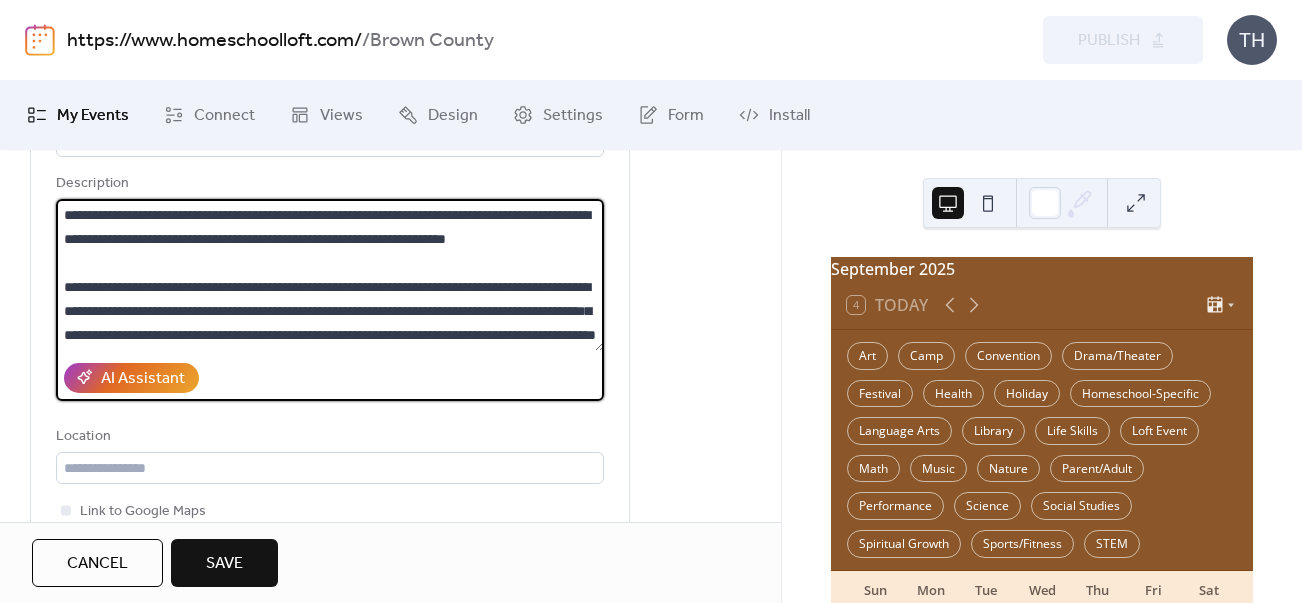 drag, startPoint x: 407, startPoint y: 270, endPoint x: 454, endPoint y: 273, distance: 47.095646 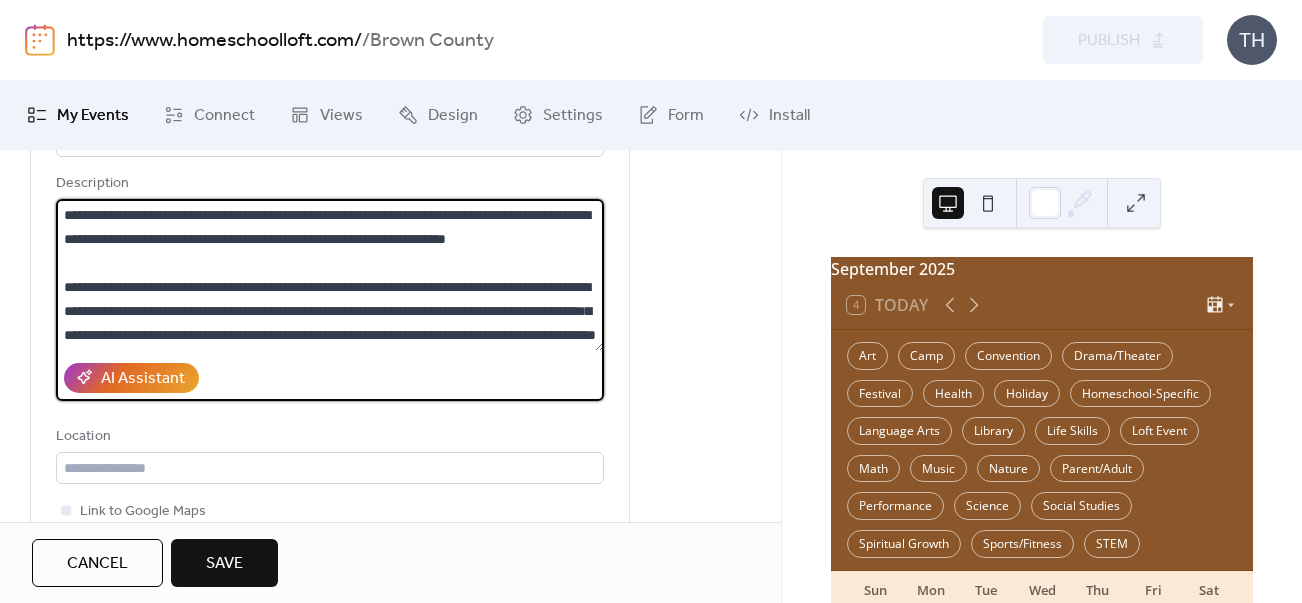 click on "**********" at bounding box center (330, 275) 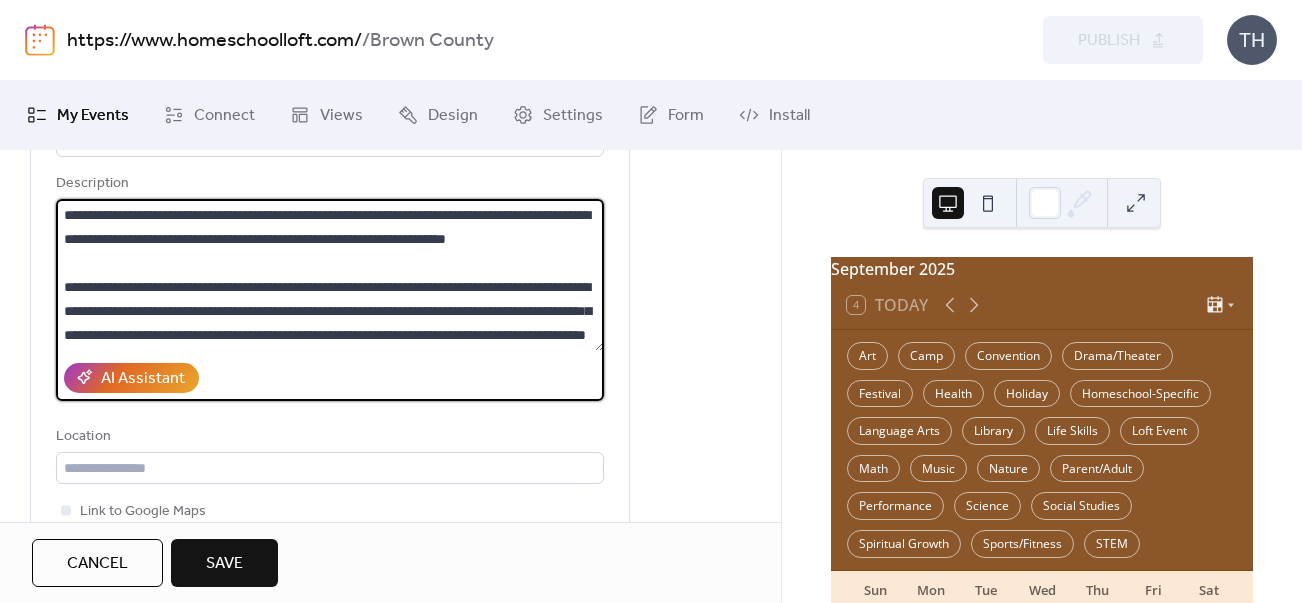 drag, startPoint x: 62, startPoint y: 291, endPoint x: 73, endPoint y: 292, distance: 11.045361 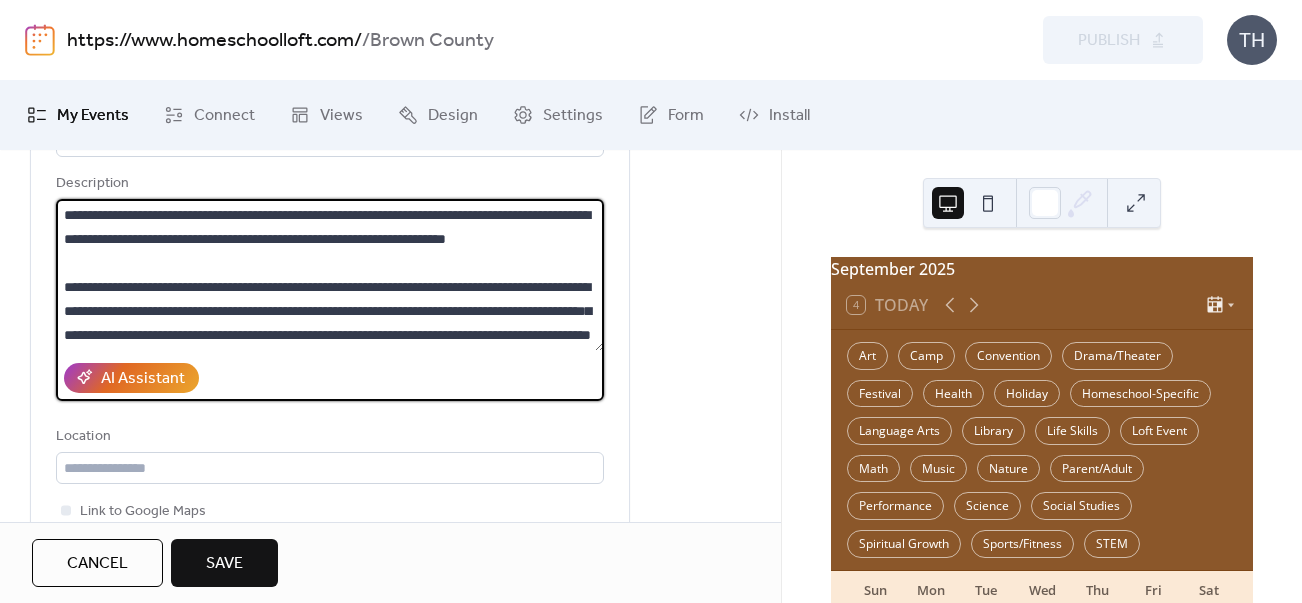 click on "**********" at bounding box center (330, 275) 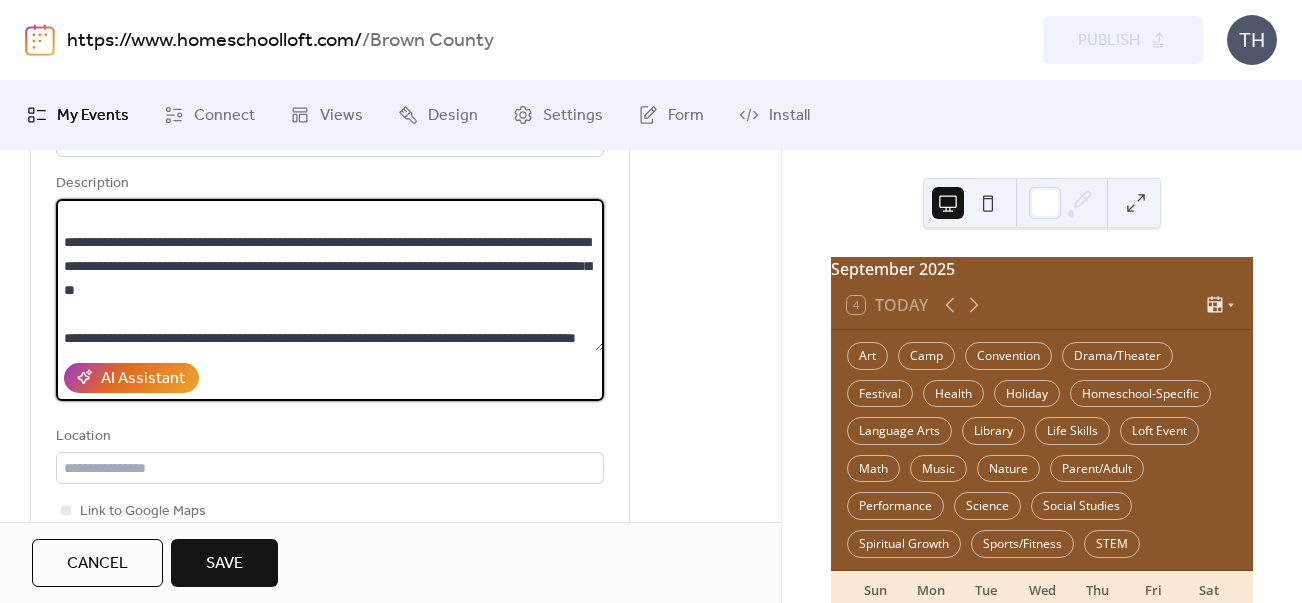 scroll, scrollTop: 117, scrollLeft: 0, axis: vertical 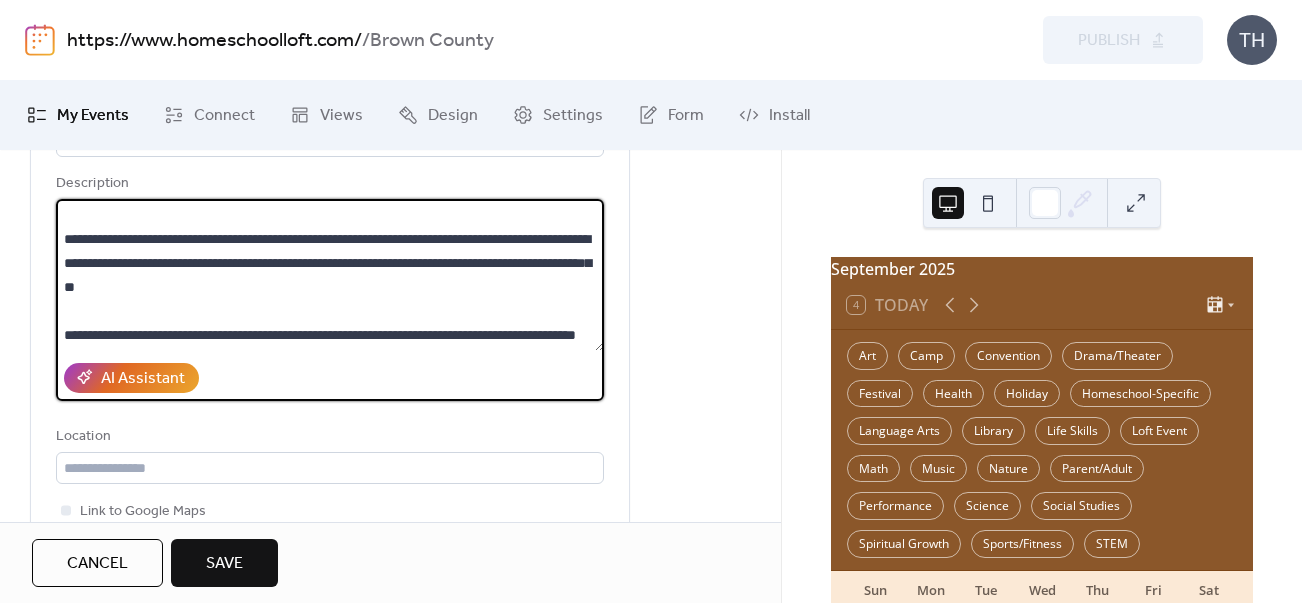 click on "**********" at bounding box center (330, 275) 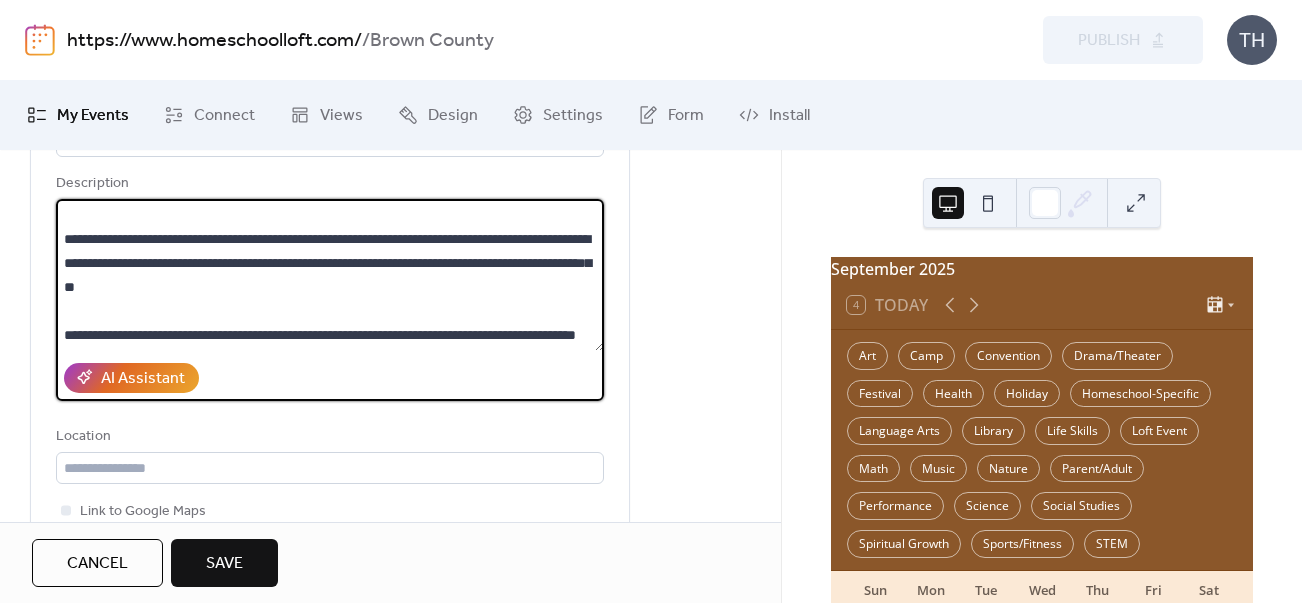 click on "**********" at bounding box center (330, 275) 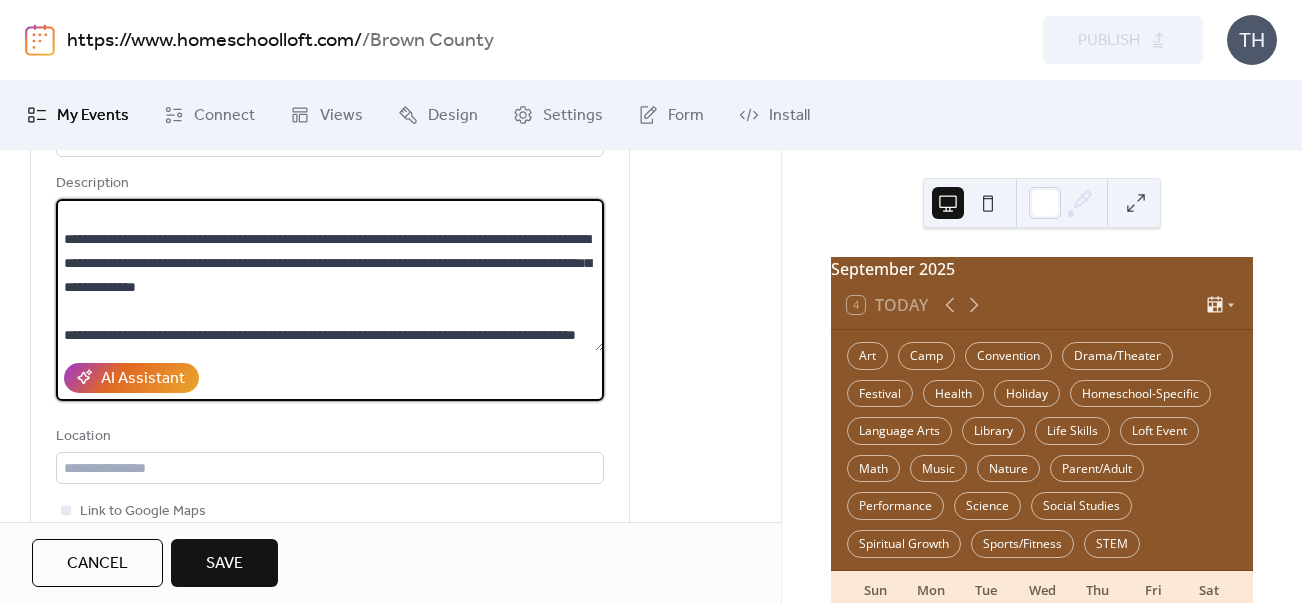 drag, startPoint x: 136, startPoint y: 292, endPoint x: 191, endPoint y: 292, distance: 55 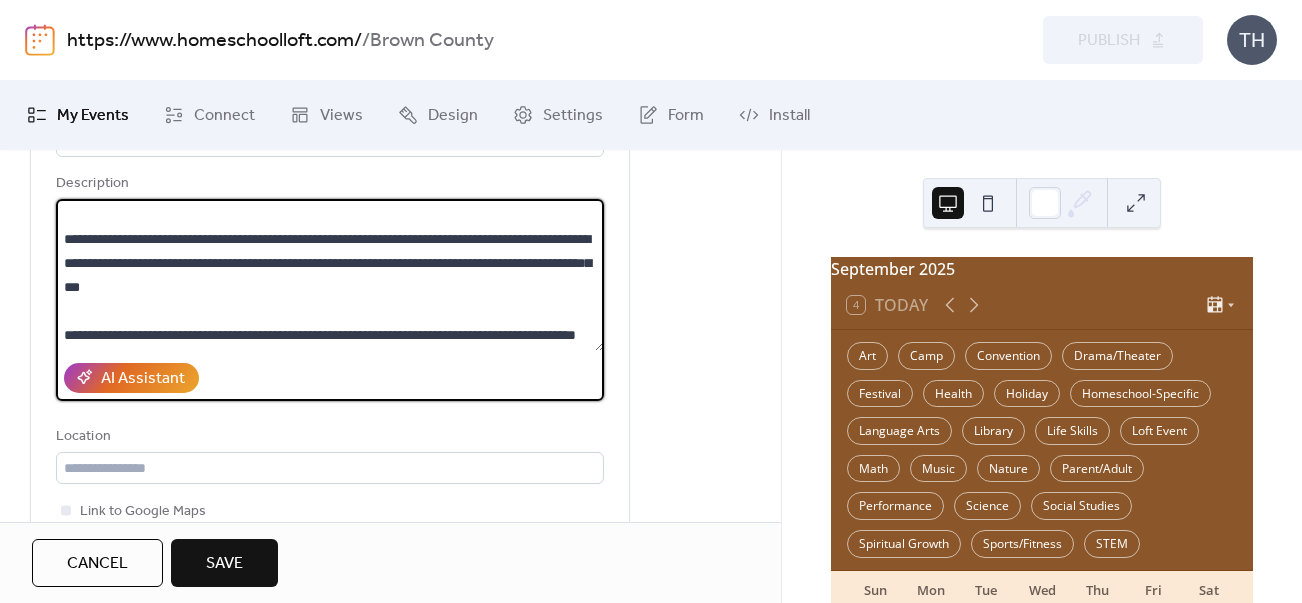 drag, startPoint x: 201, startPoint y: 290, endPoint x: 314, endPoint y: 299, distance: 113.35784 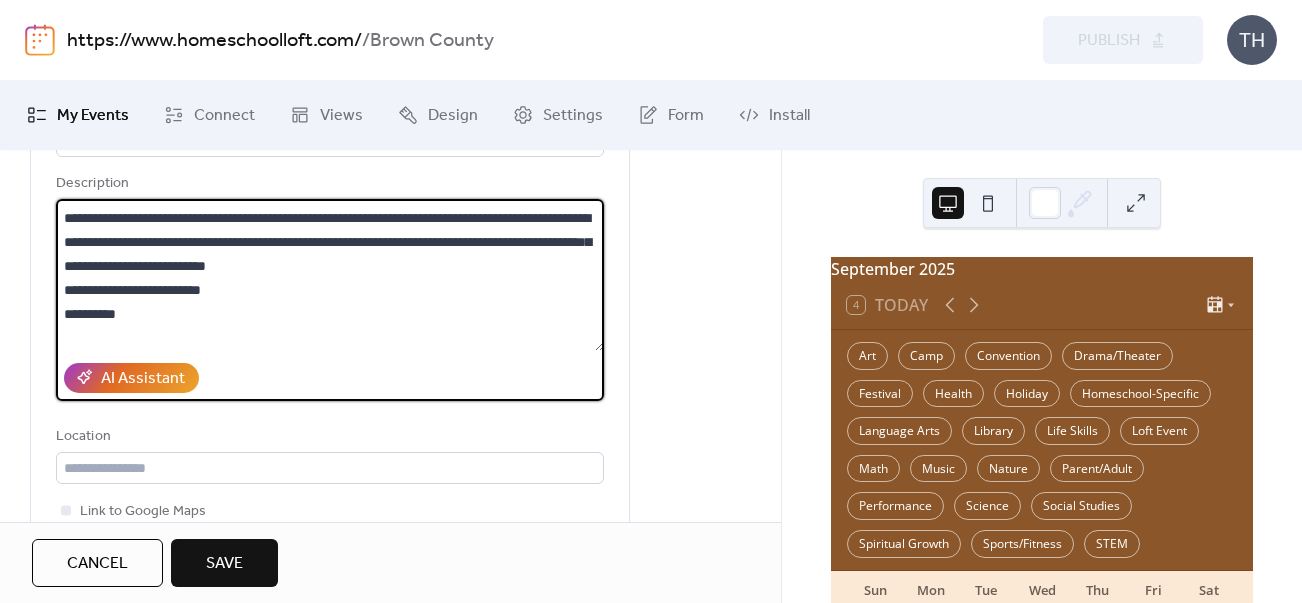drag, startPoint x: 191, startPoint y: 309, endPoint x: 307, endPoint y: 303, distance: 116.15507 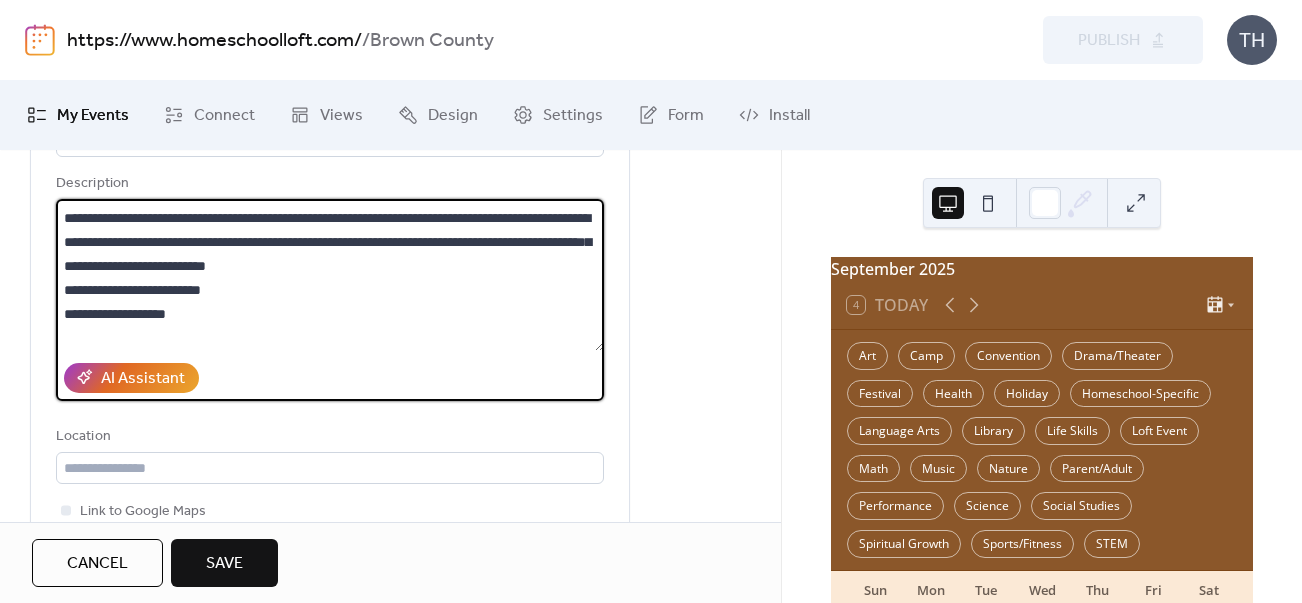 scroll, scrollTop: 141, scrollLeft: 0, axis: vertical 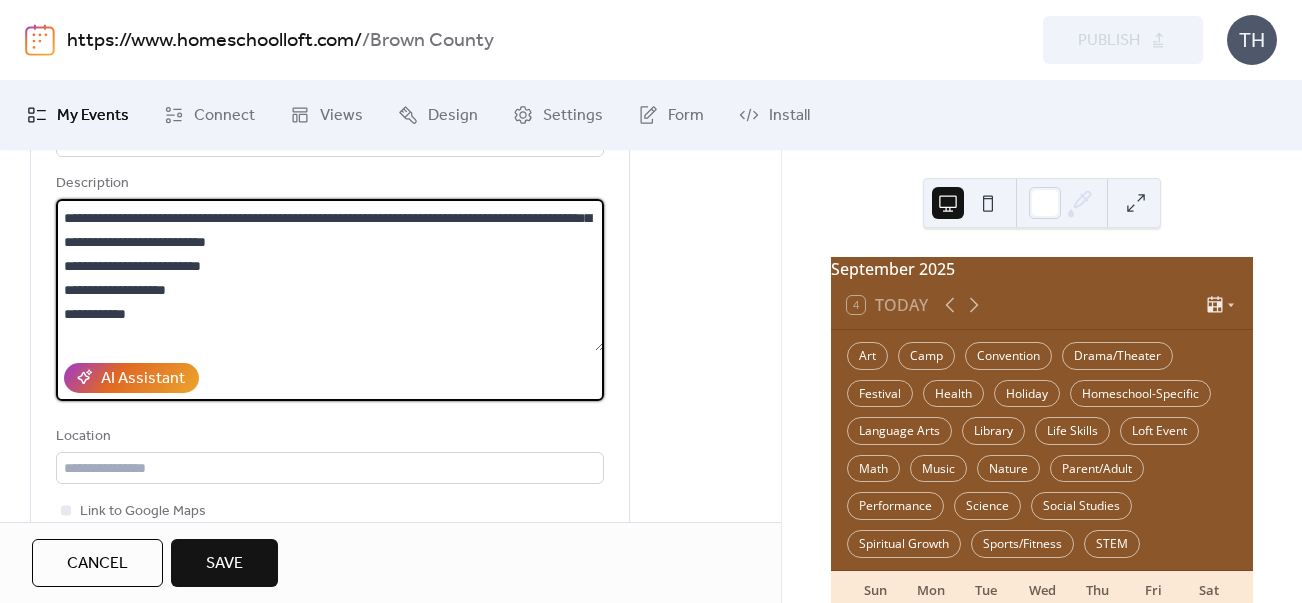 paste on "**********" 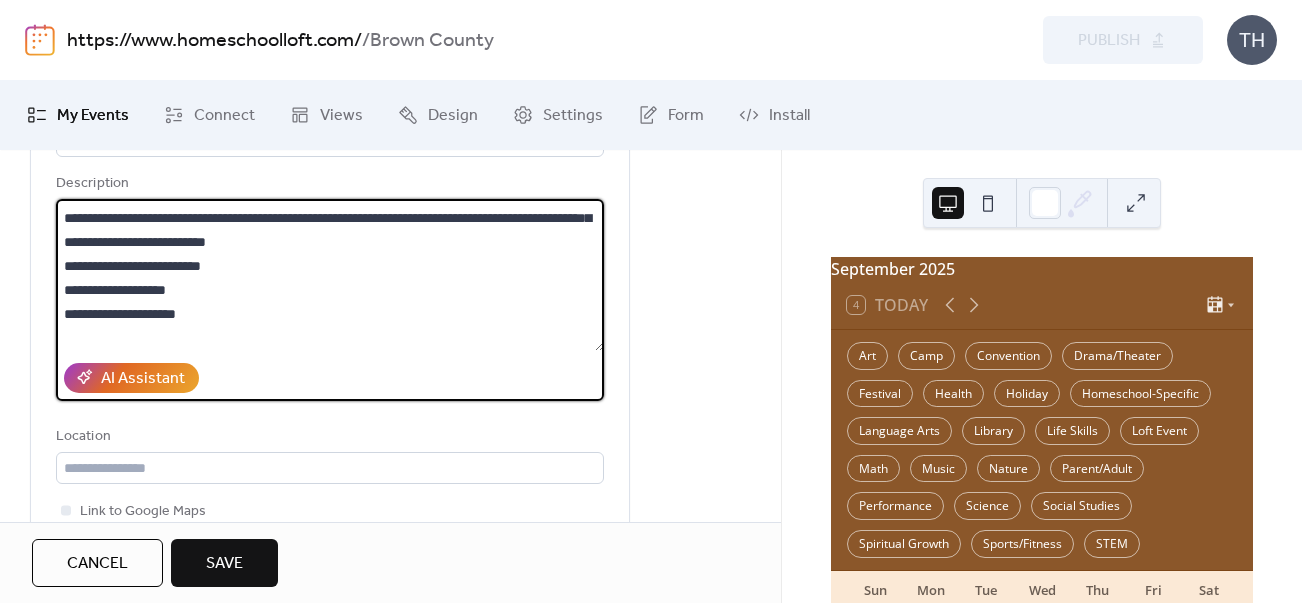 scroll, scrollTop: 165, scrollLeft: 0, axis: vertical 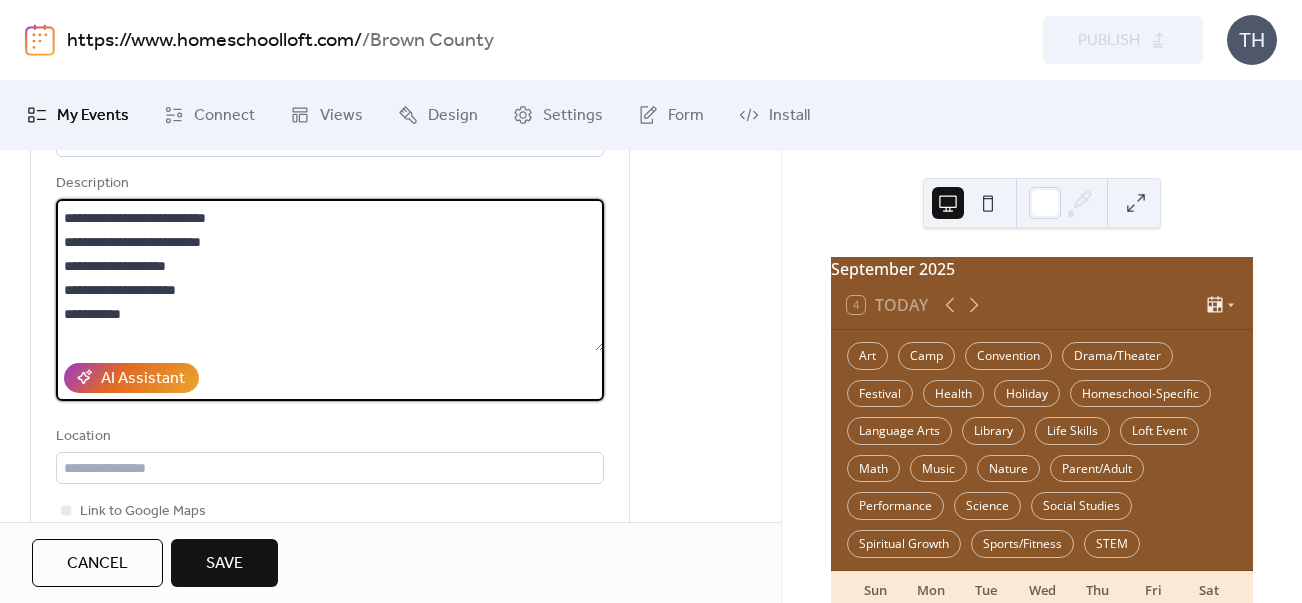 paste on "**********" 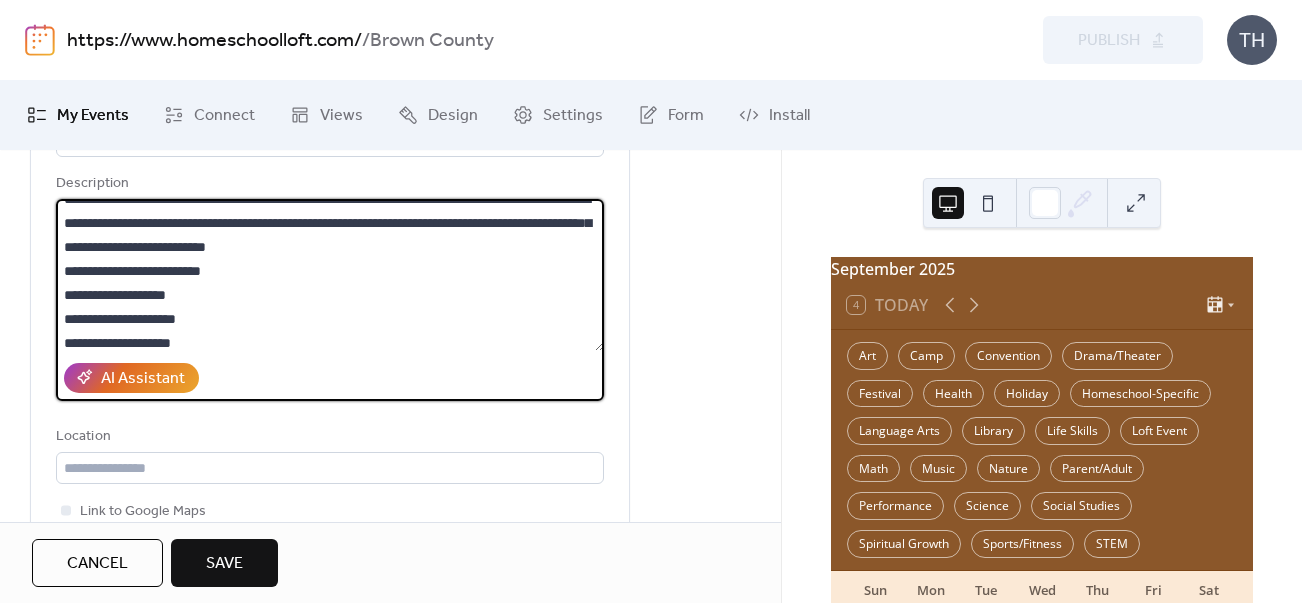 scroll, scrollTop: 139, scrollLeft: 0, axis: vertical 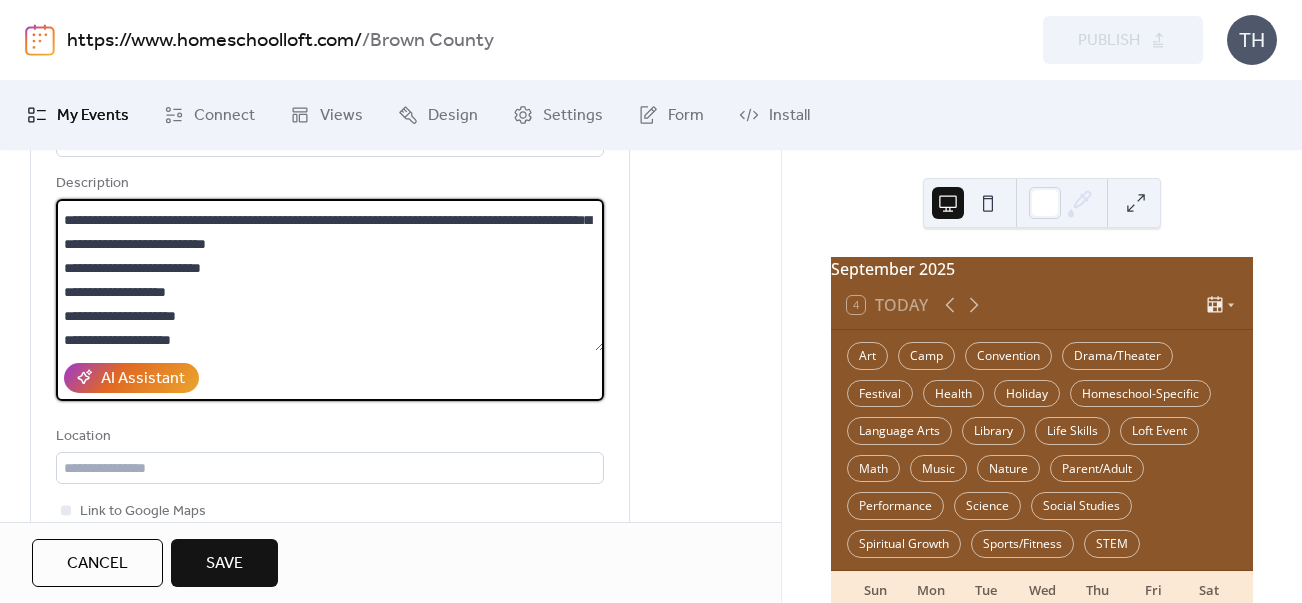 click on "**********" at bounding box center (330, 275) 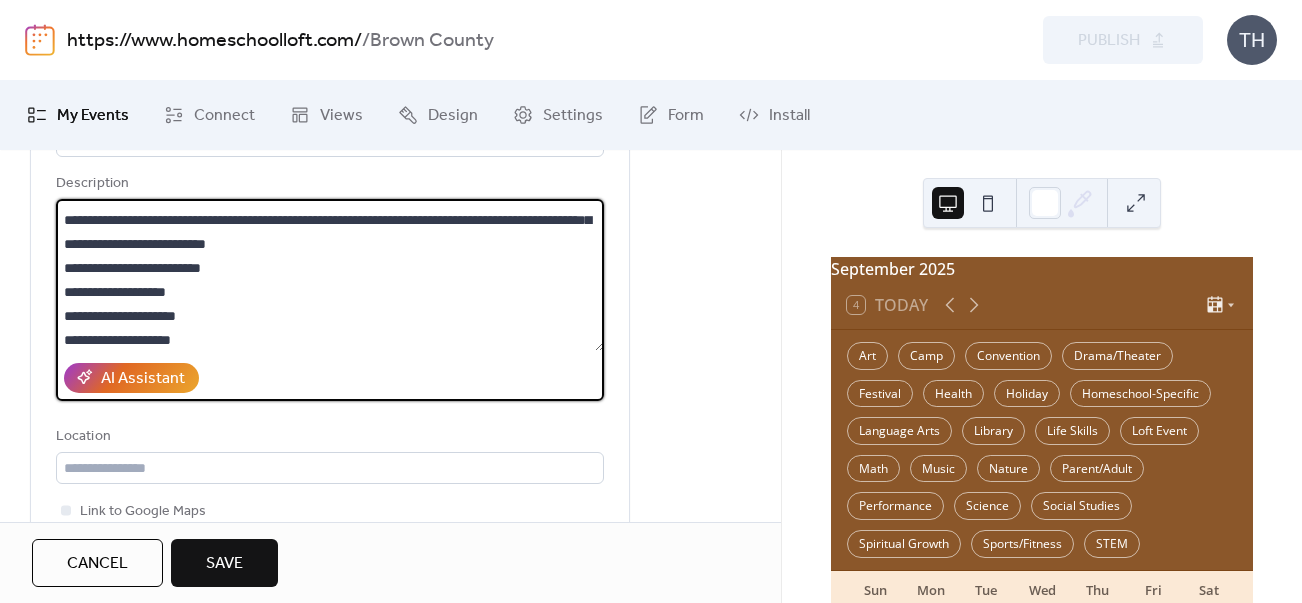 click on "**********" at bounding box center [330, 275] 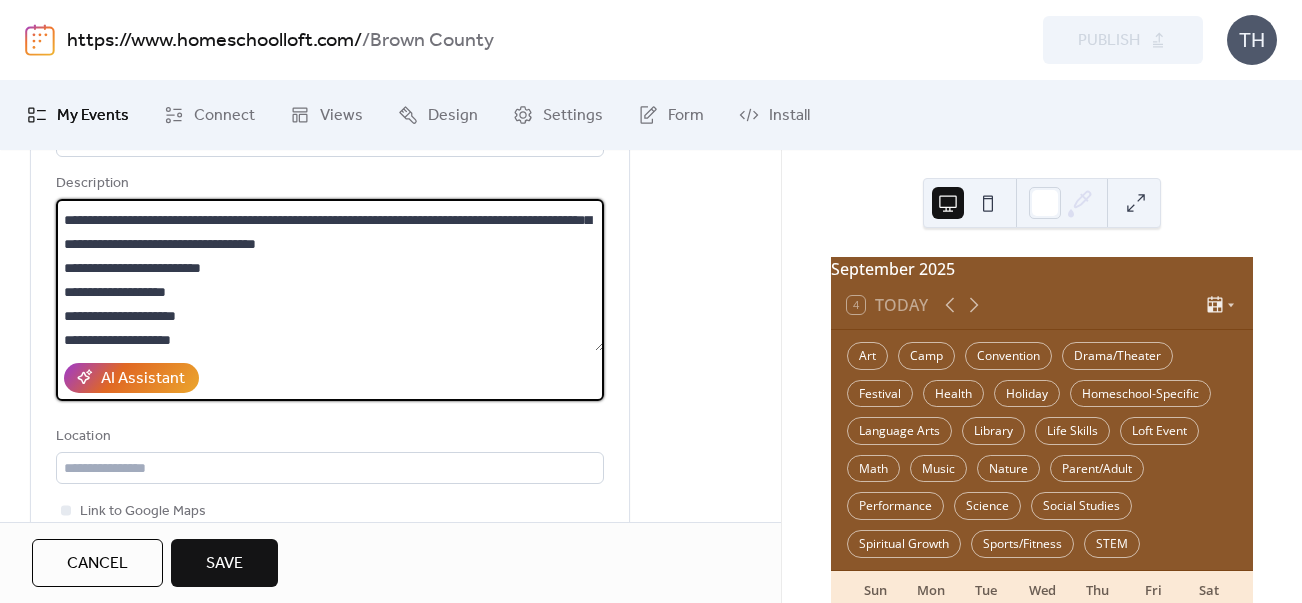 click on "**********" at bounding box center [330, 275] 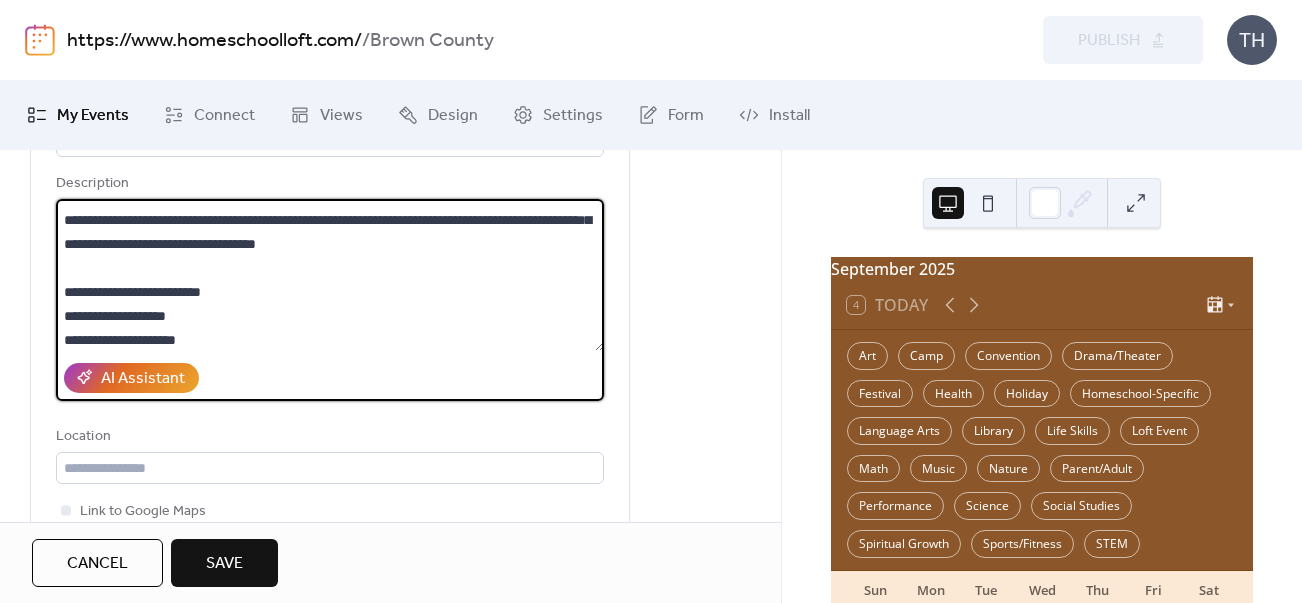 scroll, scrollTop: 163, scrollLeft: 0, axis: vertical 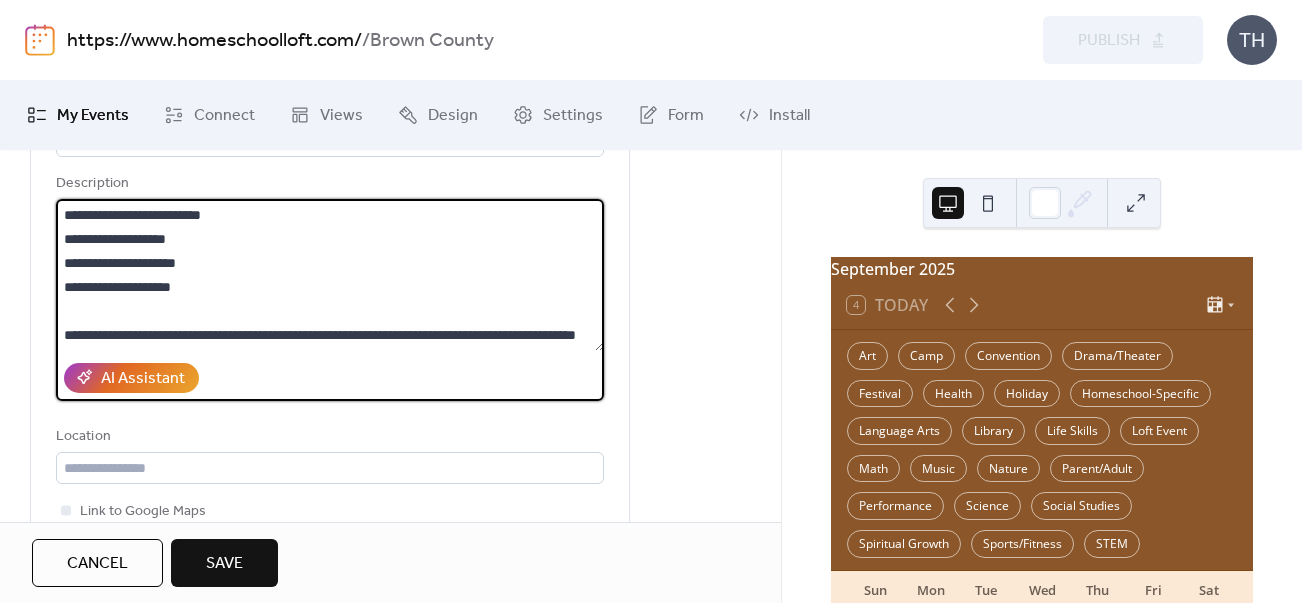 click on "**********" at bounding box center (330, 275) 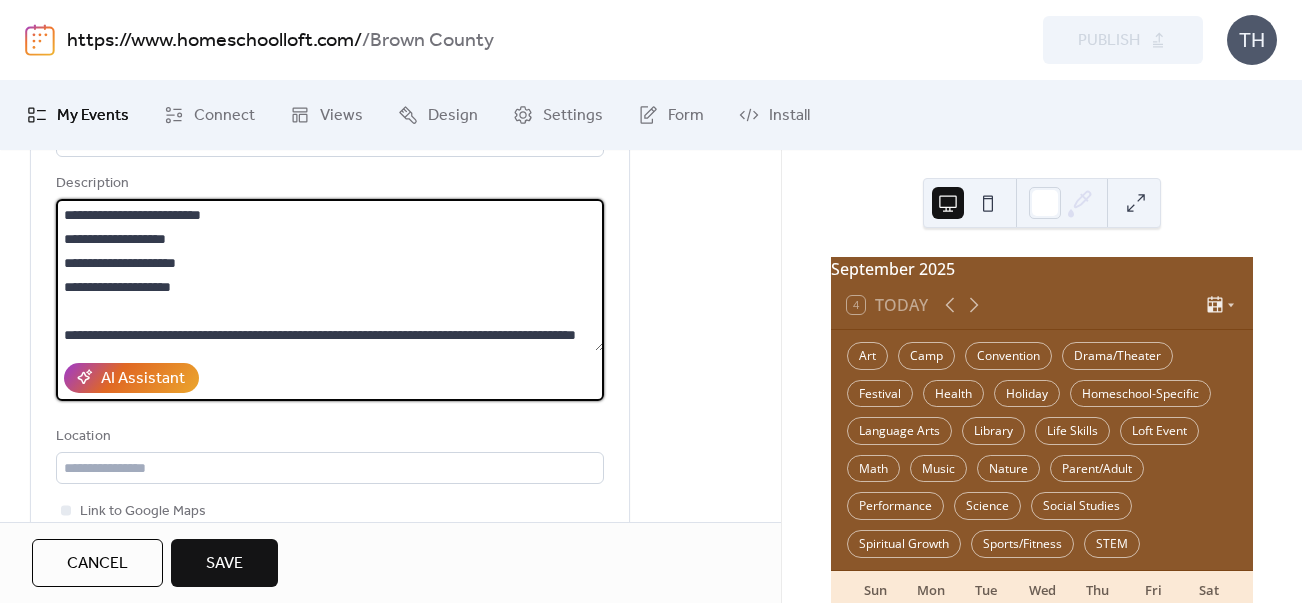 scroll, scrollTop: 264, scrollLeft: 0, axis: vertical 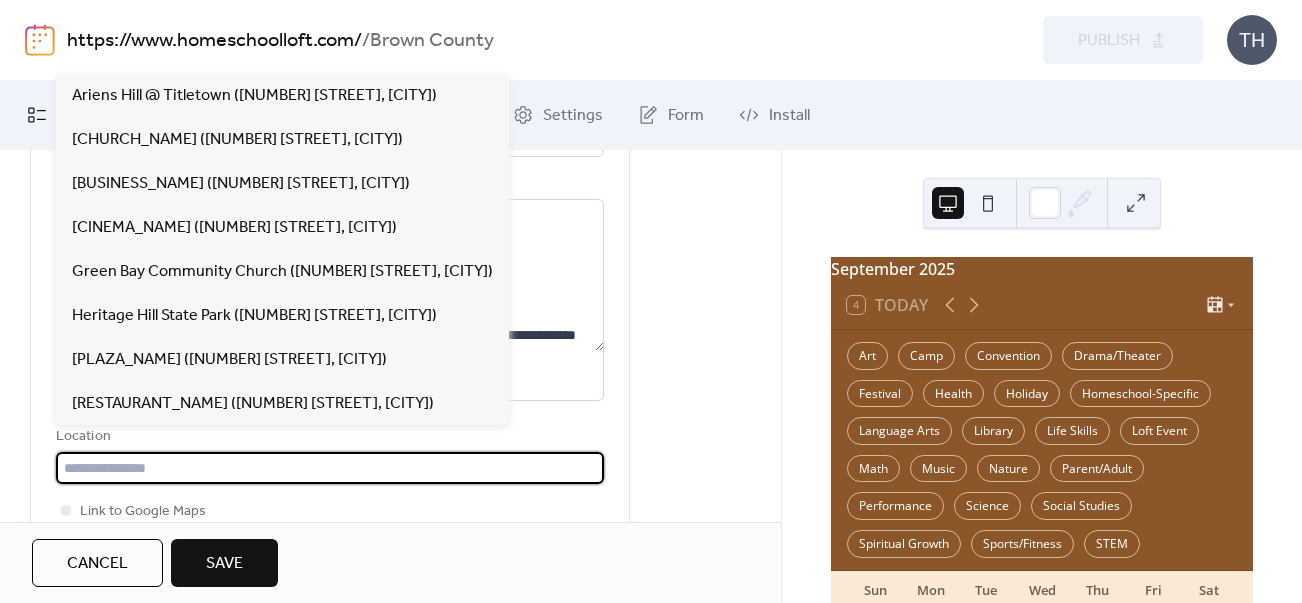 click at bounding box center (330, 468) 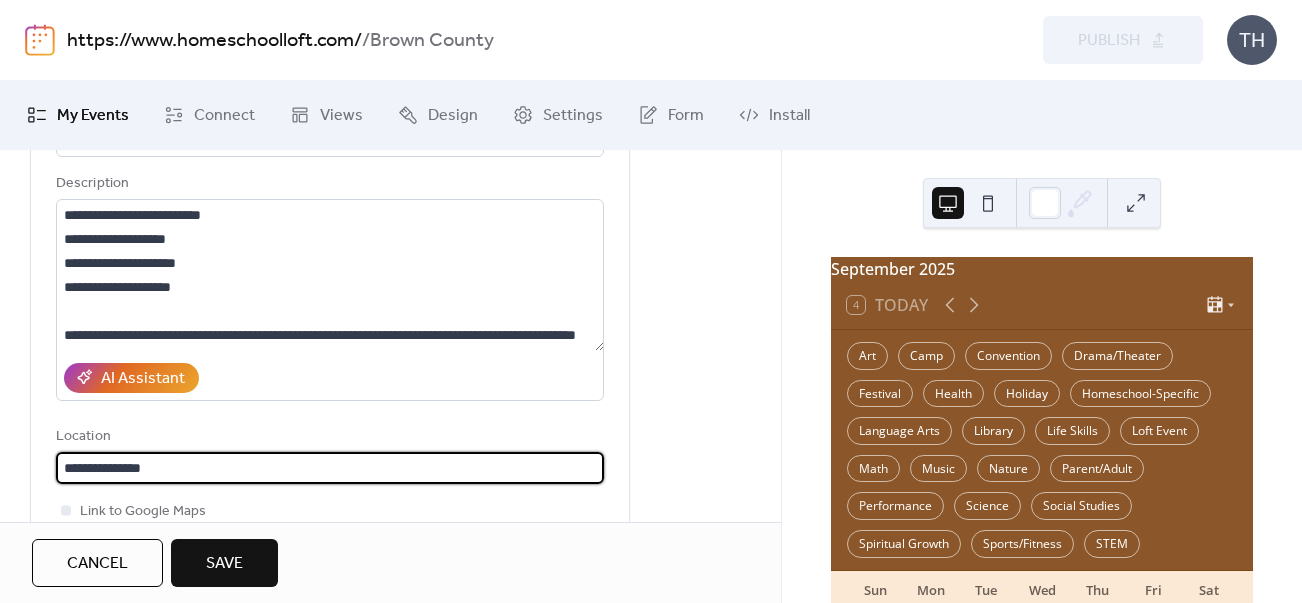 paste on "**********" 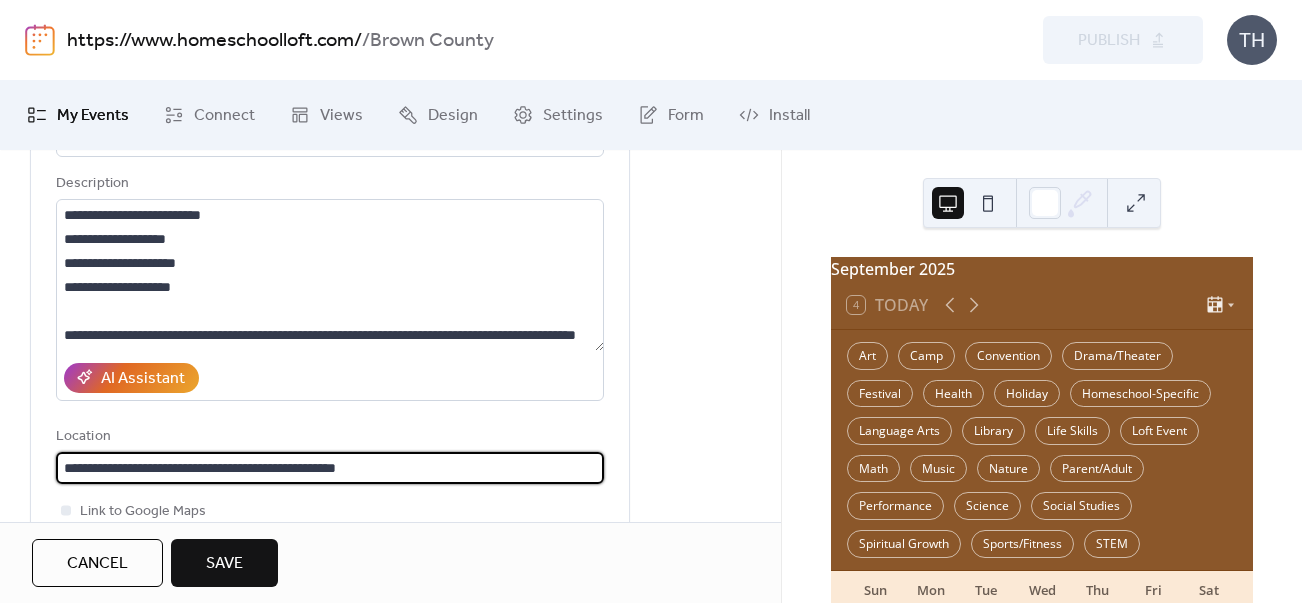 click on "**********" at bounding box center (330, 468) 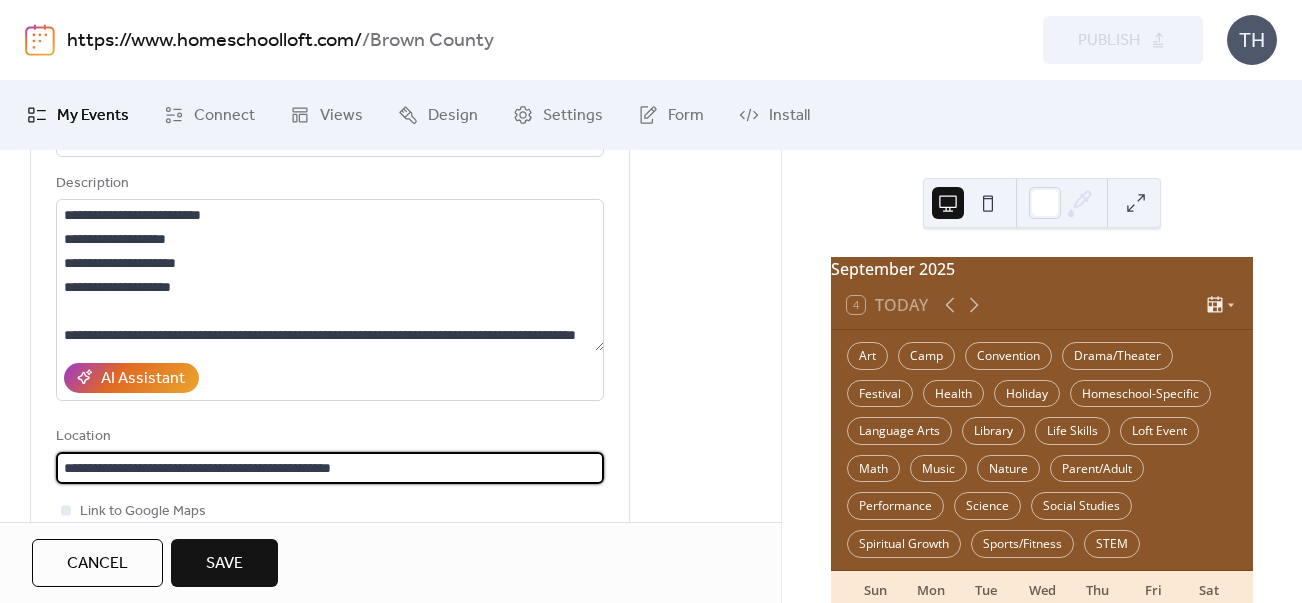 scroll, scrollTop: 1, scrollLeft: 0, axis: vertical 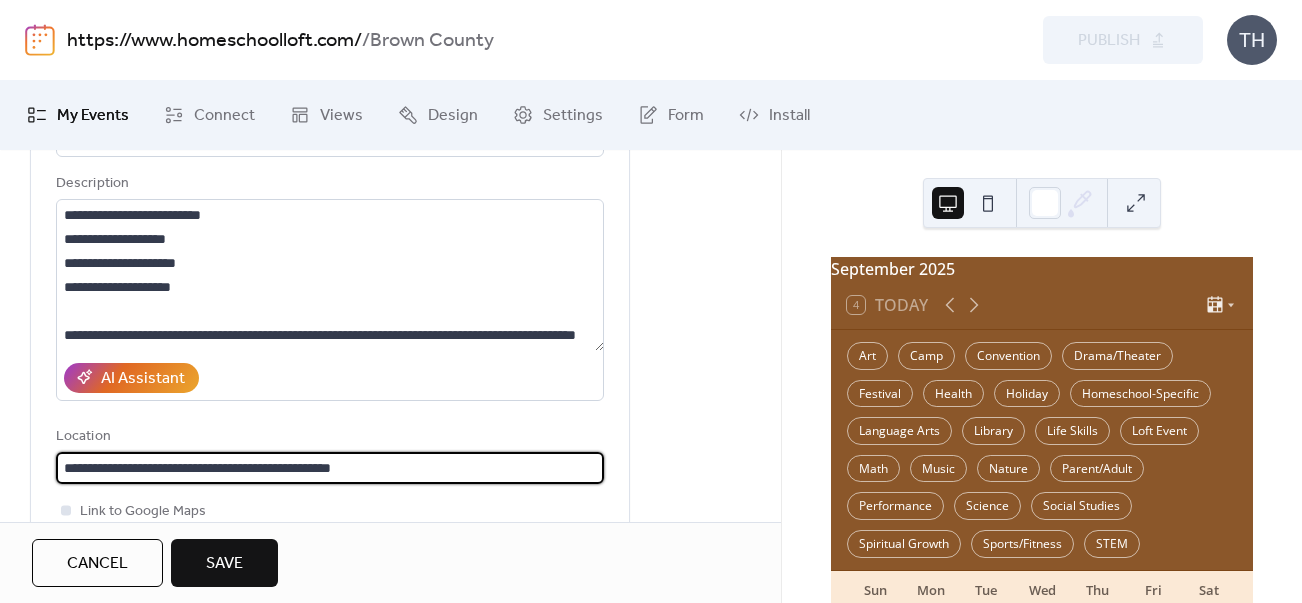 type on "**********" 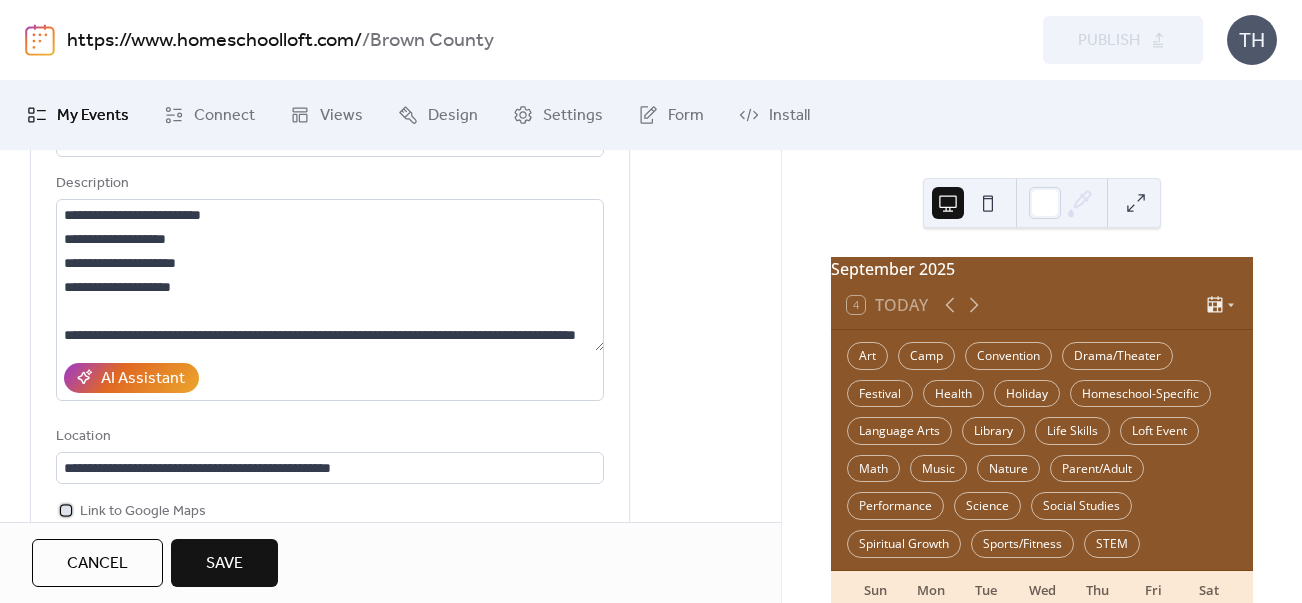 click at bounding box center (66, 510) 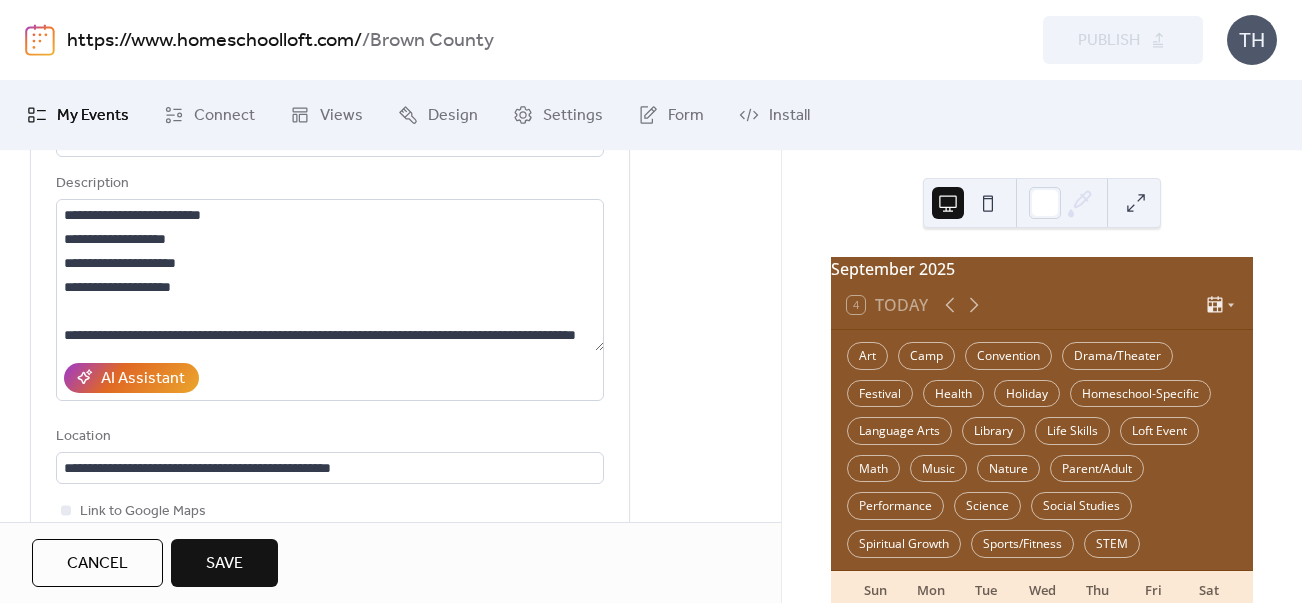click on "Link to Google Maps" at bounding box center [330, 511] 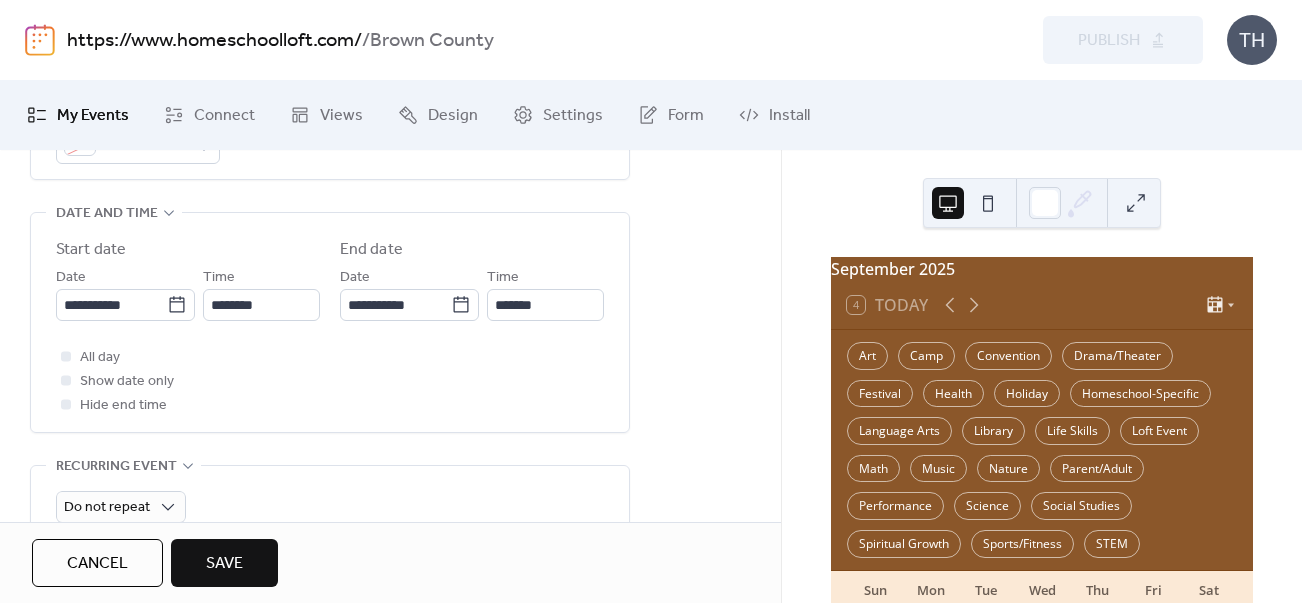 scroll, scrollTop: 672, scrollLeft: 0, axis: vertical 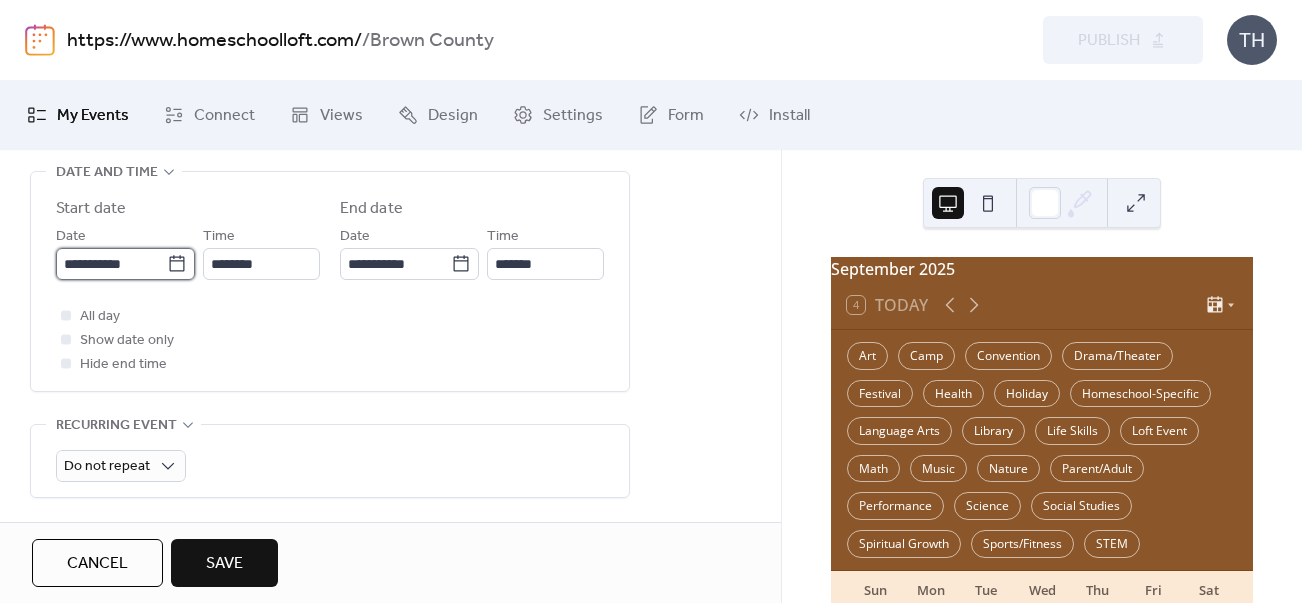 click on "**********" at bounding box center (111, 264) 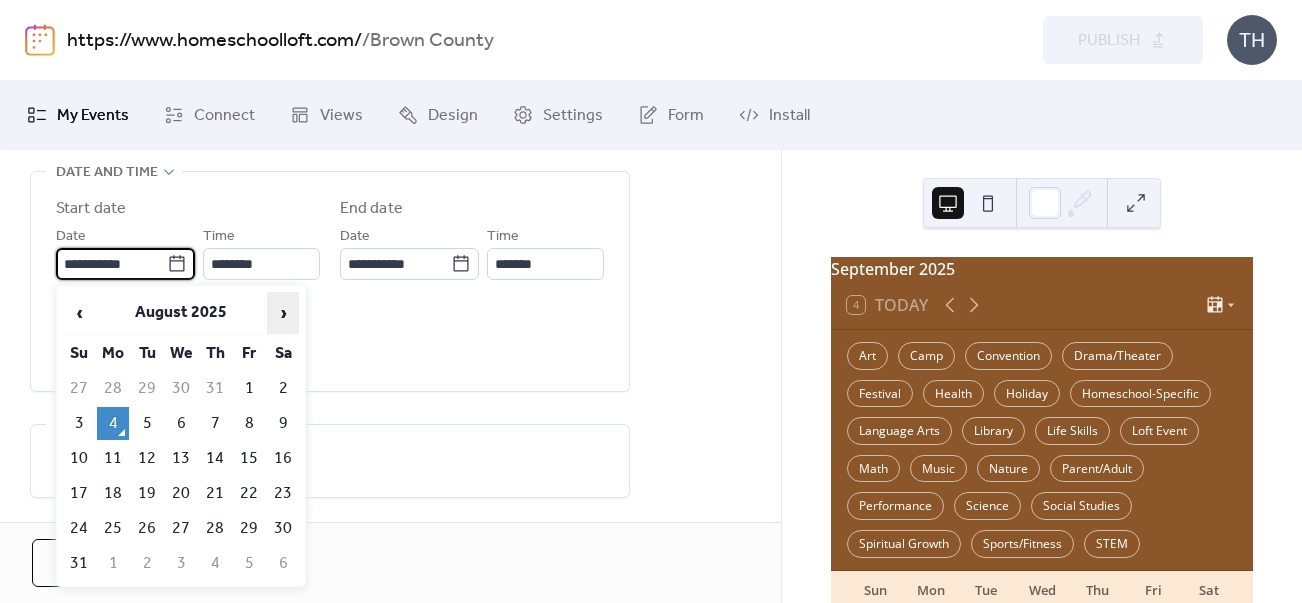 click on "›" at bounding box center [283, 313] 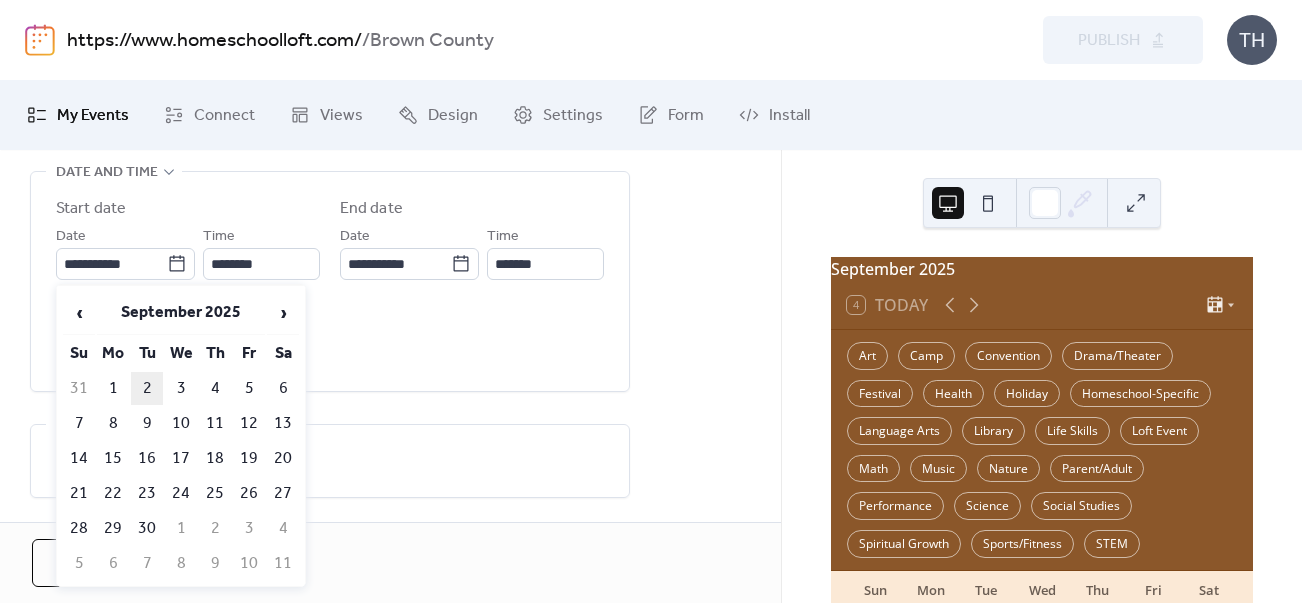 click on "2" at bounding box center (147, 388) 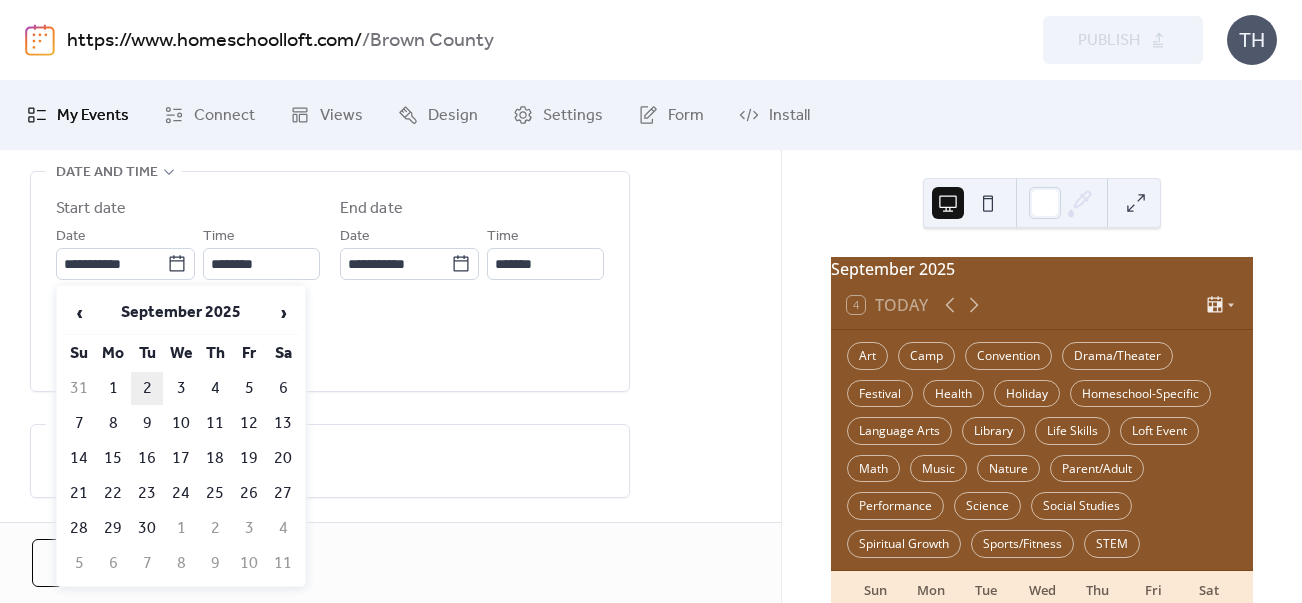 type on "**********" 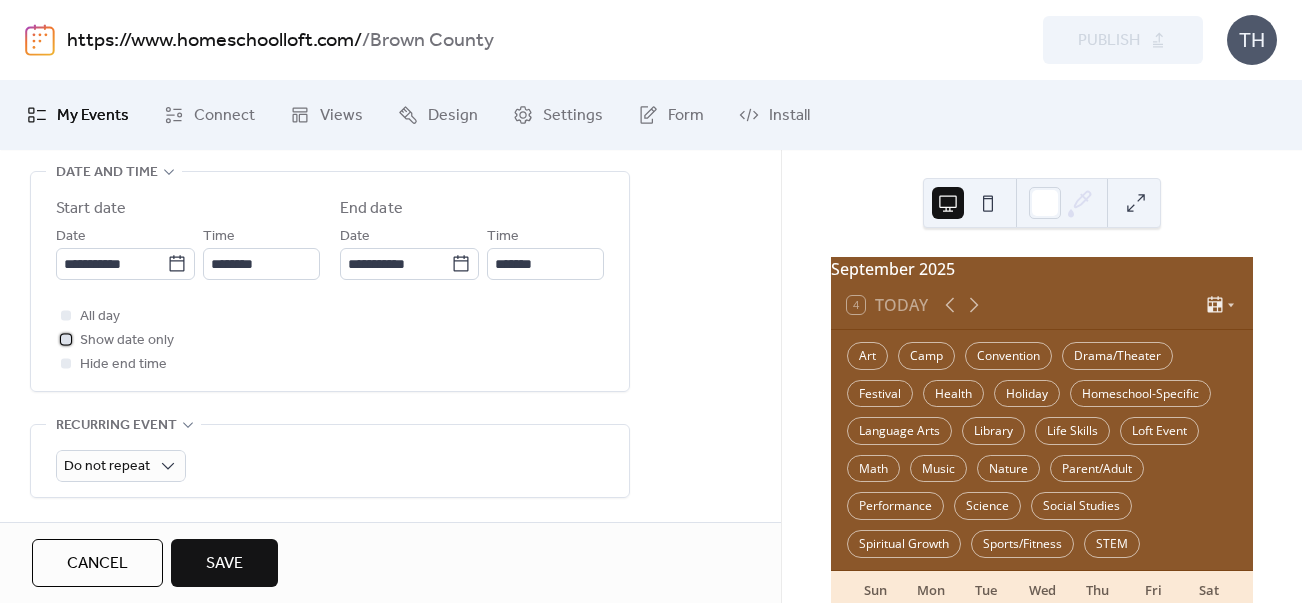 click at bounding box center [66, 339] 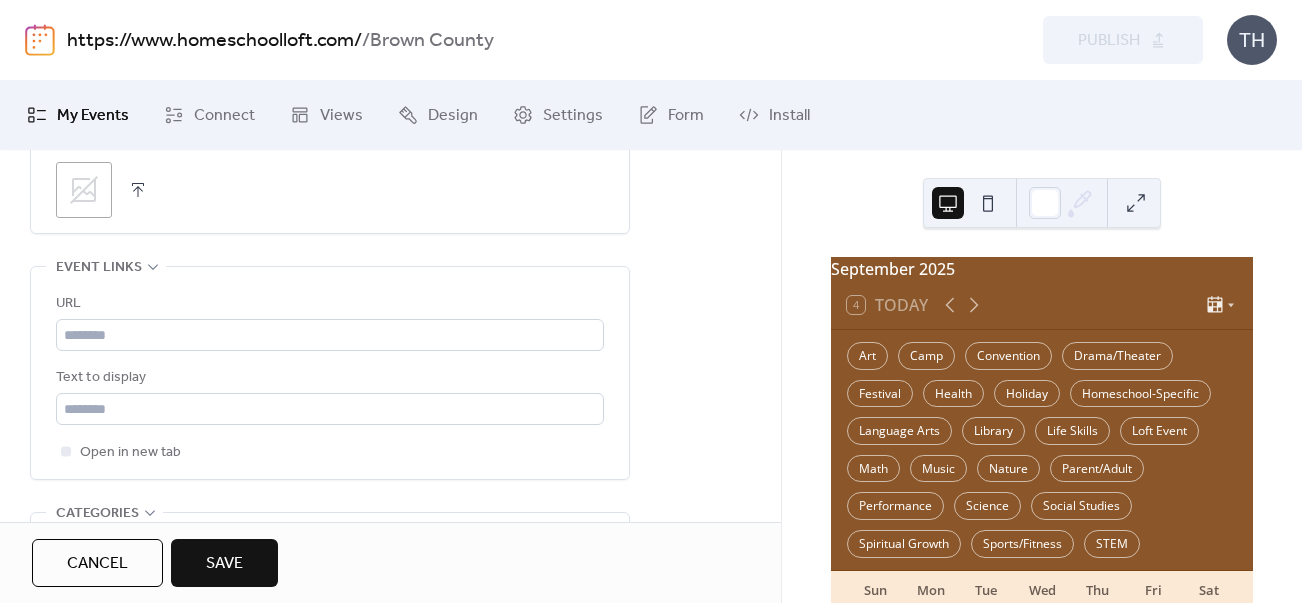 scroll, scrollTop: 1093, scrollLeft: 0, axis: vertical 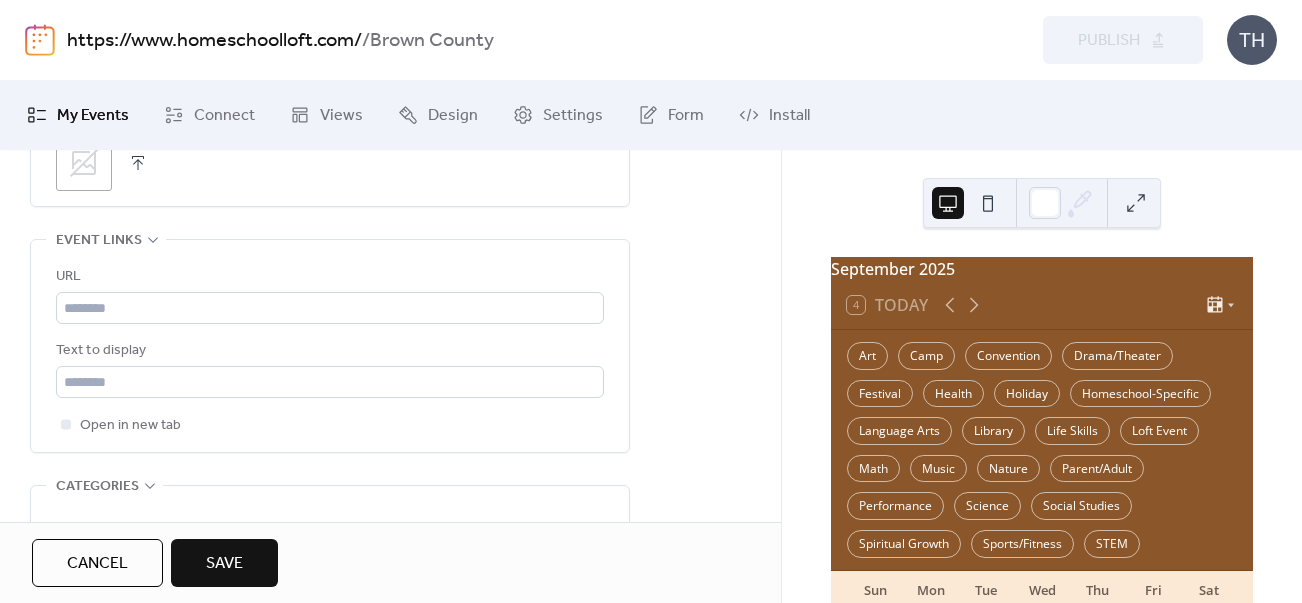 click at bounding box center [138, 163] 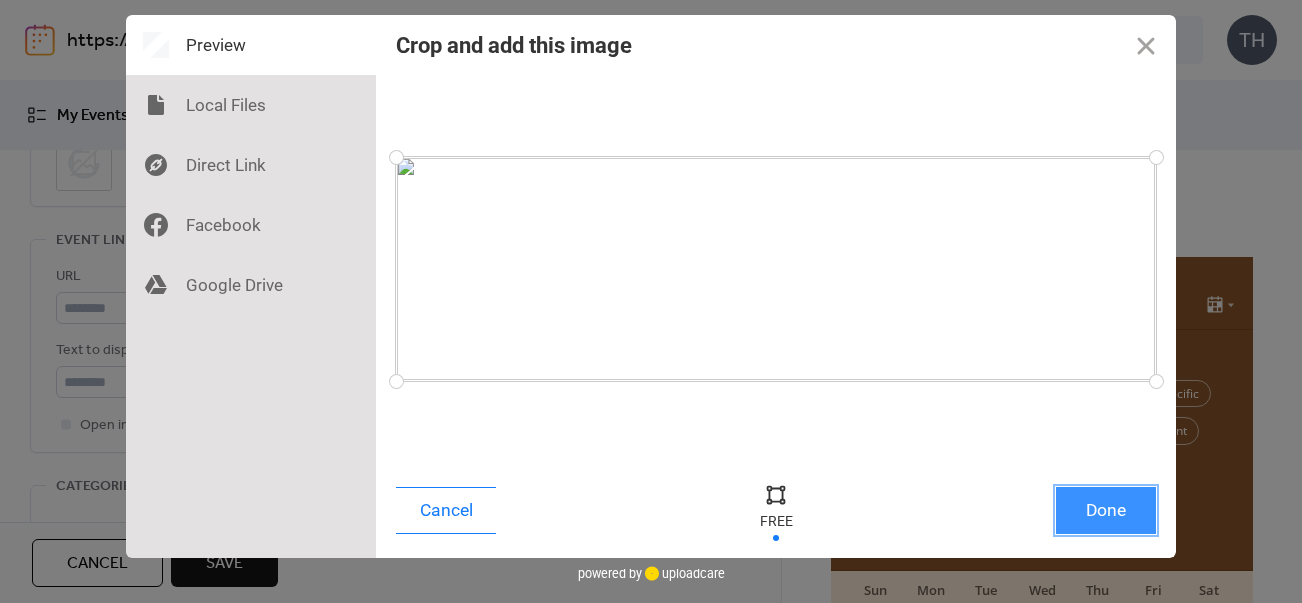 click on "Done" at bounding box center (1106, 510) 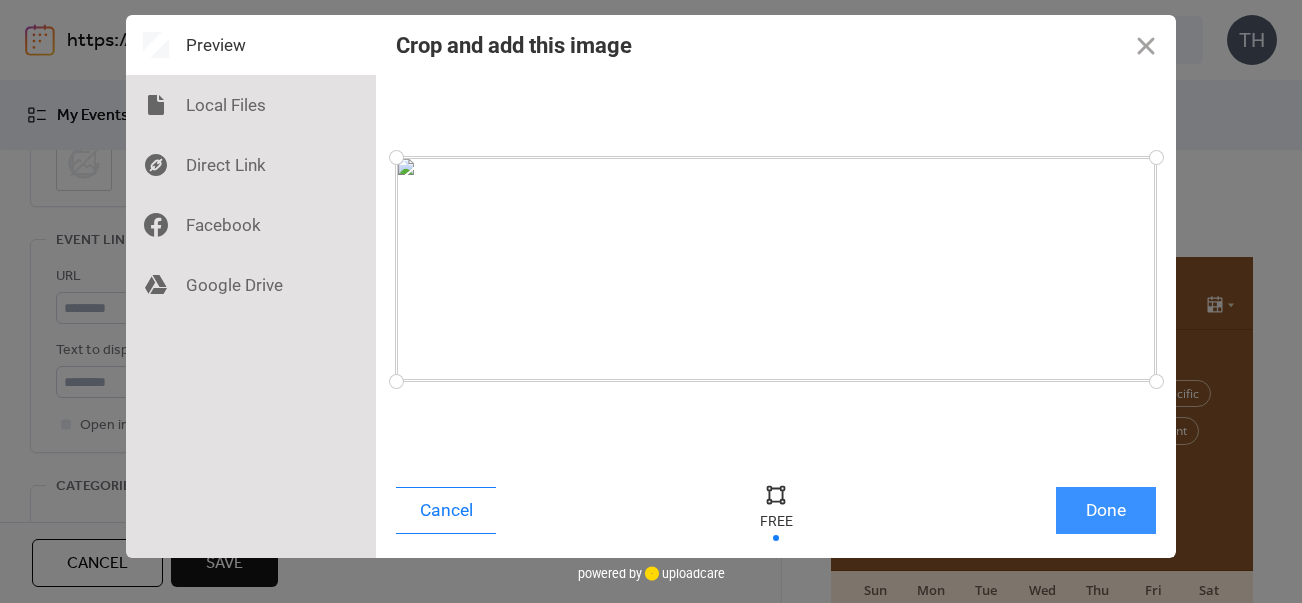 scroll, scrollTop: 1092, scrollLeft: 0, axis: vertical 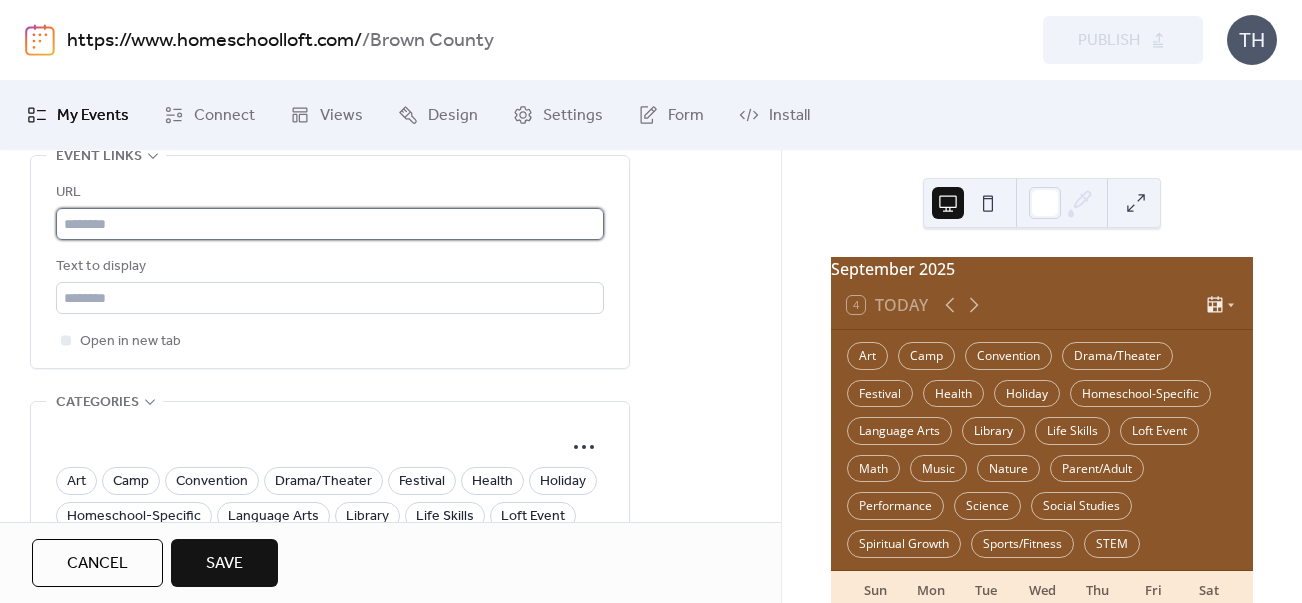 click at bounding box center [330, 224] 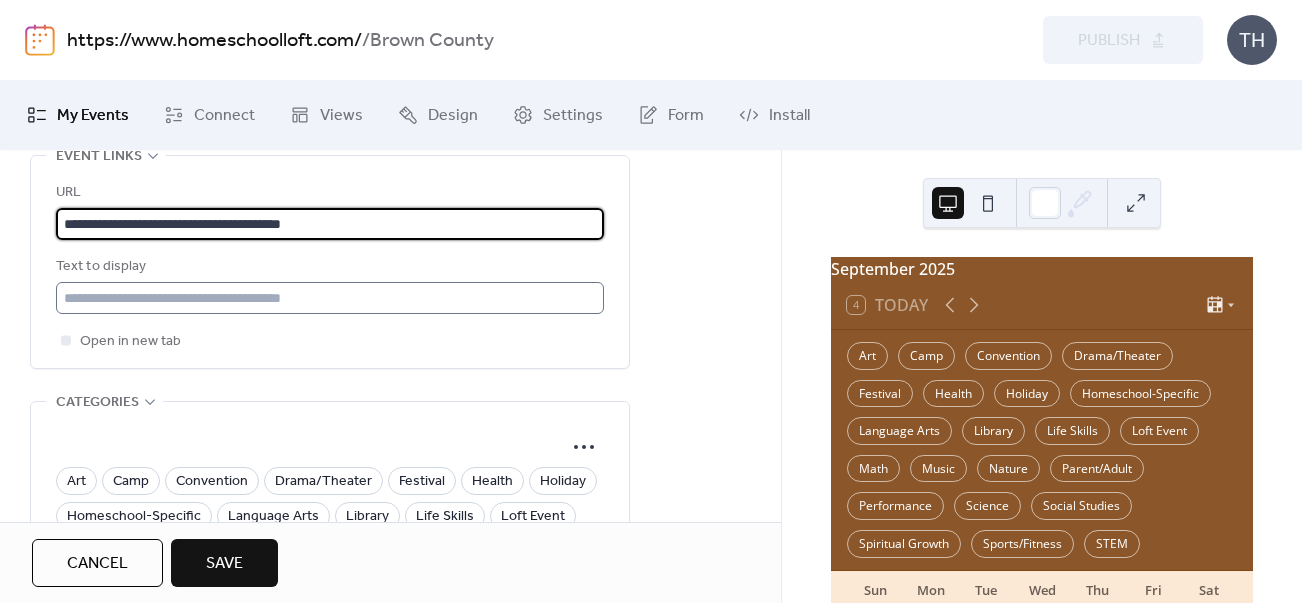 type on "**********" 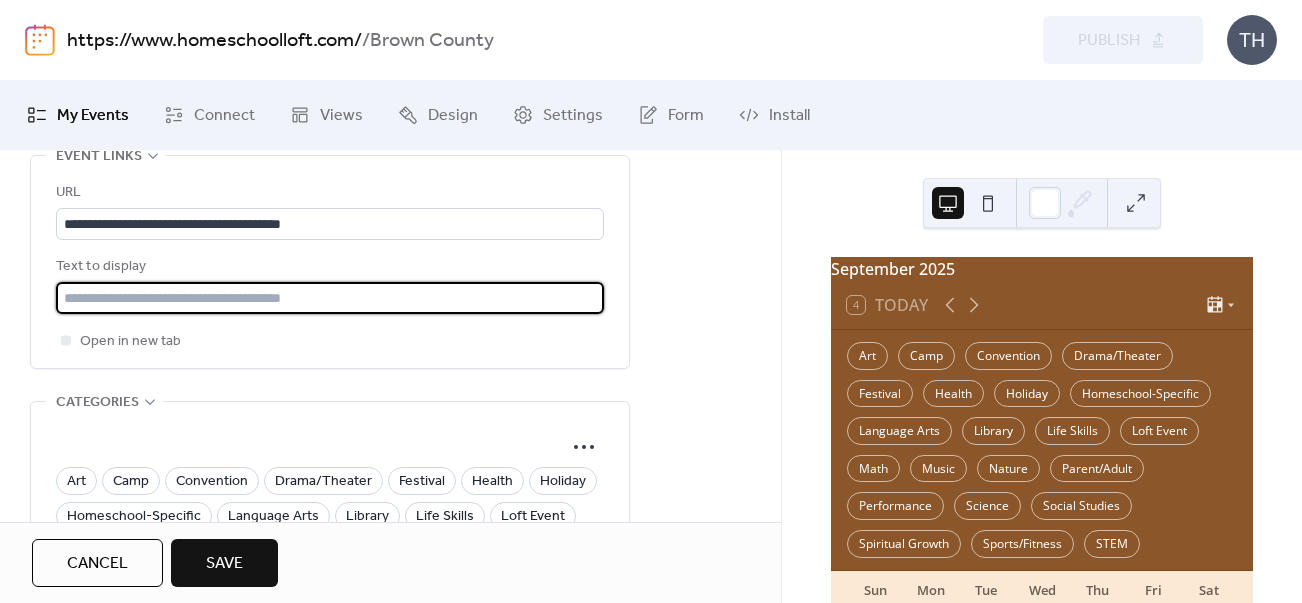 click at bounding box center [330, 298] 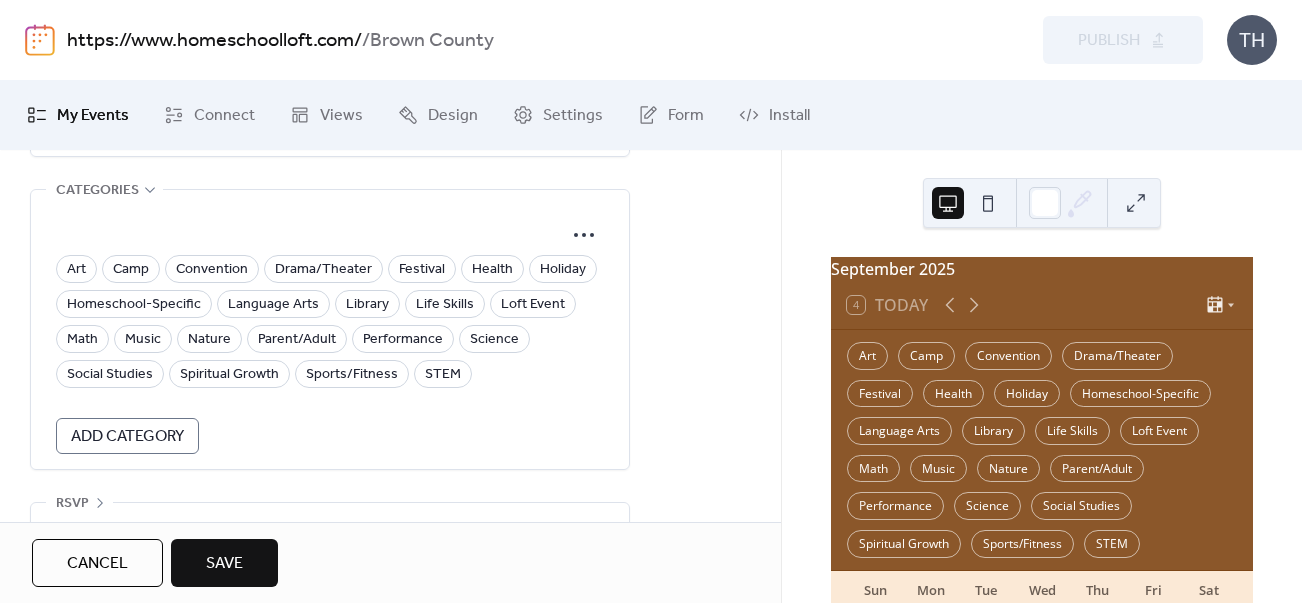 scroll, scrollTop: 1398, scrollLeft: 0, axis: vertical 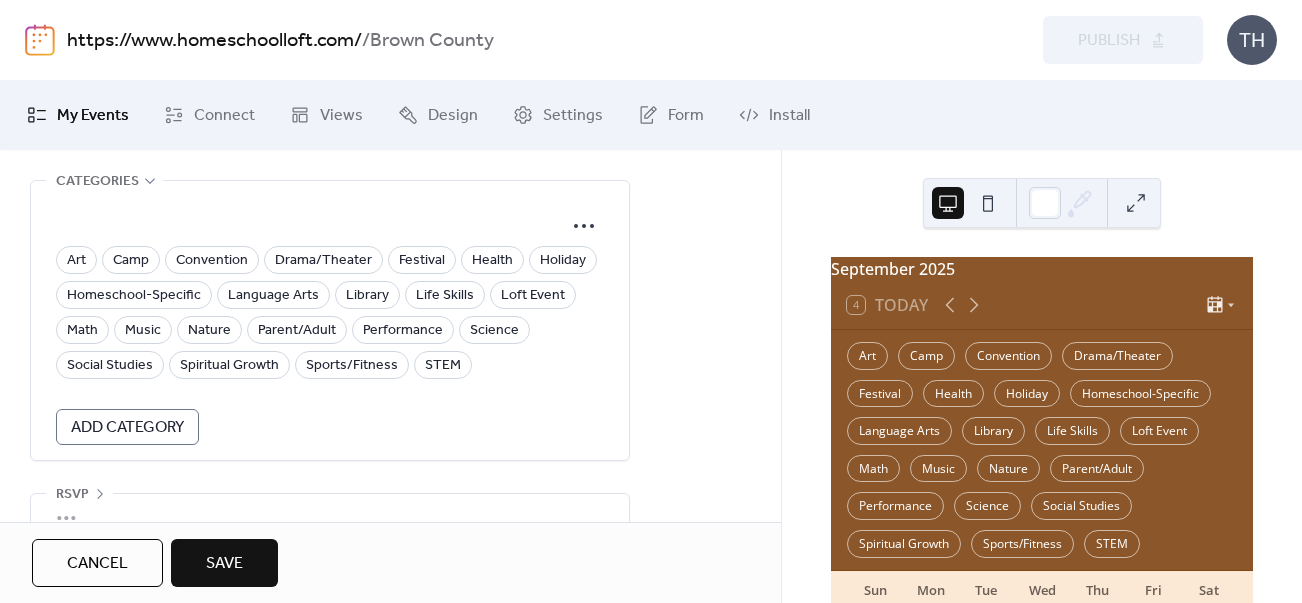 type on "**********" 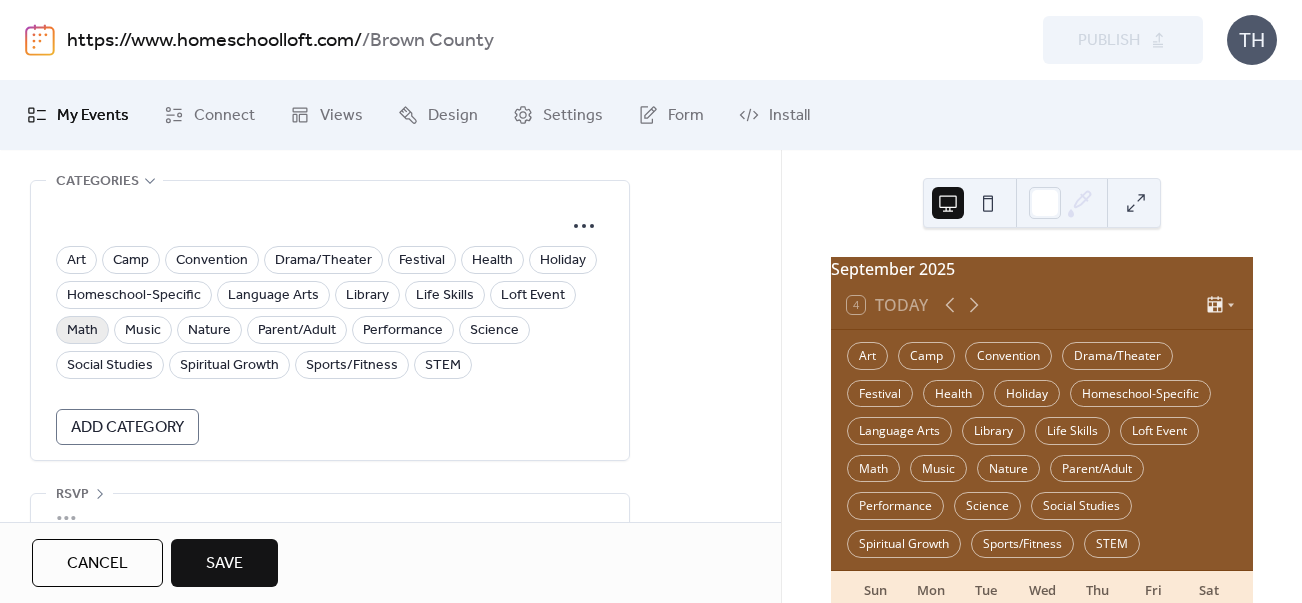 click on "Math" at bounding box center [82, 331] 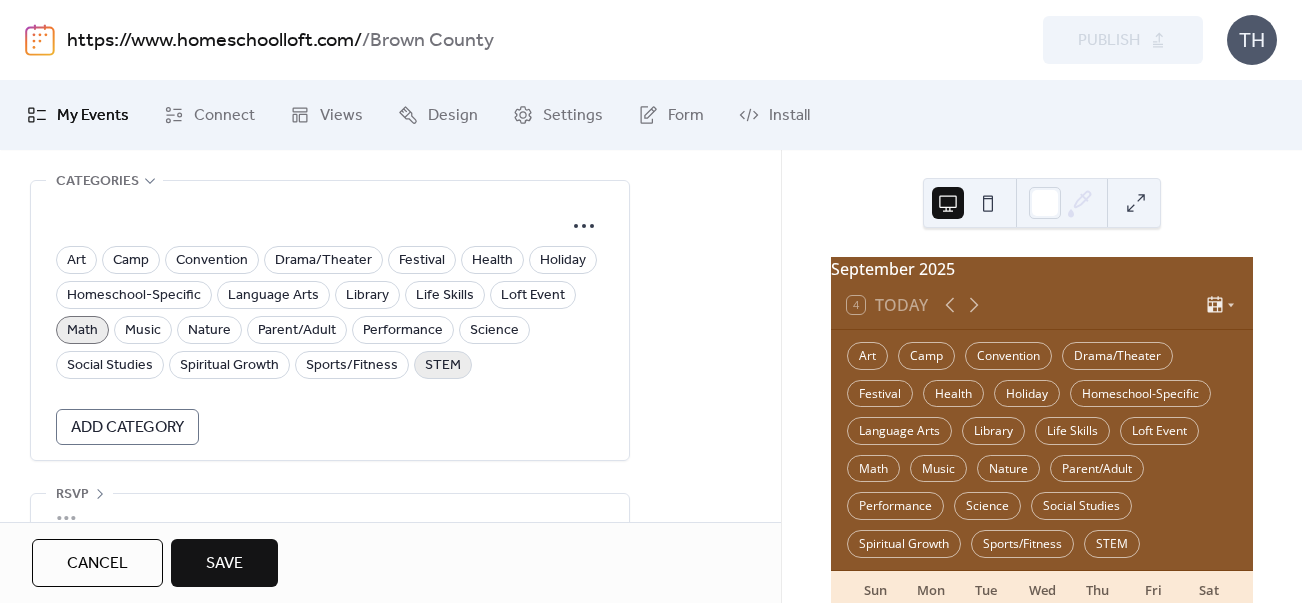 click on "STEM" at bounding box center [443, 366] 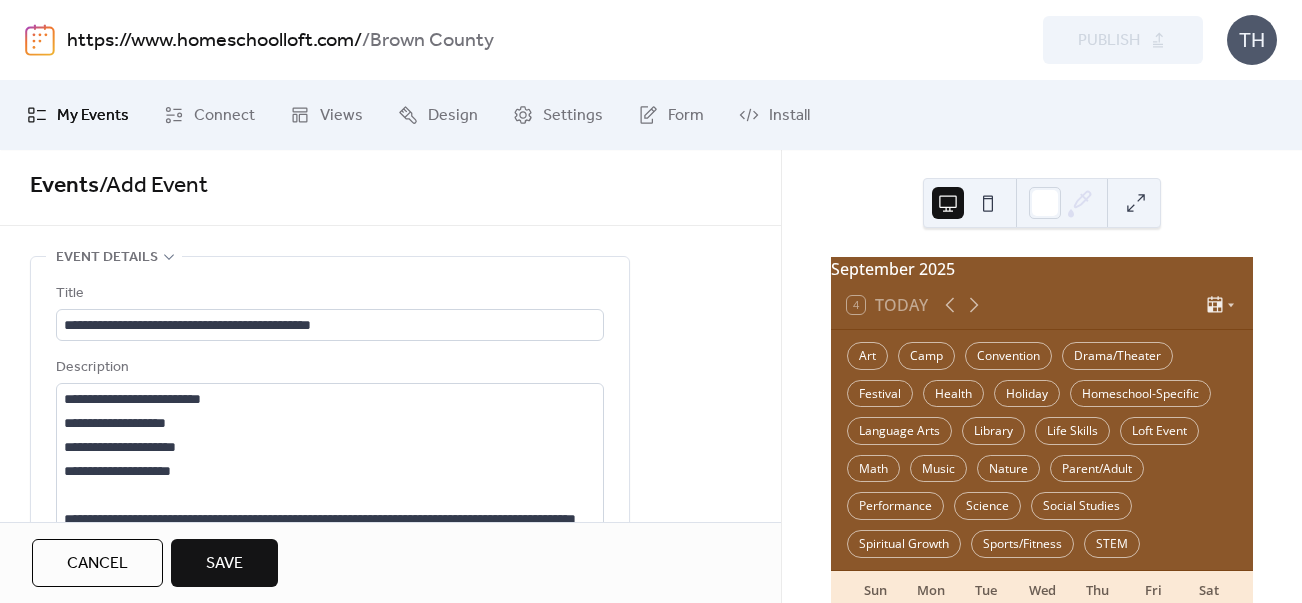 scroll, scrollTop: 107, scrollLeft: 0, axis: vertical 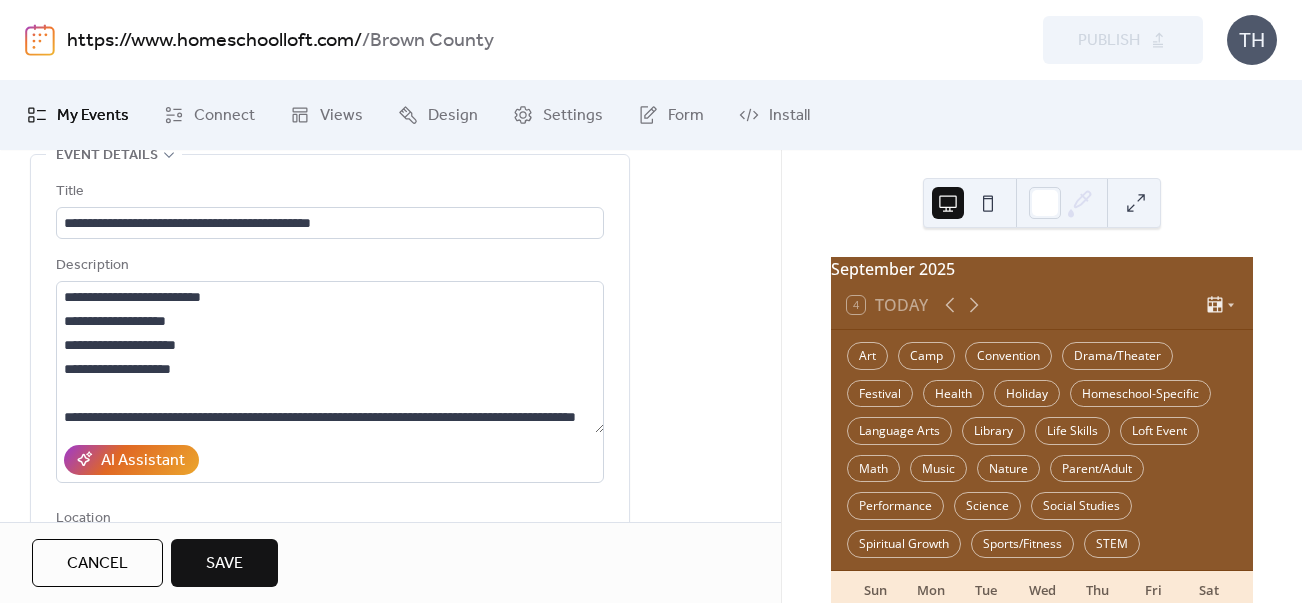 click on "Save" at bounding box center (224, 564) 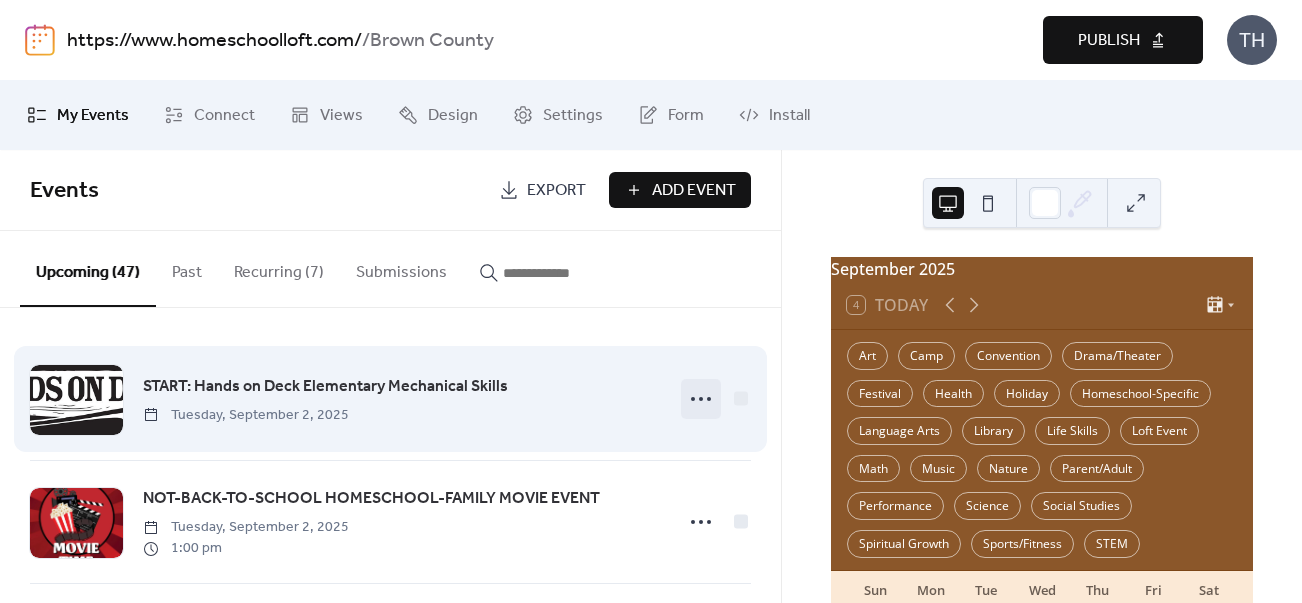 click 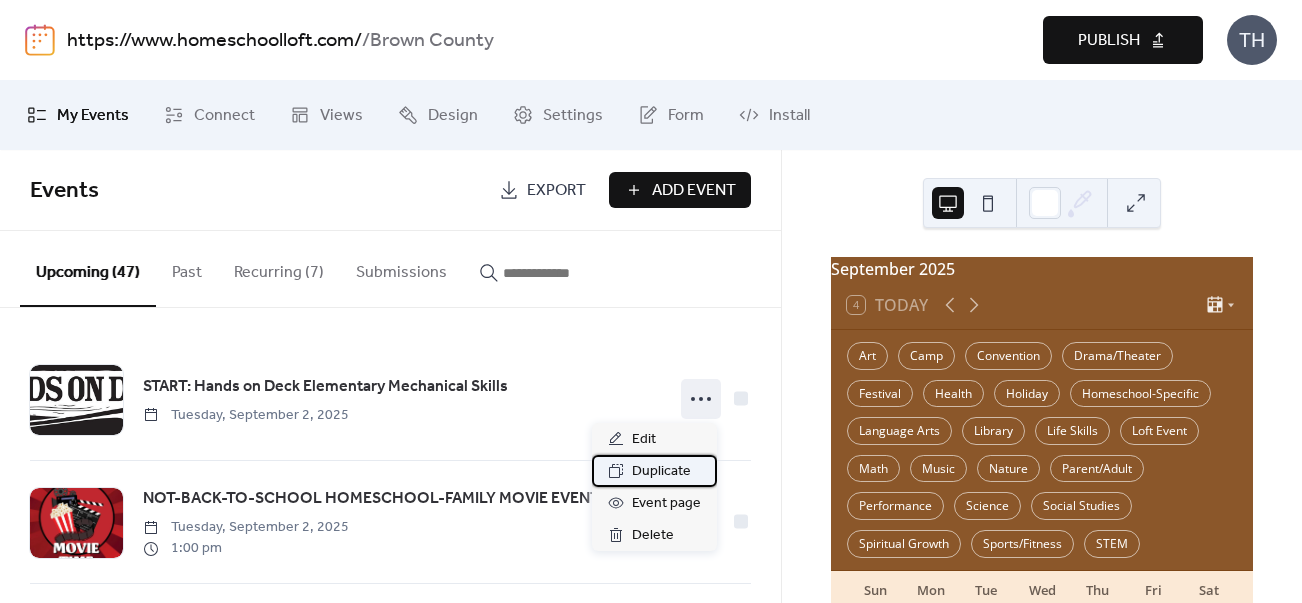 click on "Duplicate" at bounding box center [654, 471] 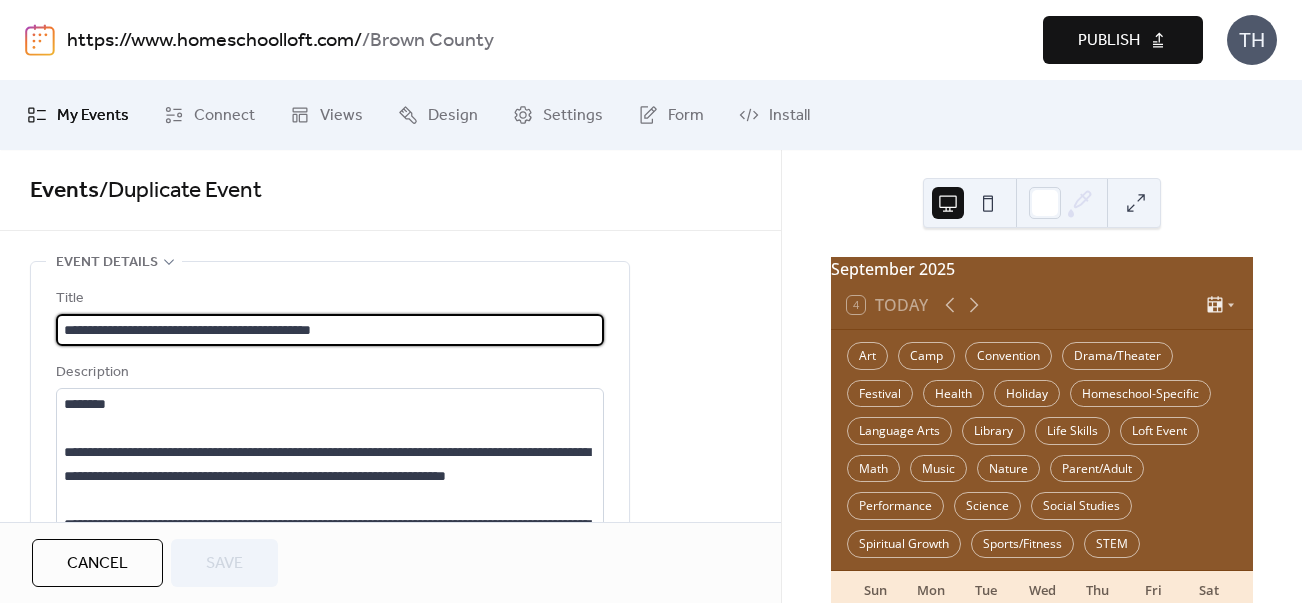 scroll, scrollTop: 1, scrollLeft: 0, axis: vertical 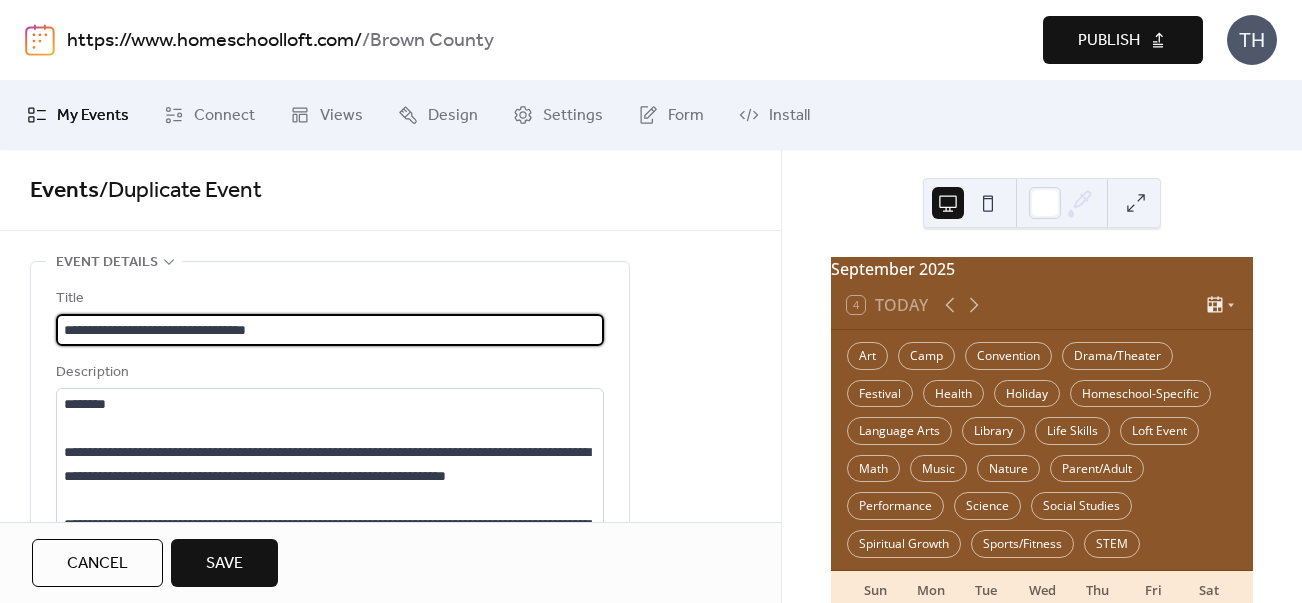 type on "**********" 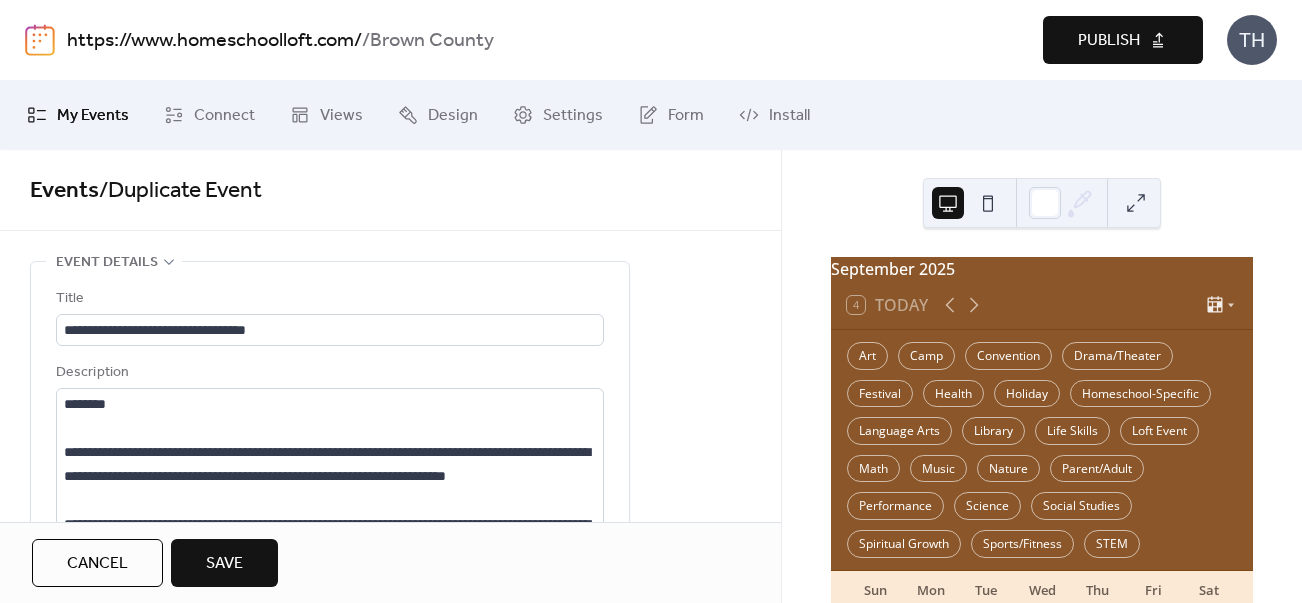 scroll, scrollTop: 0, scrollLeft: 0, axis: both 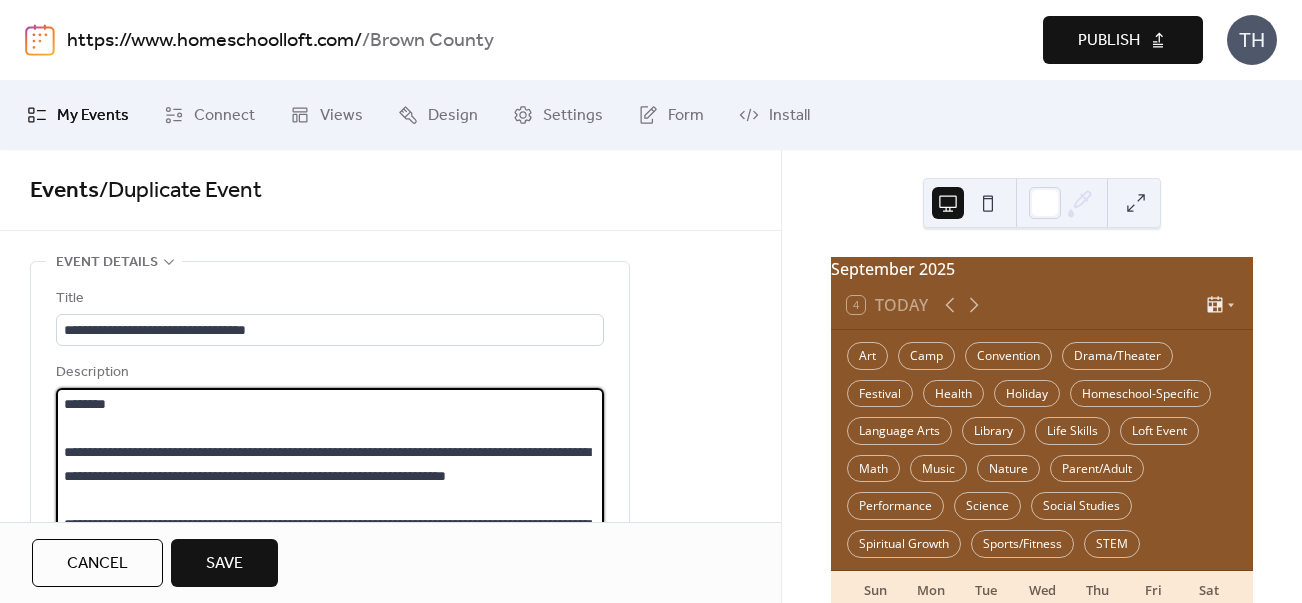 drag, startPoint x: 97, startPoint y: 407, endPoint x: 126, endPoint y: 406, distance: 29.017237 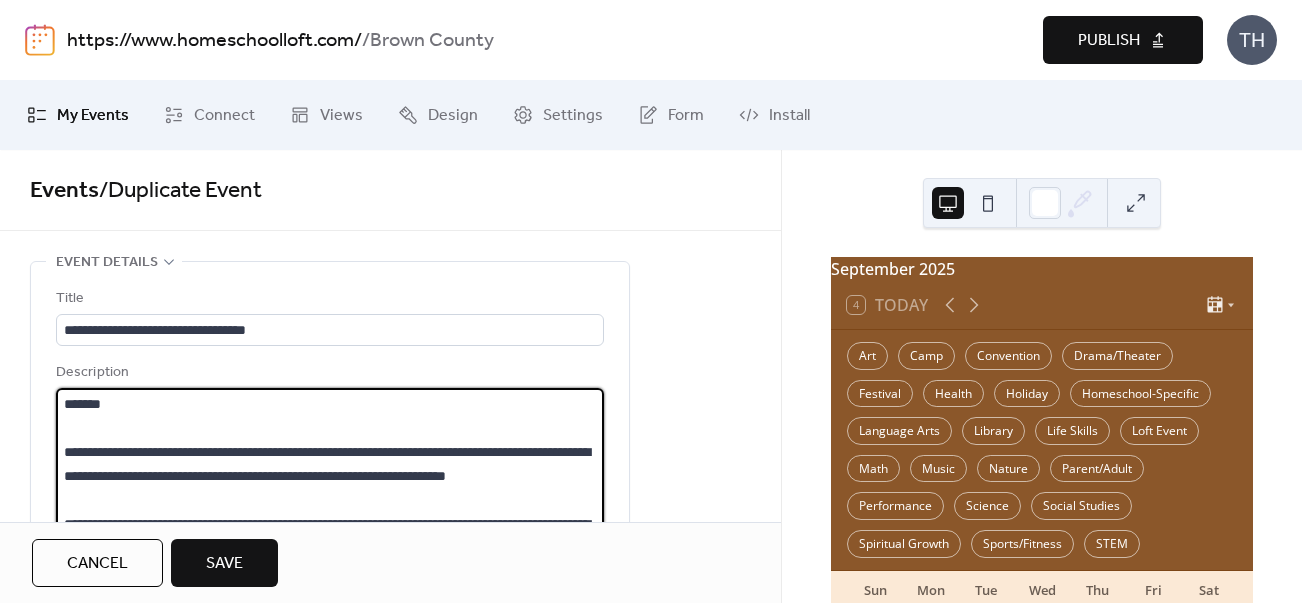 drag, startPoint x: 64, startPoint y: 453, endPoint x: 153, endPoint y: 496, distance: 98.84331 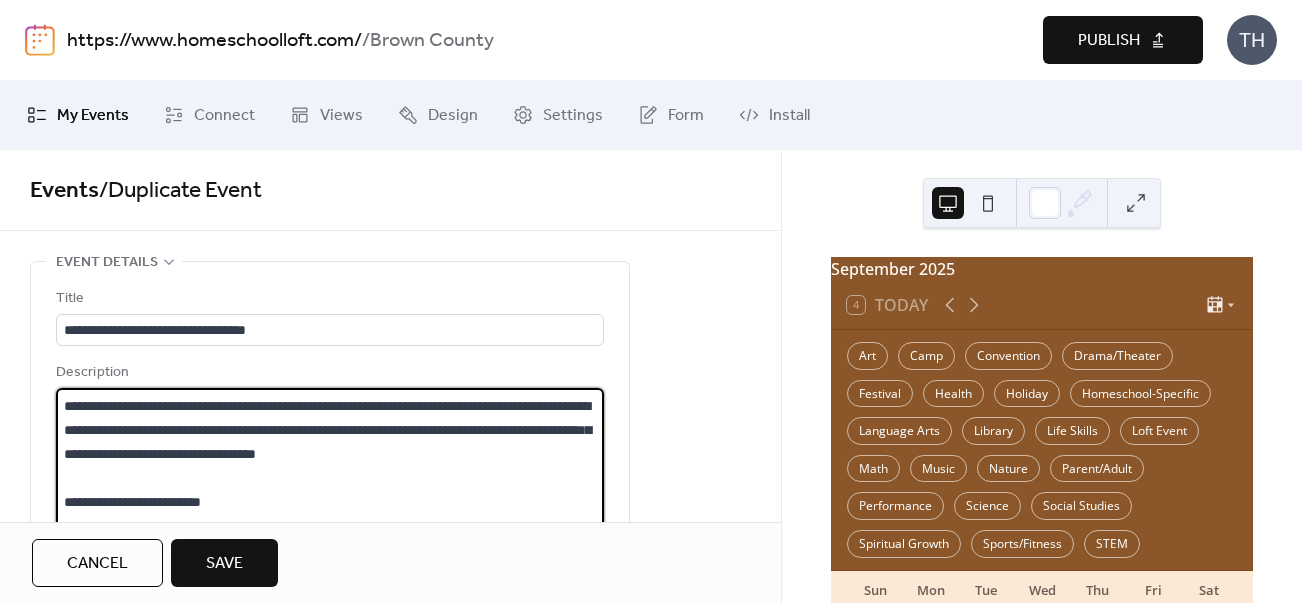 scroll, scrollTop: 121, scrollLeft: 0, axis: vertical 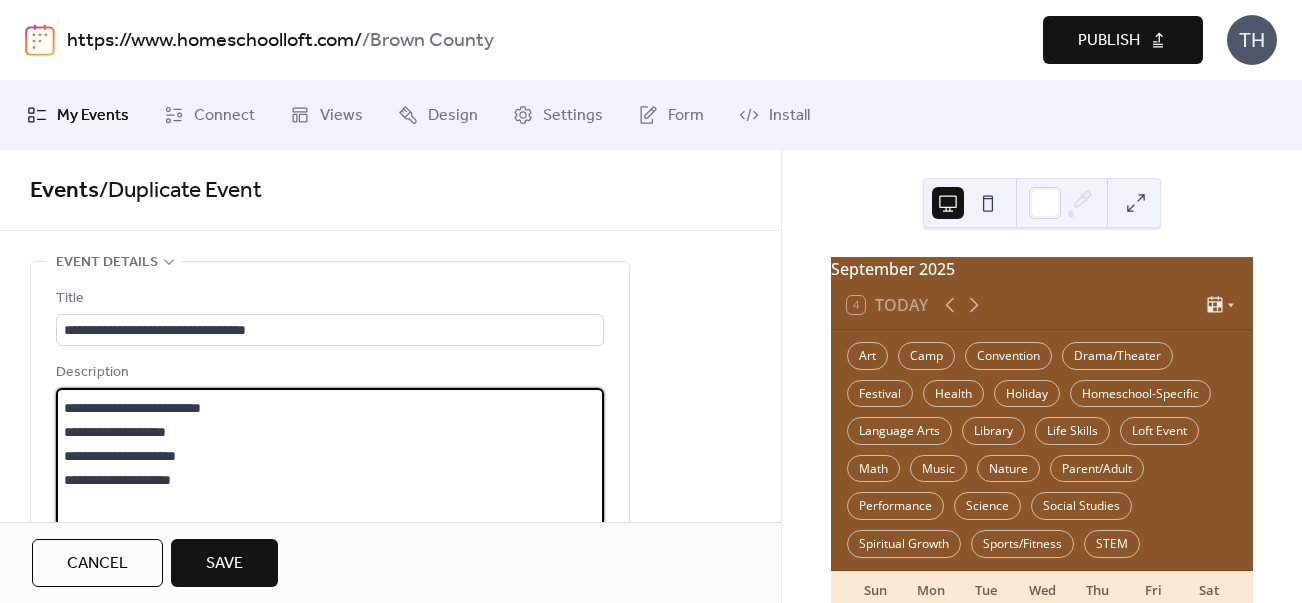 drag, startPoint x: 216, startPoint y: 428, endPoint x: 277, endPoint y: 432, distance: 61.13101 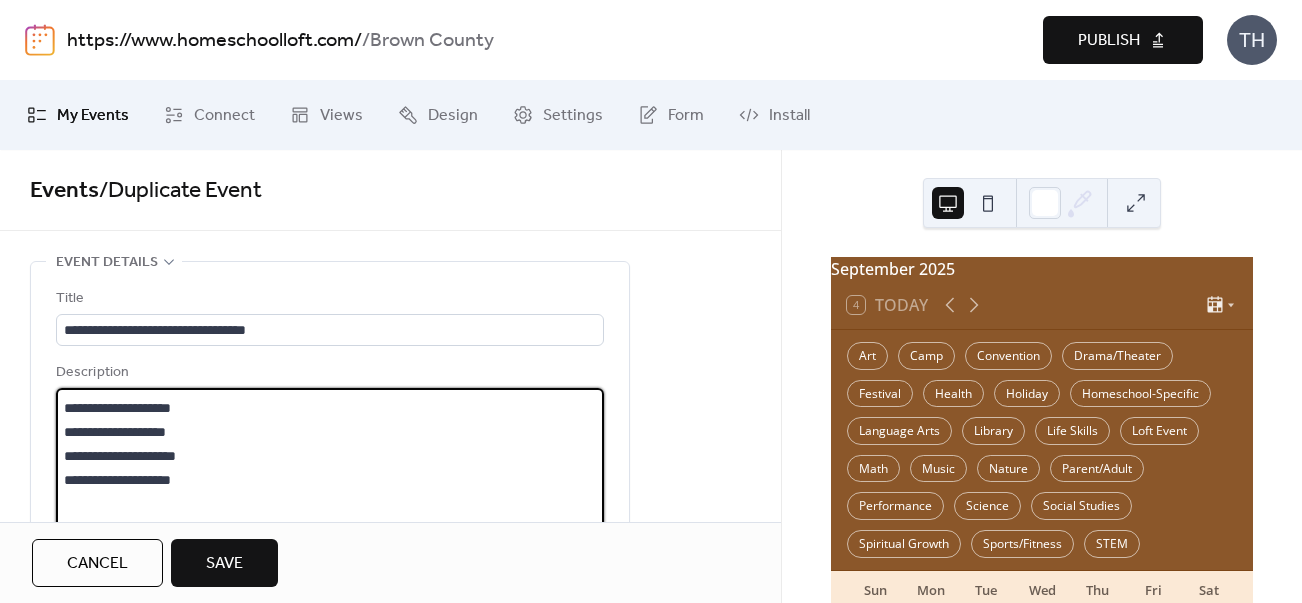 drag, startPoint x: 134, startPoint y: 434, endPoint x: 219, endPoint y: 435, distance: 85.00588 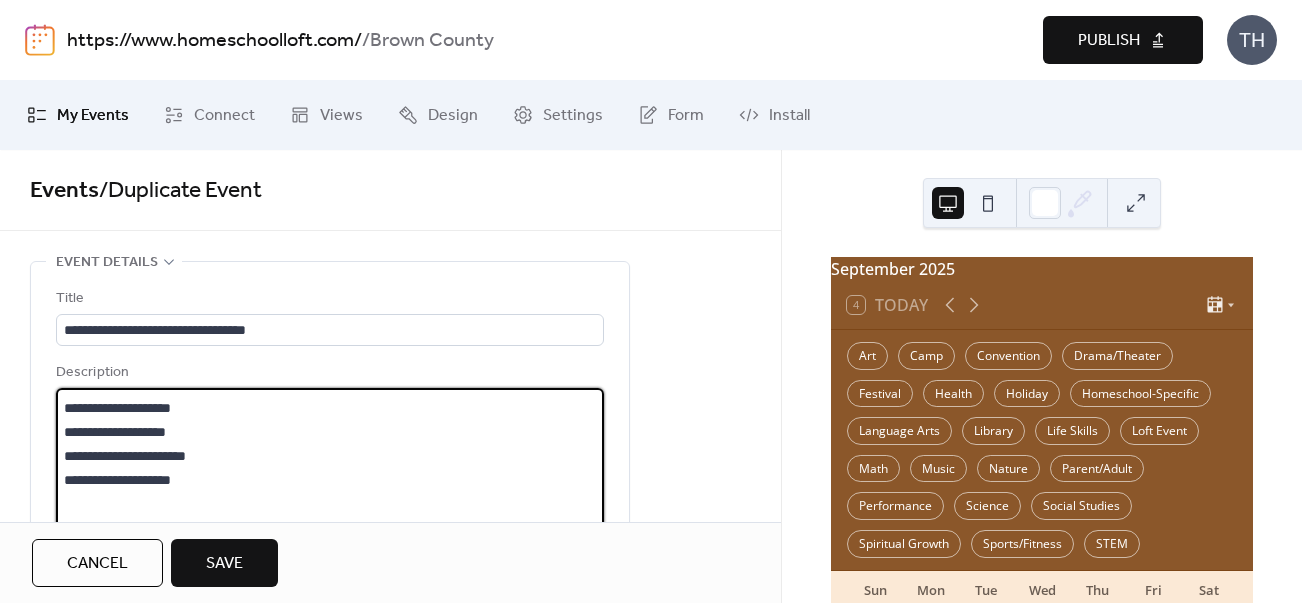 drag, startPoint x: 177, startPoint y: 503, endPoint x: 244, endPoint y: 504, distance: 67.00746 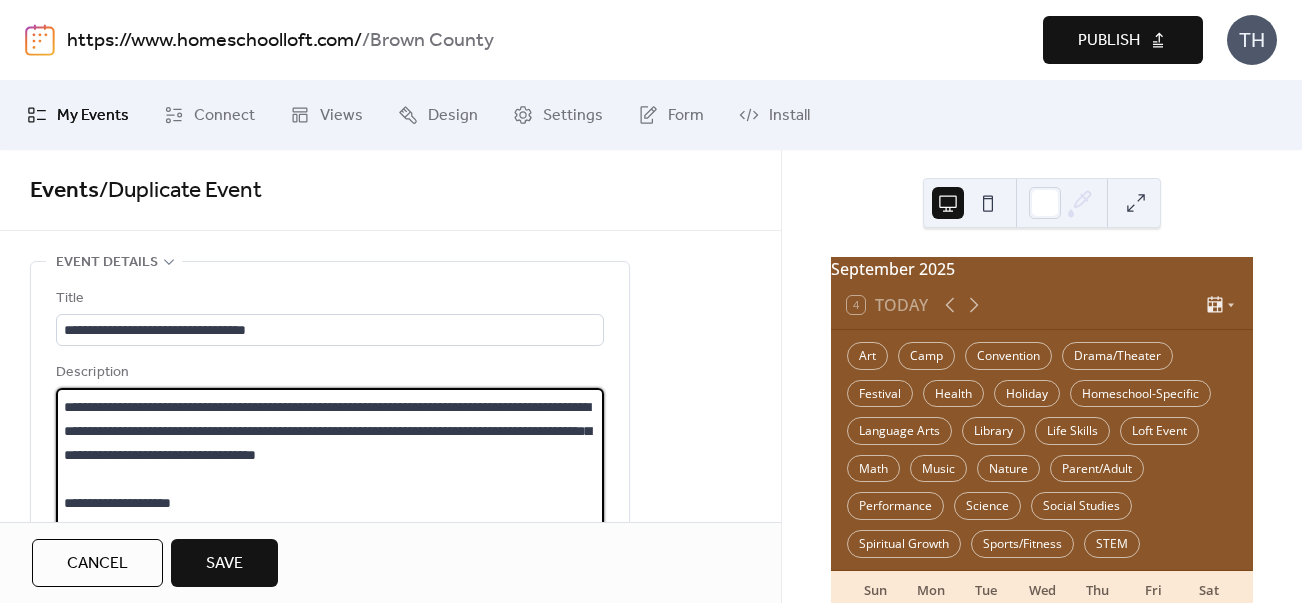 scroll, scrollTop: 123, scrollLeft: 0, axis: vertical 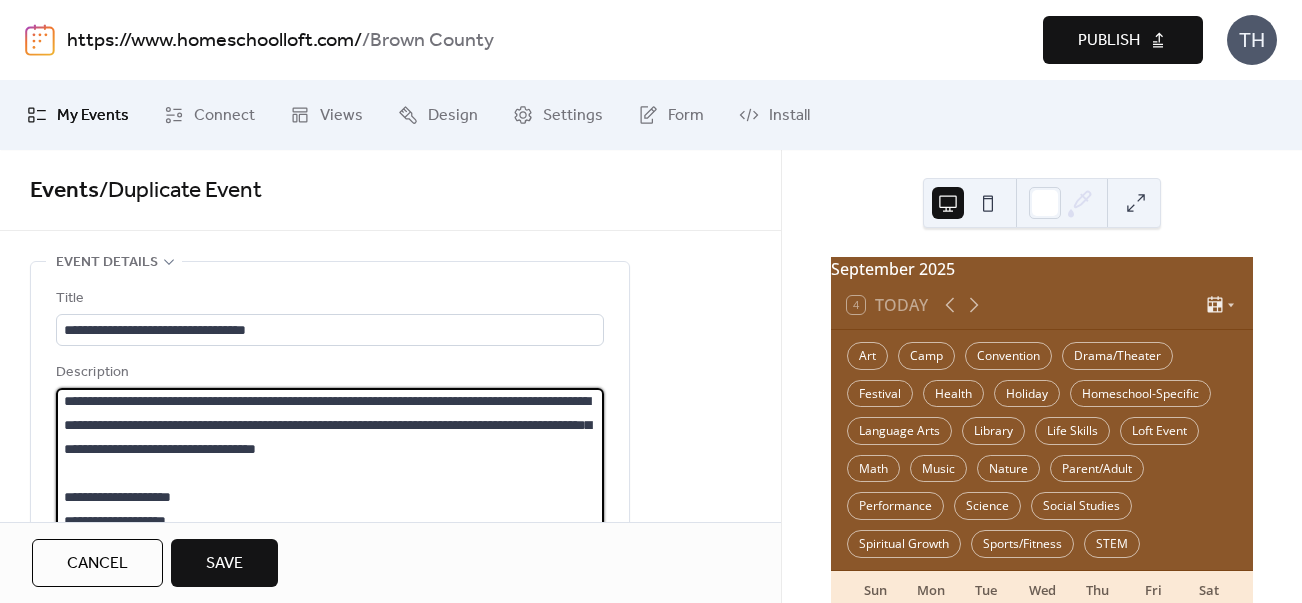 click on "**********" at bounding box center [330, 464] 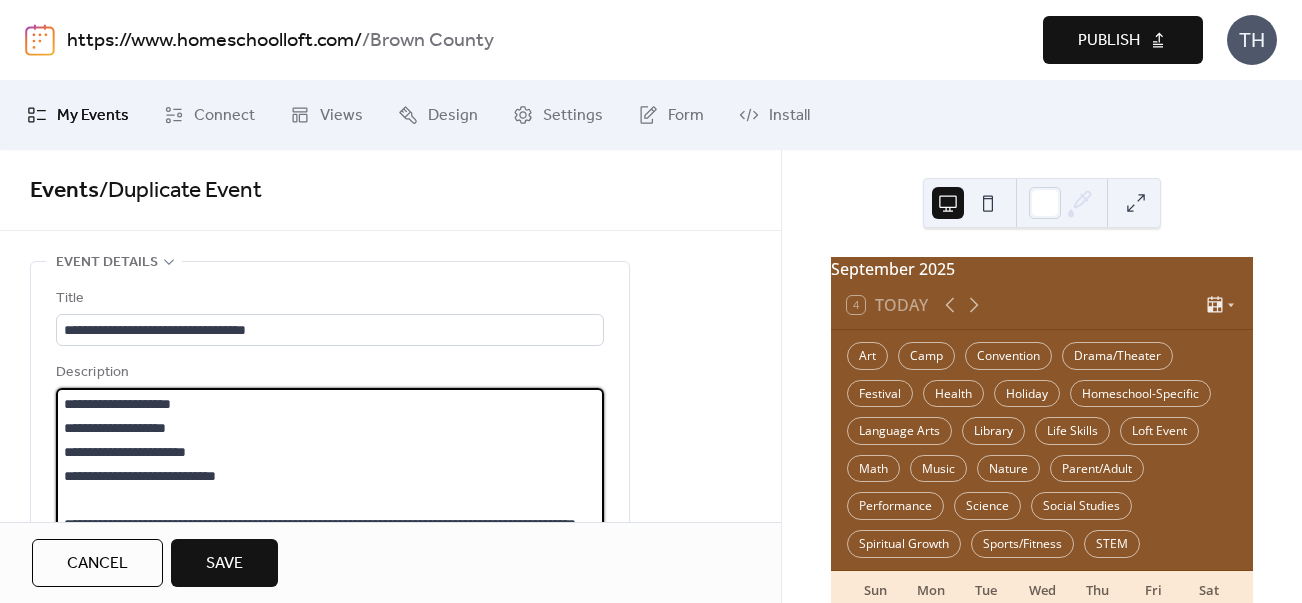 scroll, scrollTop: 288, scrollLeft: 0, axis: vertical 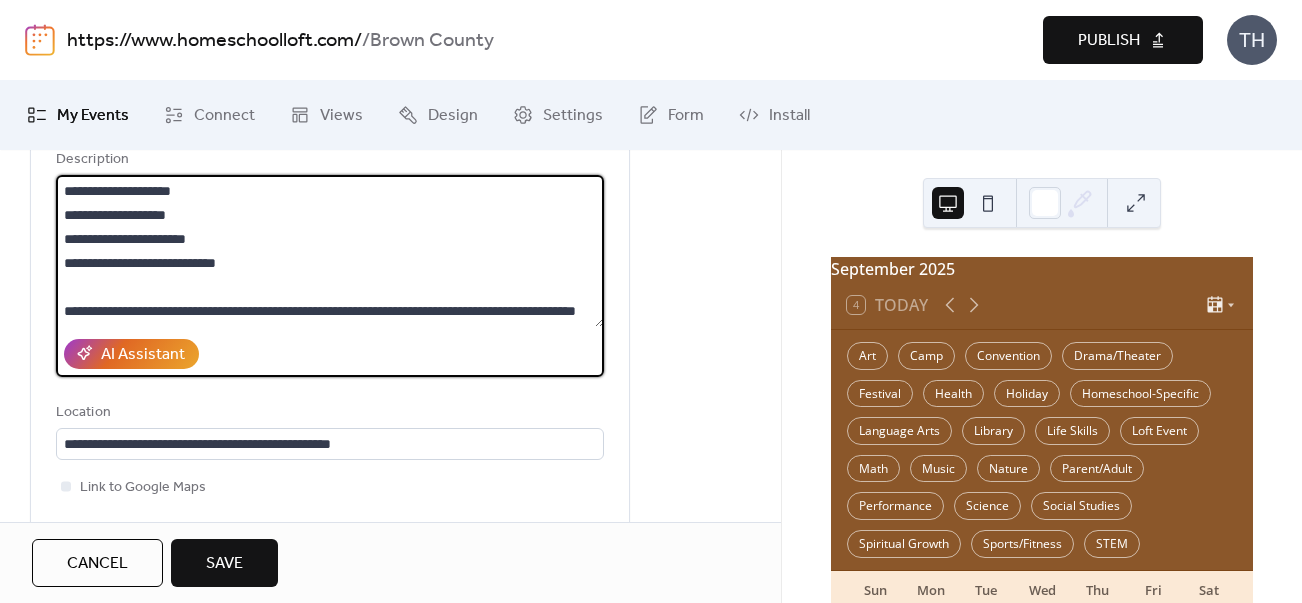 click on "**********" at bounding box center (330, 251) 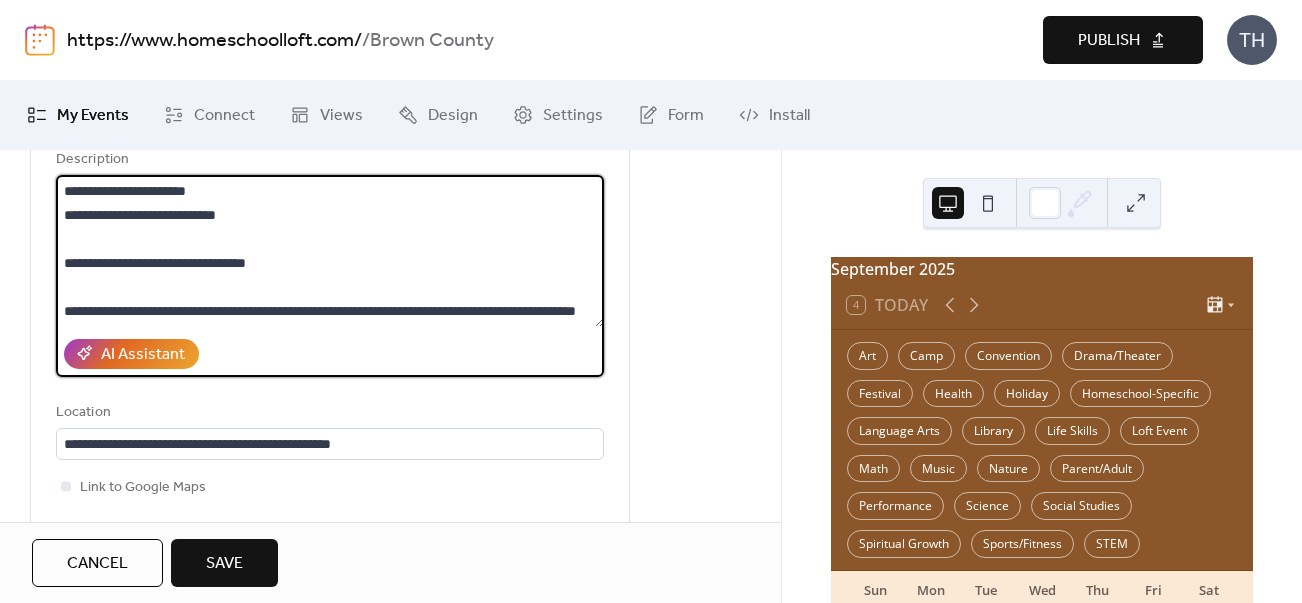 scroll, scrollTop: 336, scrollLeft: 0, axis: vertical 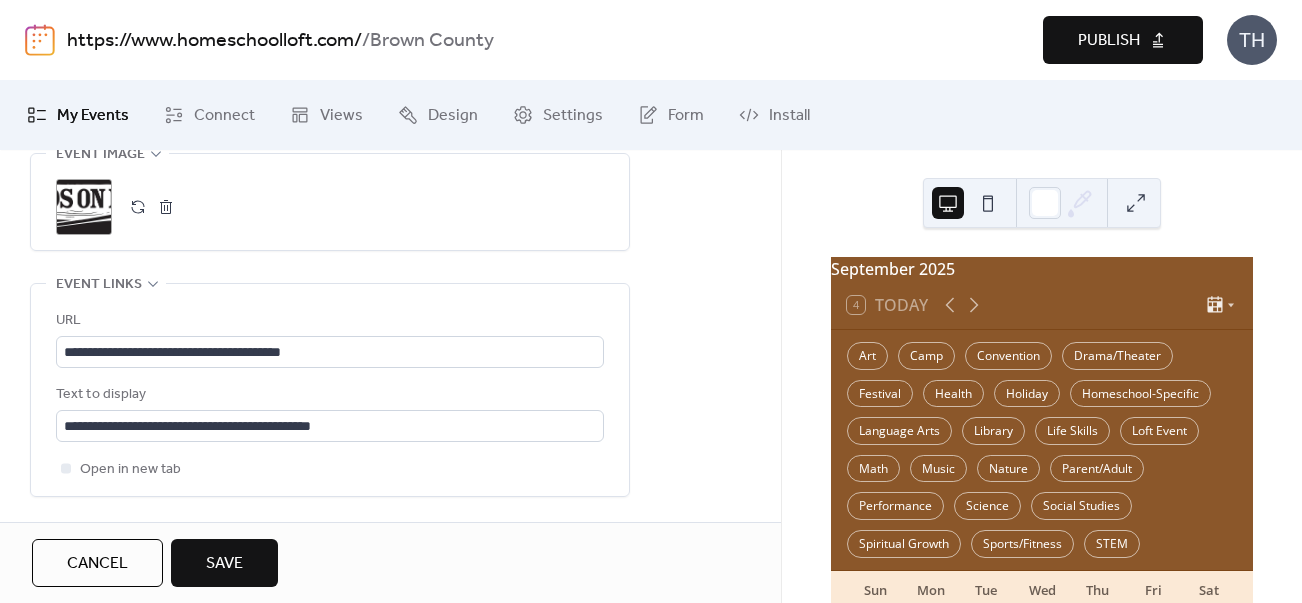 type on "**********" 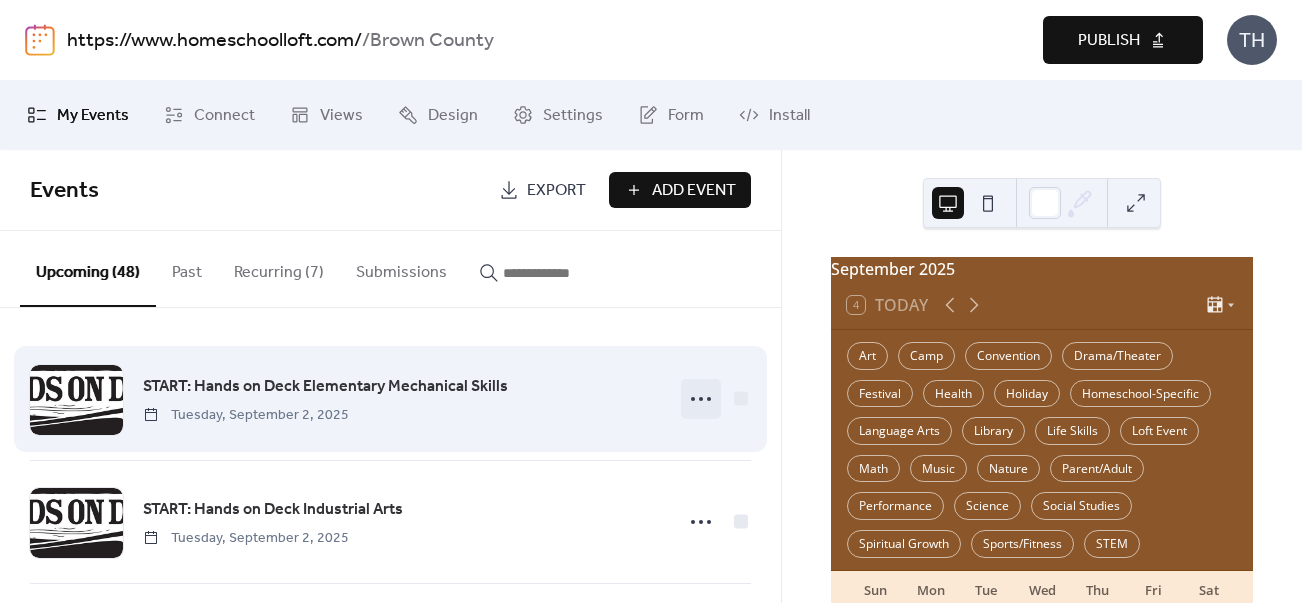 click 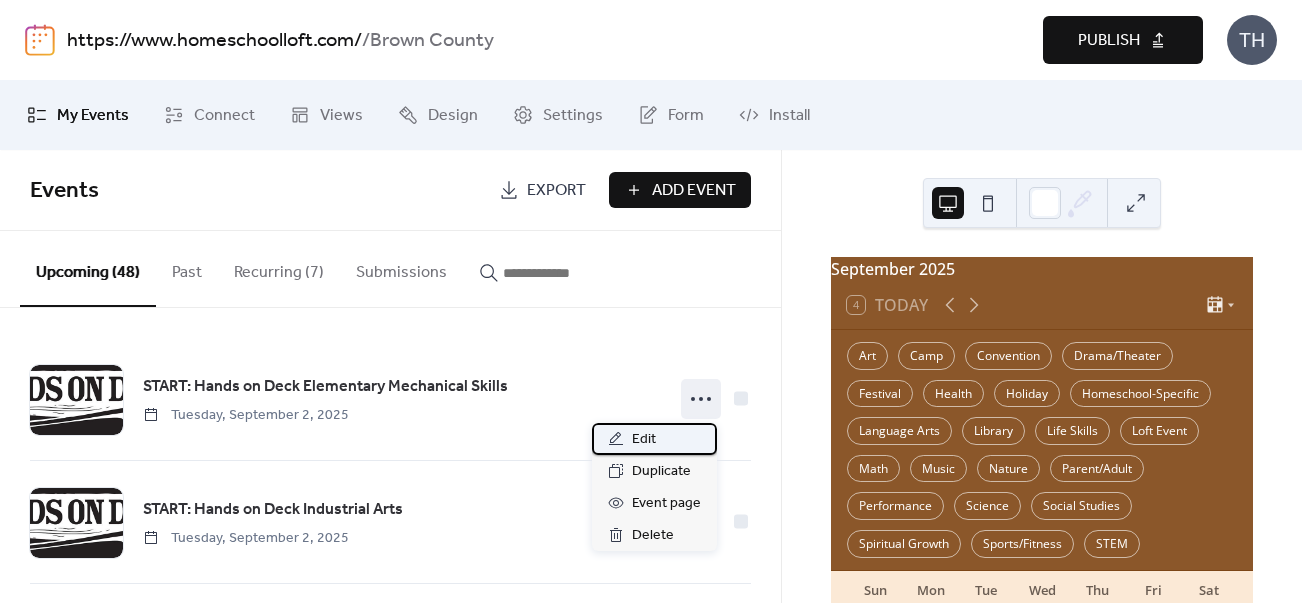 click on "Edit" at bounding box center (654, 439) 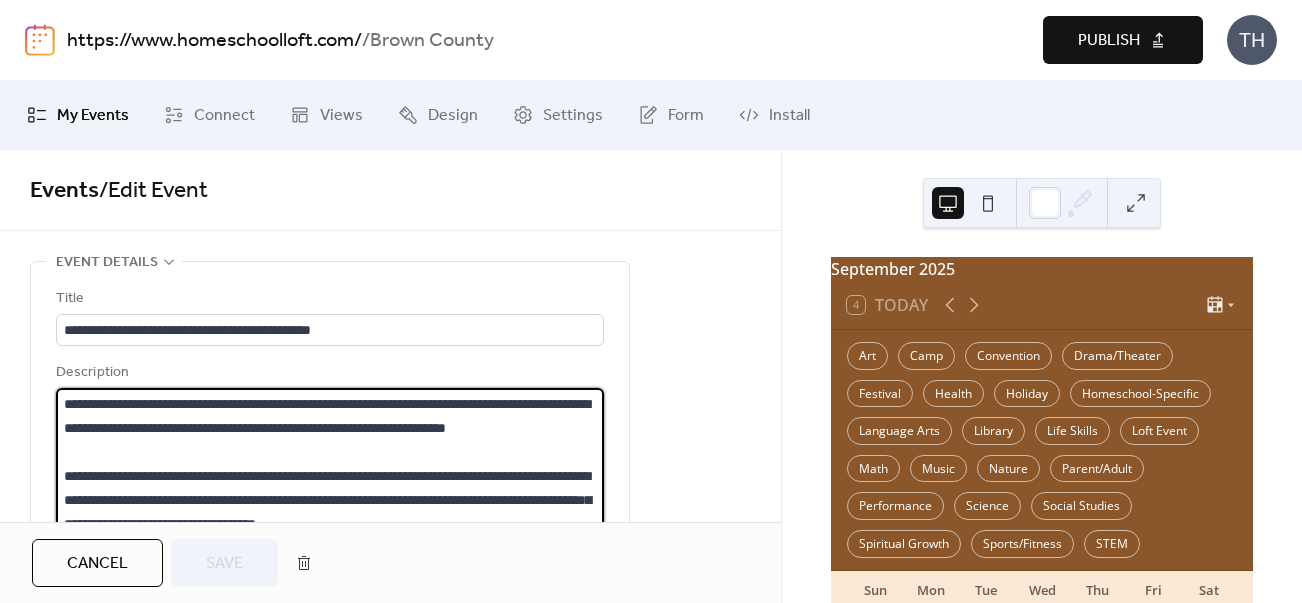 scroll, scrollTop: 64, scrollLeft: 0, axis: vertical 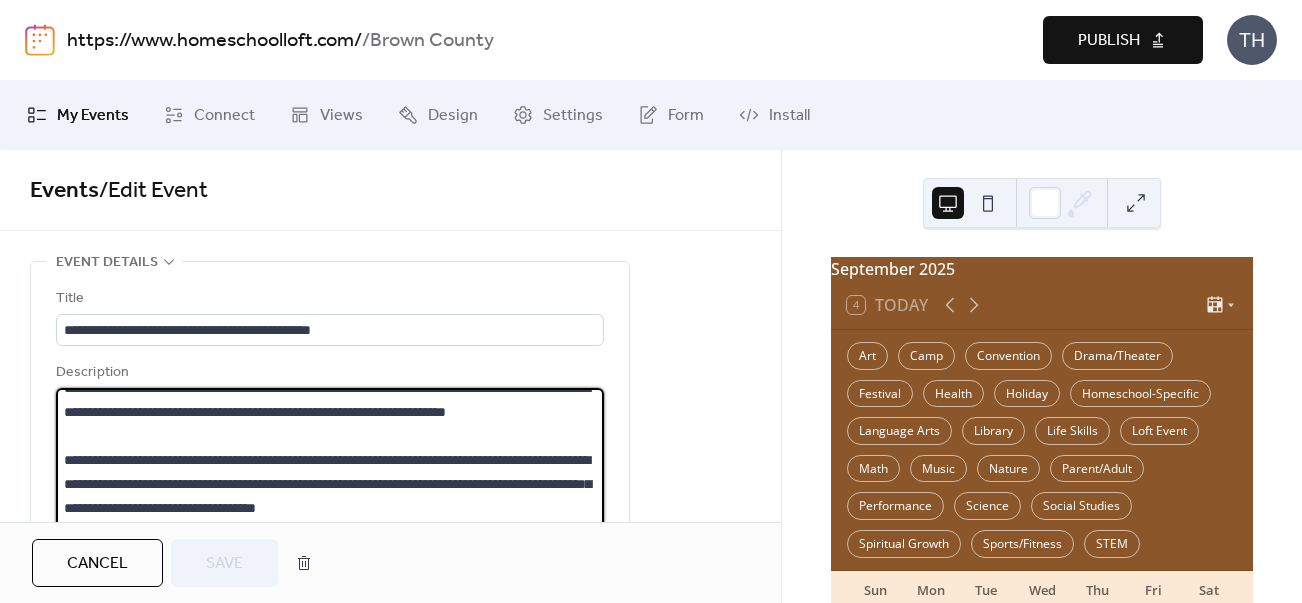 click on "**********" at bounding box center (330, 464) 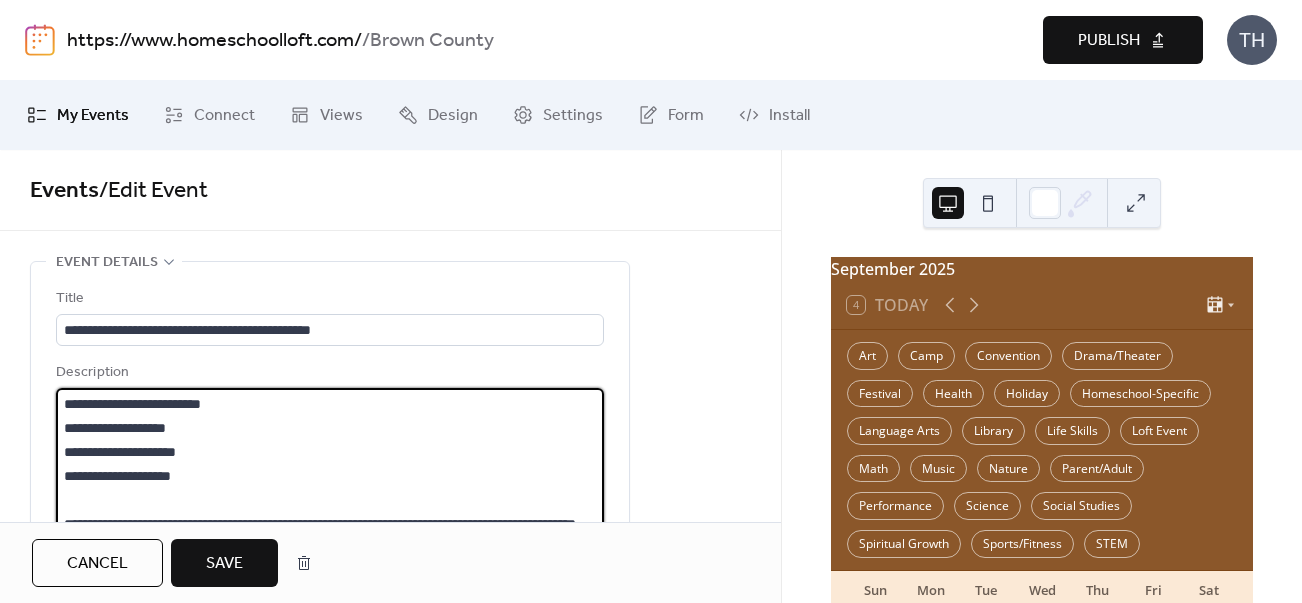 scroll, scrollTop: 288, scrollLeft: 0, axis: vertical 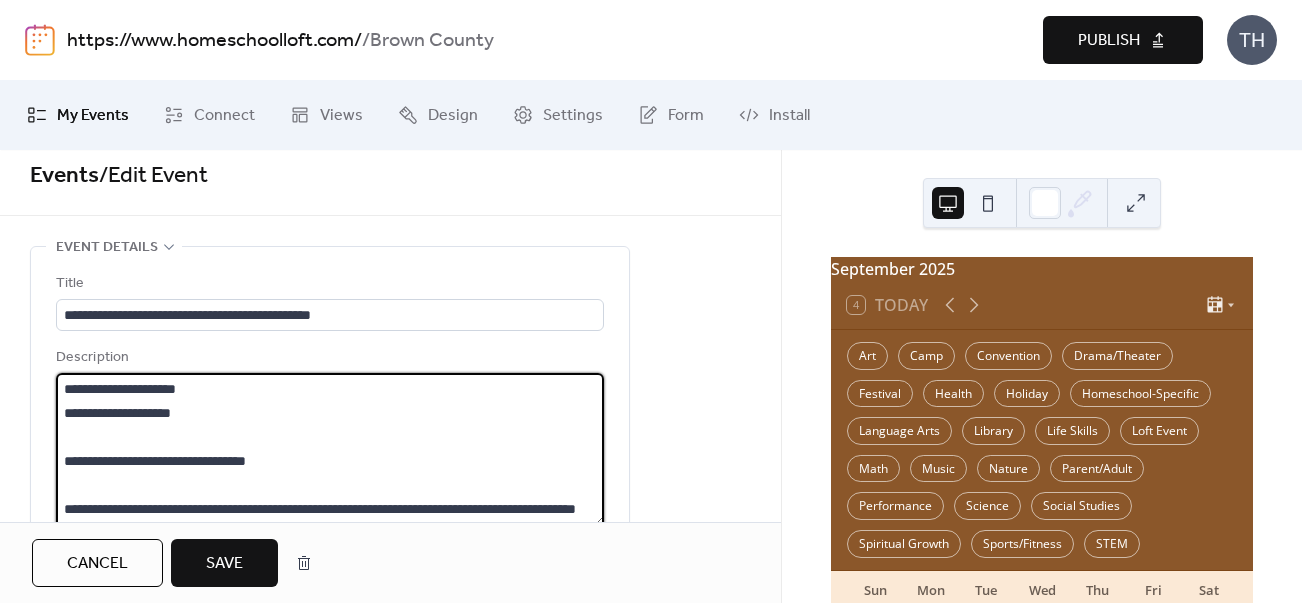 type on "**********" 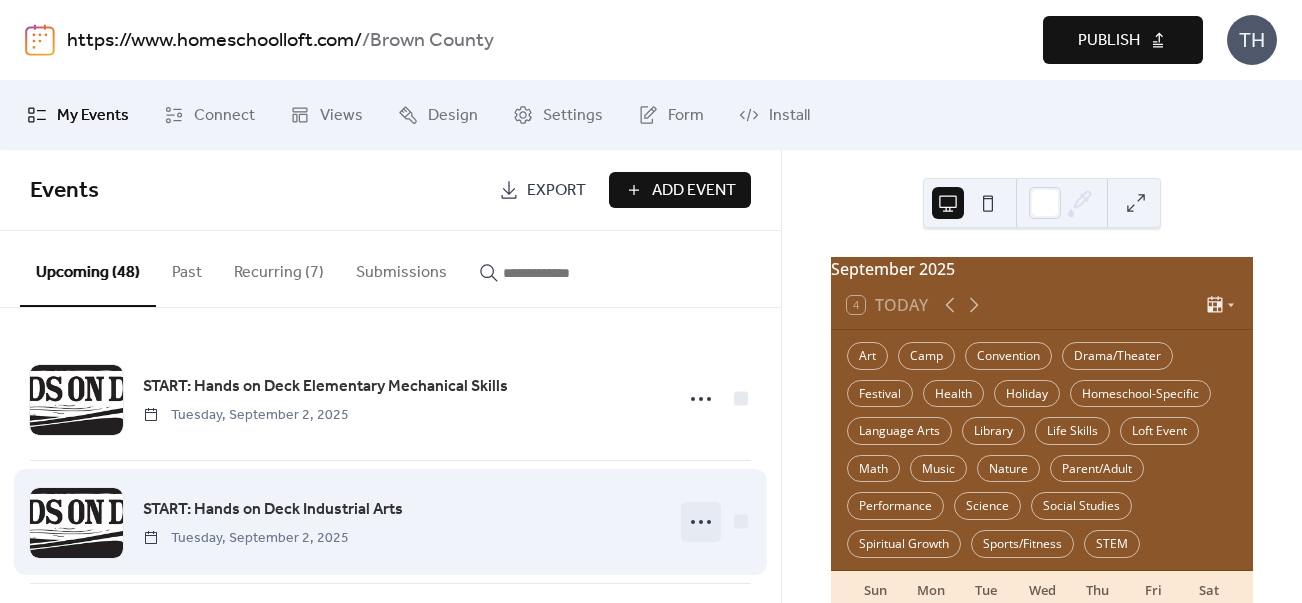 click 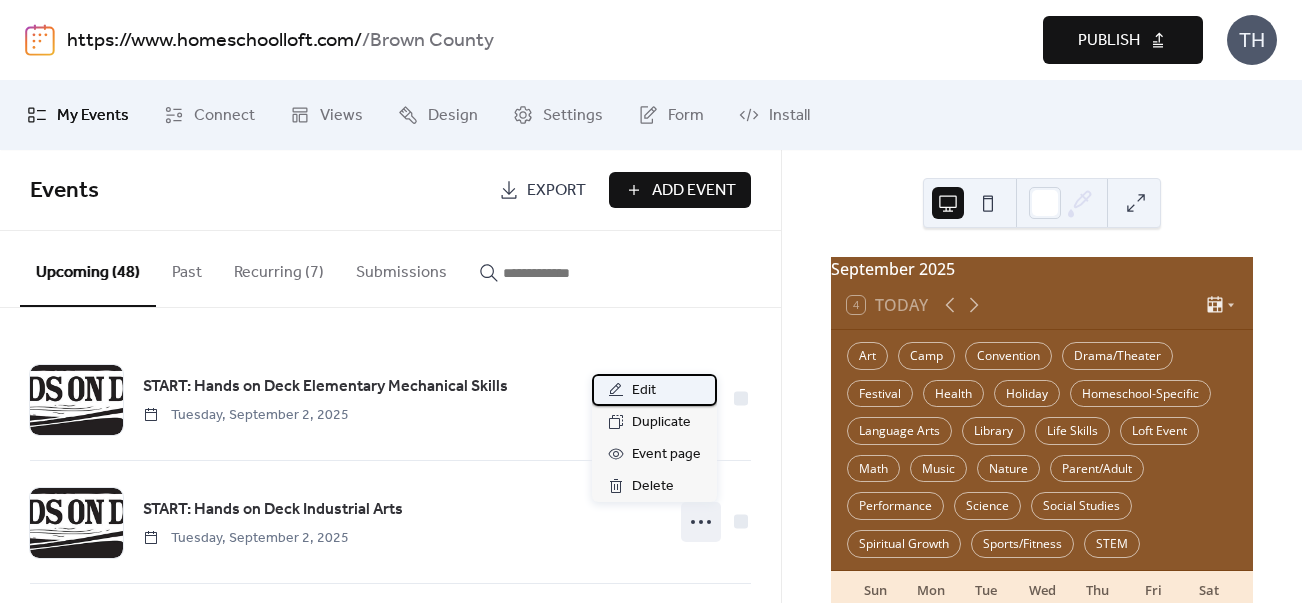 click on "Edit" at bounding box center [654, 390] 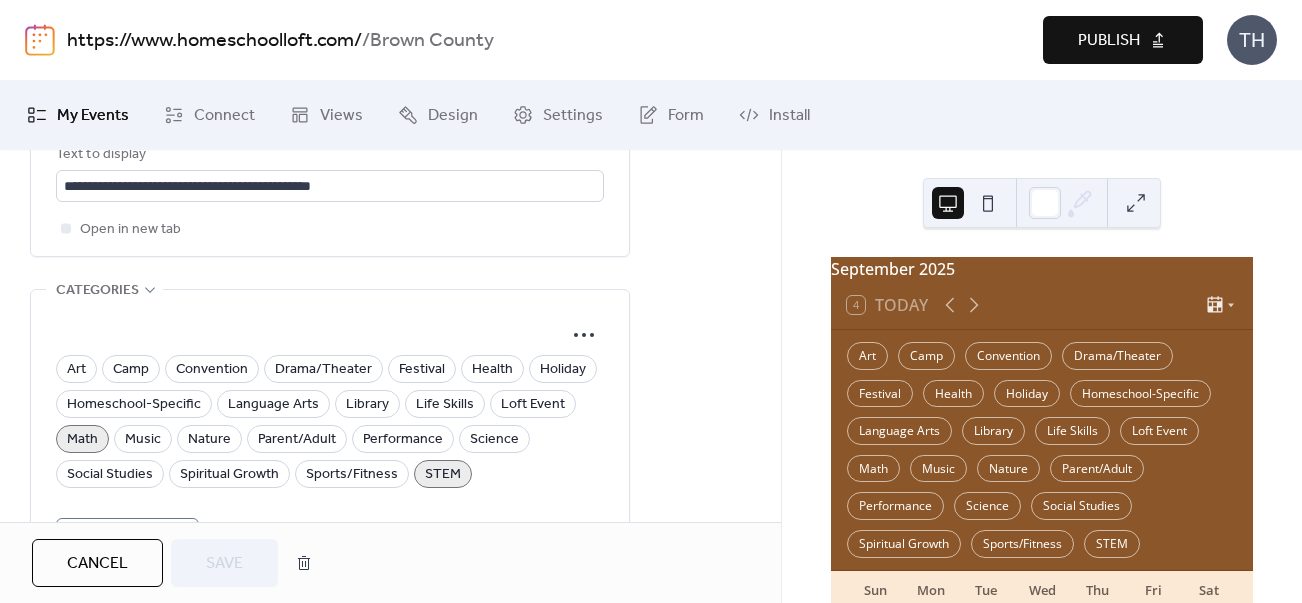 scroll, scrollTop: 1326, scrollLeft: 0, axis: vertical 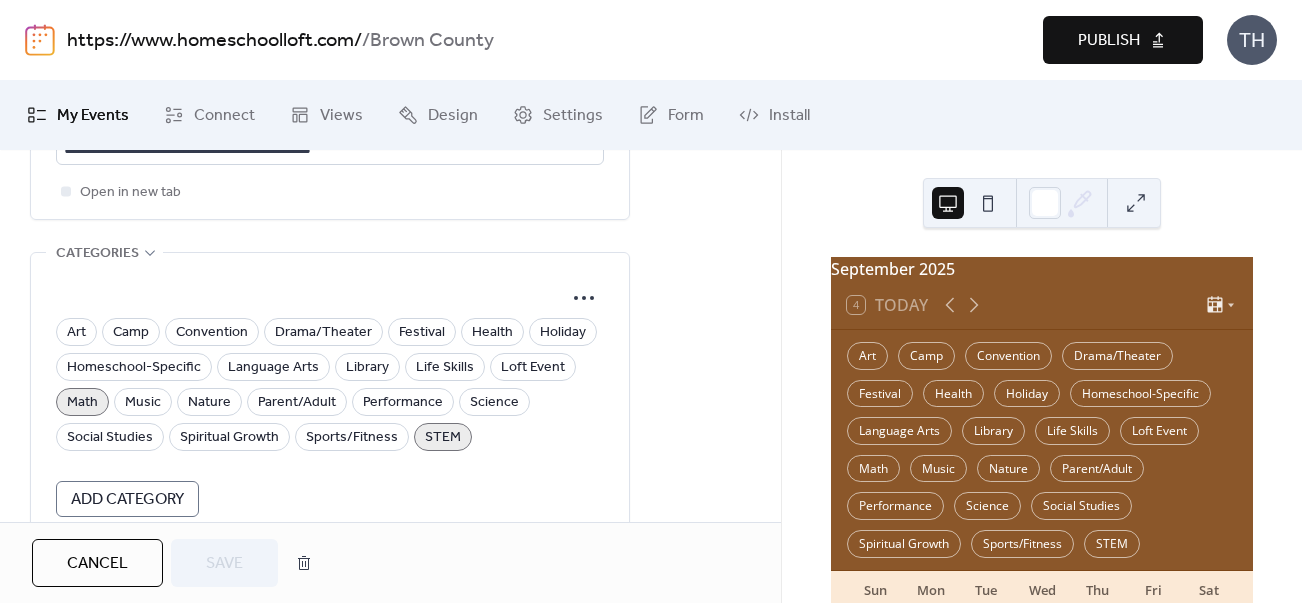 click on "Math" at bounding box center [82, 403] 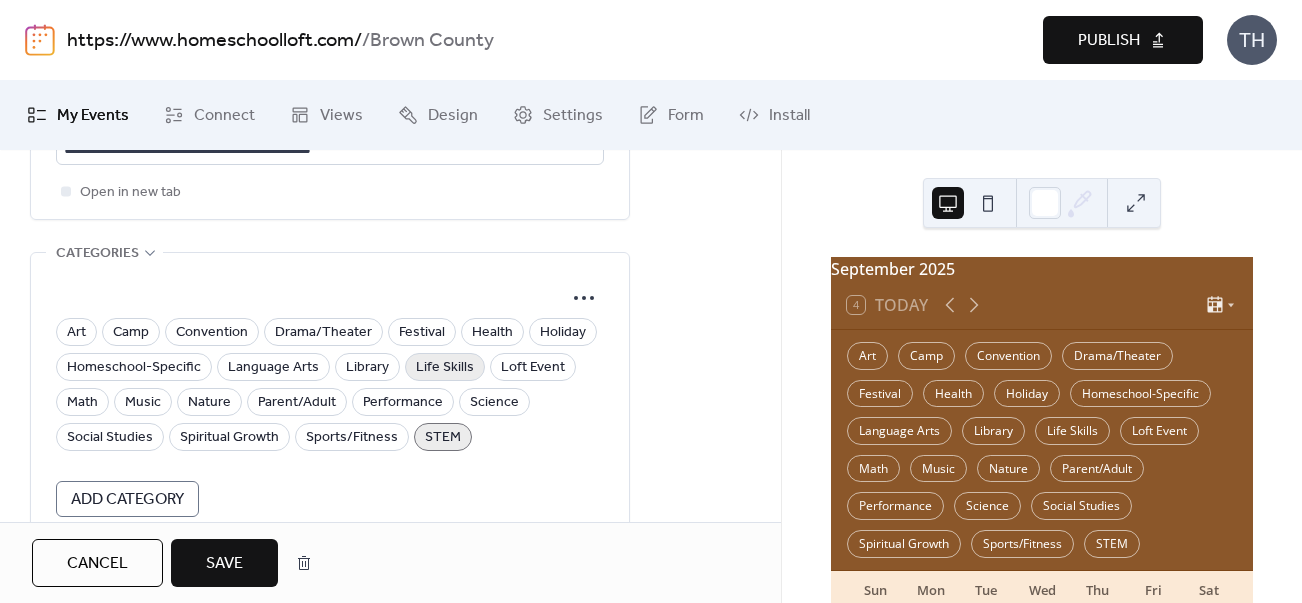 click on "Life Skills" at bounding box center (445, 368) 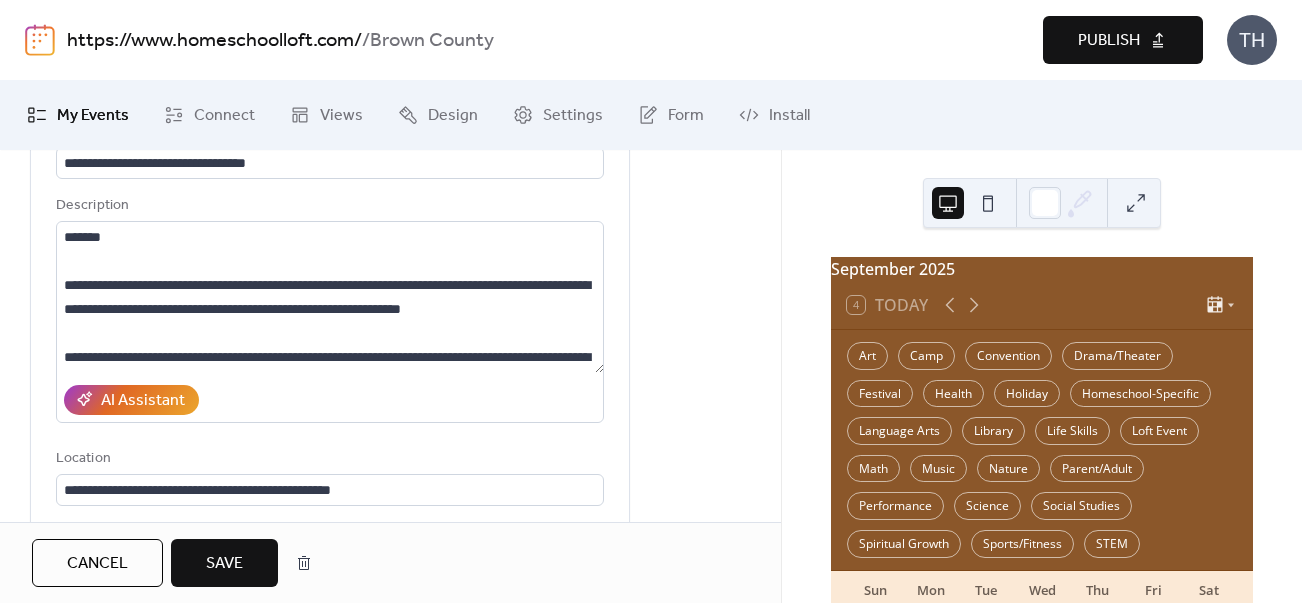 scroll, scrollTop: 155, scrollLeft: 0, axis: vertical 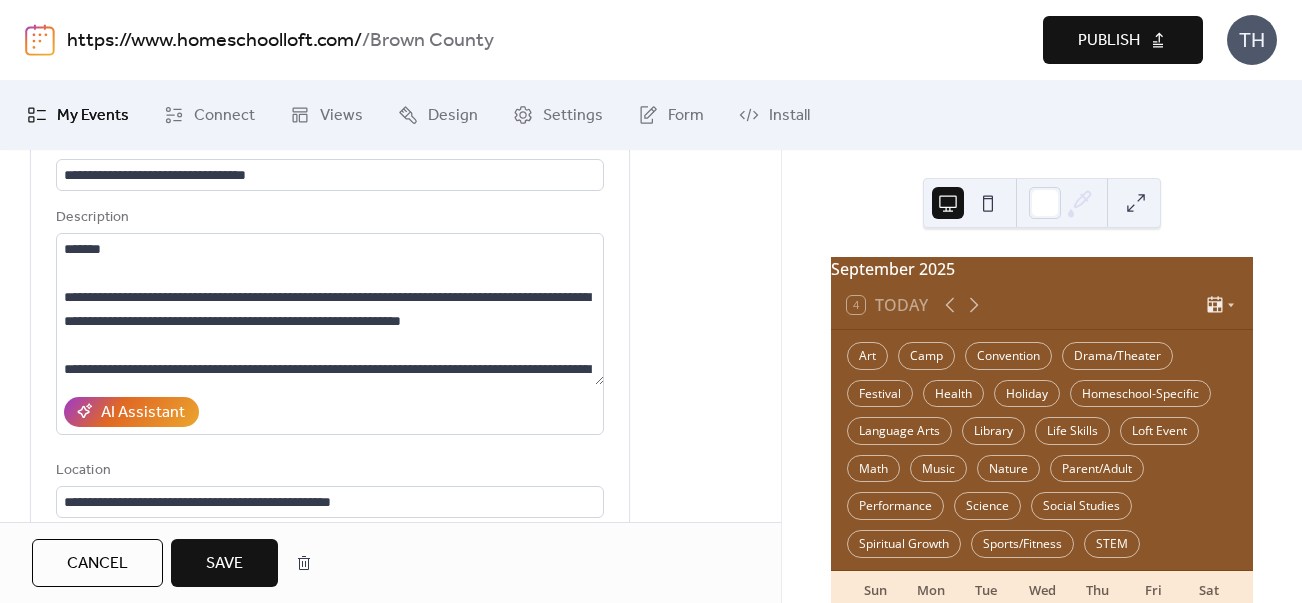 click on "Save" at bounding box center (224, 564) 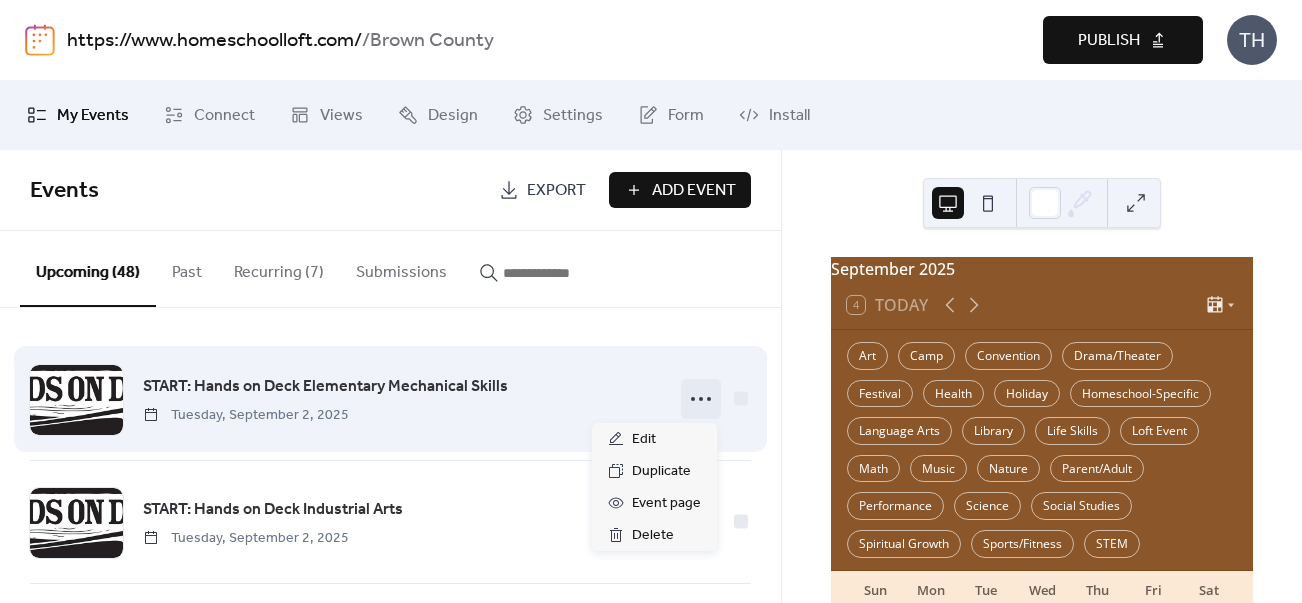 click 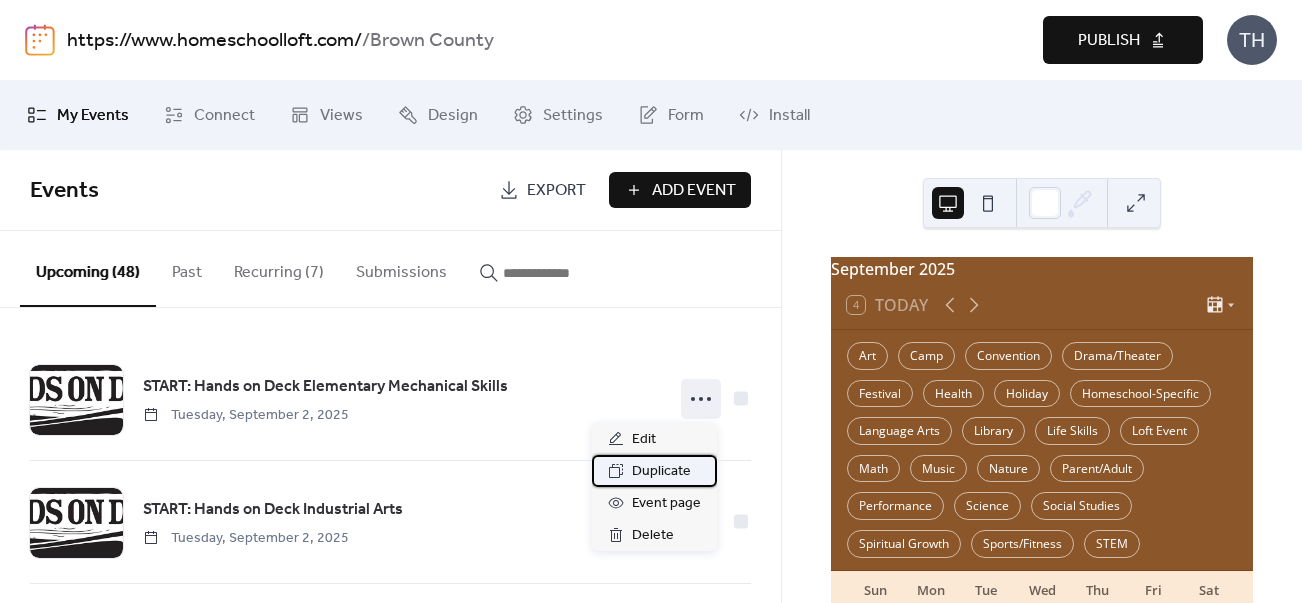 click on "Duplicate" at bounding box center [661, 472] 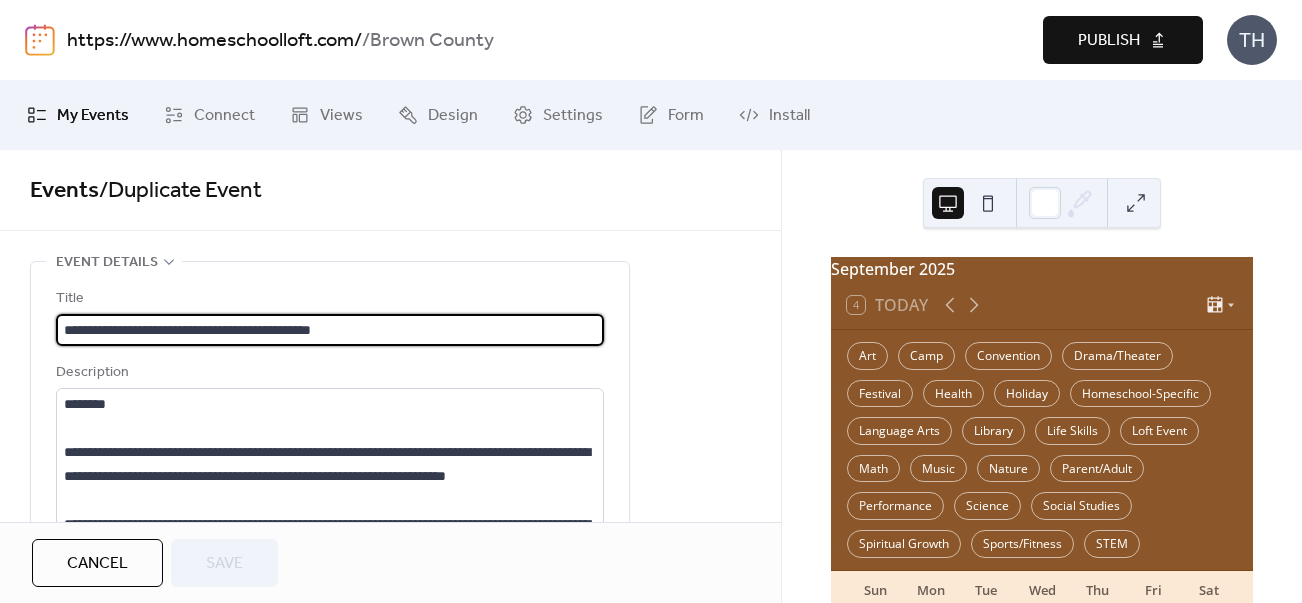 drag, startPoint x: 203, startPoint y: 331, endPoint x: 394, endPoint y: 330, distance: 191.00262 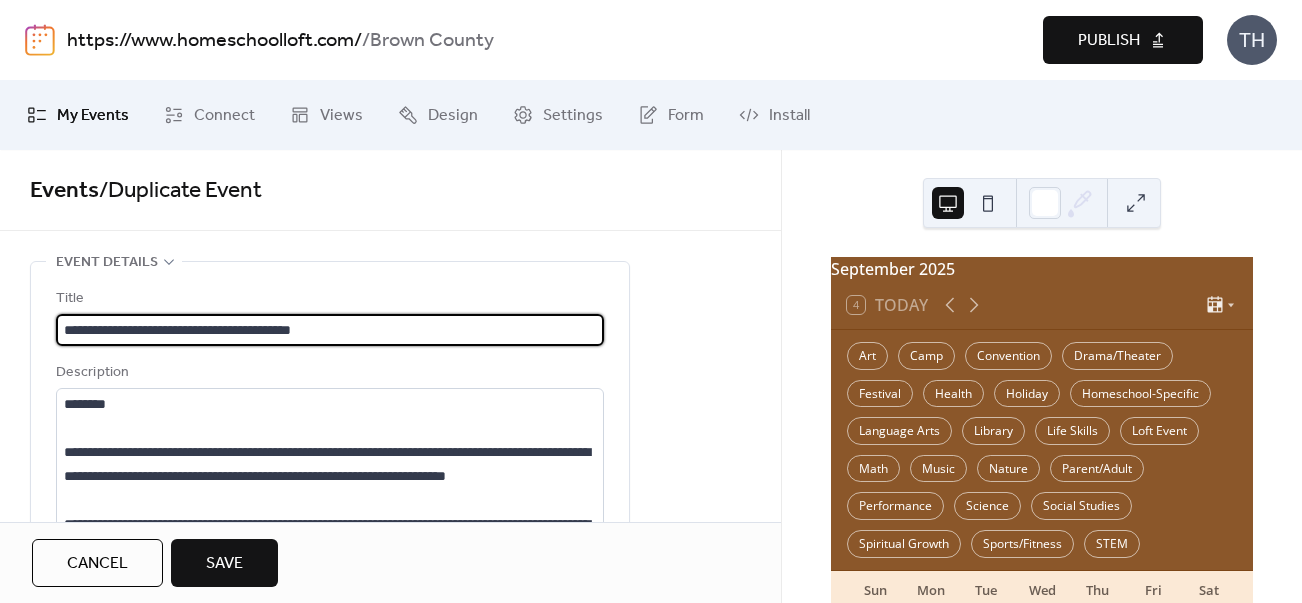type on "**********" 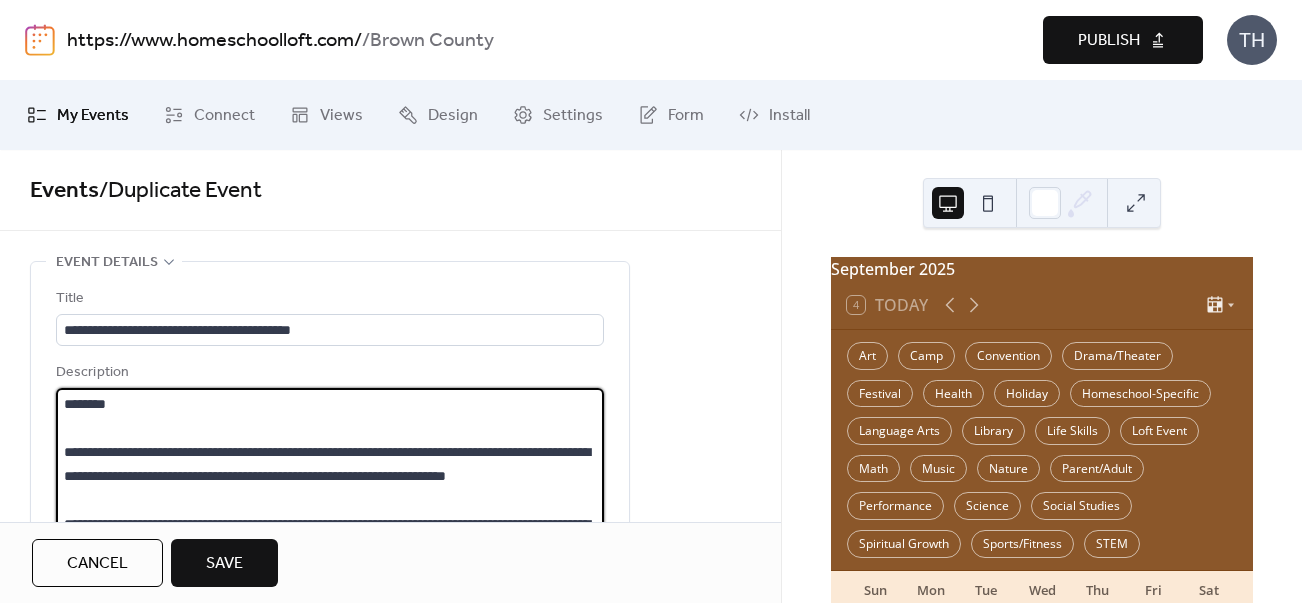 drag, startPoint x: 98, startPoint y: 407, endPoint x: 129, endPoint y: 410, distance: 31.144823 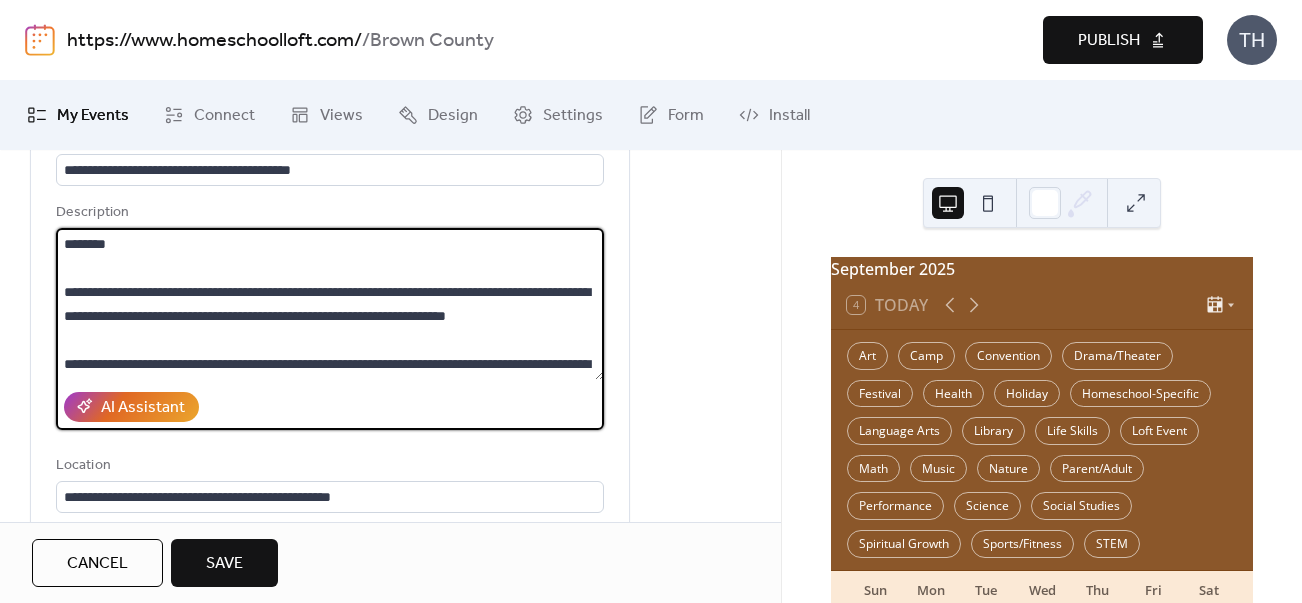 scroll, scrollTop: 167, scrollLeft: 0, axis: vertical 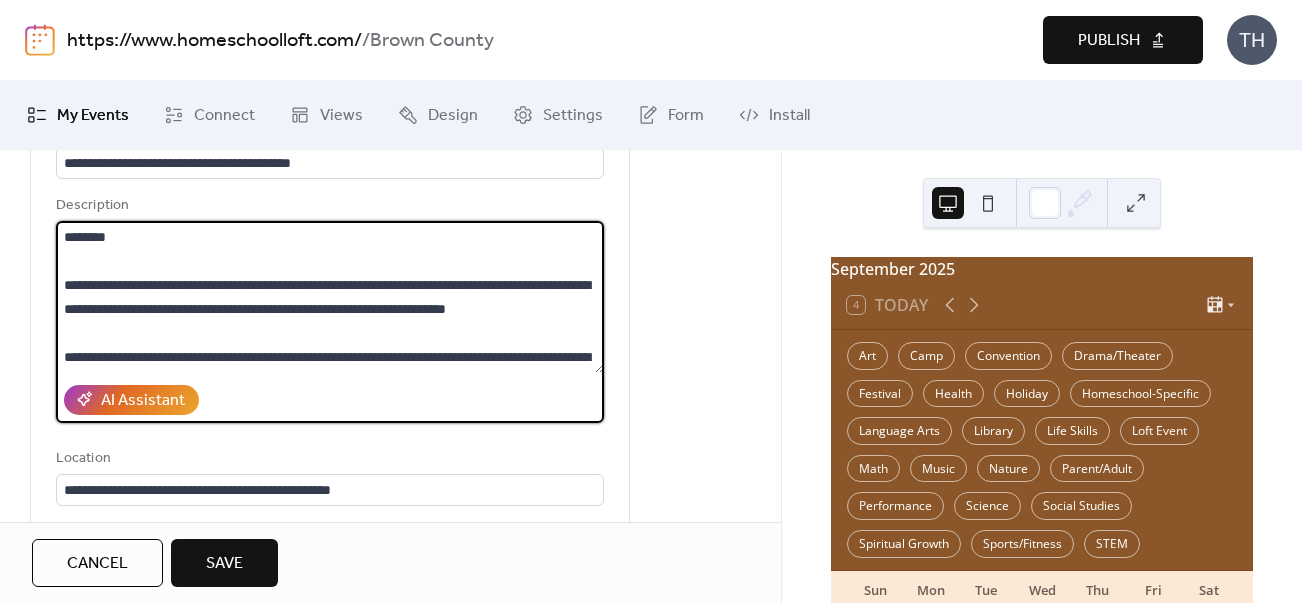 drag, startPoint x: 62, startPoint y: 283, endPoint x: 172, endPoint y: 330, distance: 119.62023 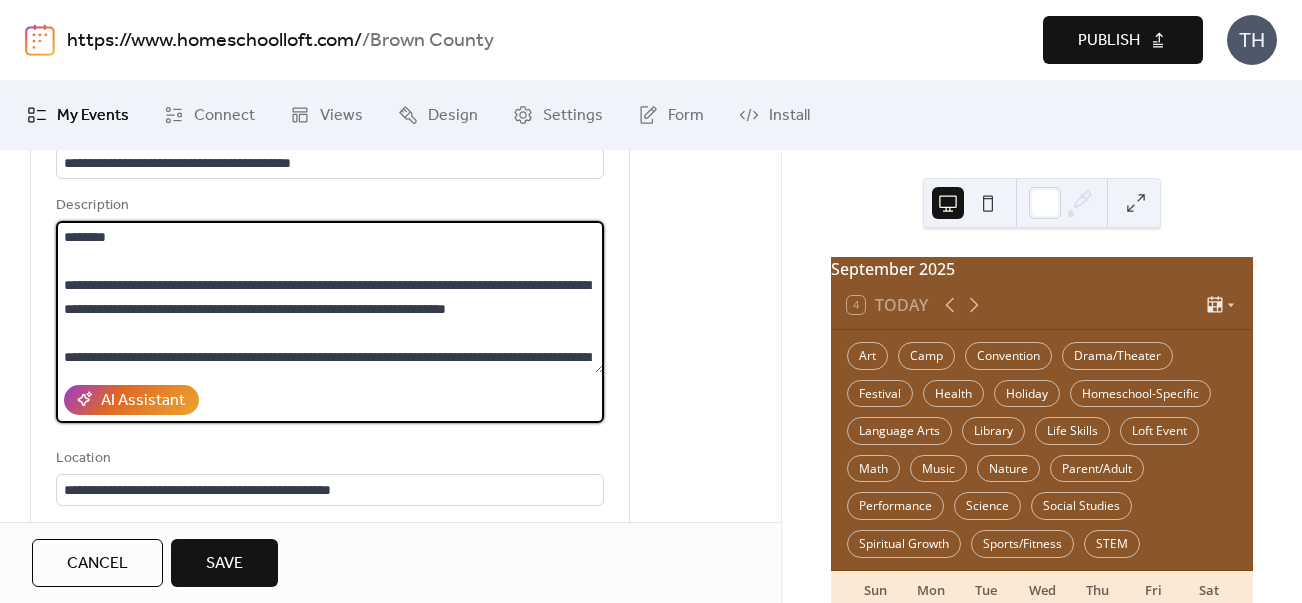 click on "**********" at bounding box center [330, 297] 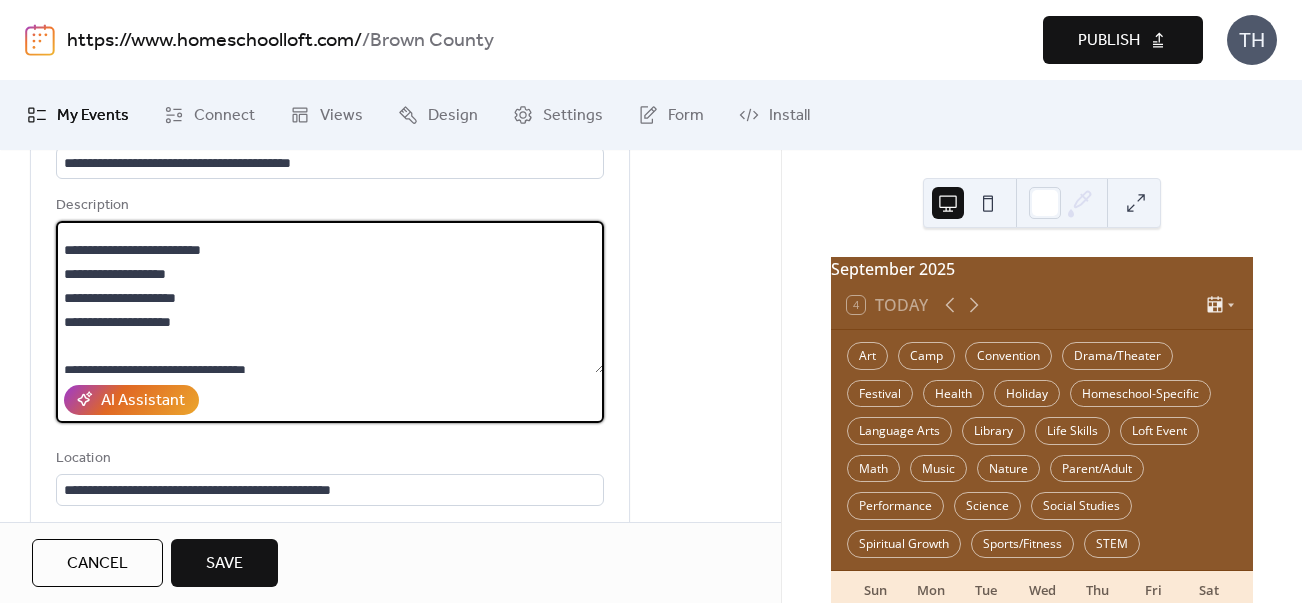 scroll, scrollTop: 207, scrollLeft: 0, axis: vertical 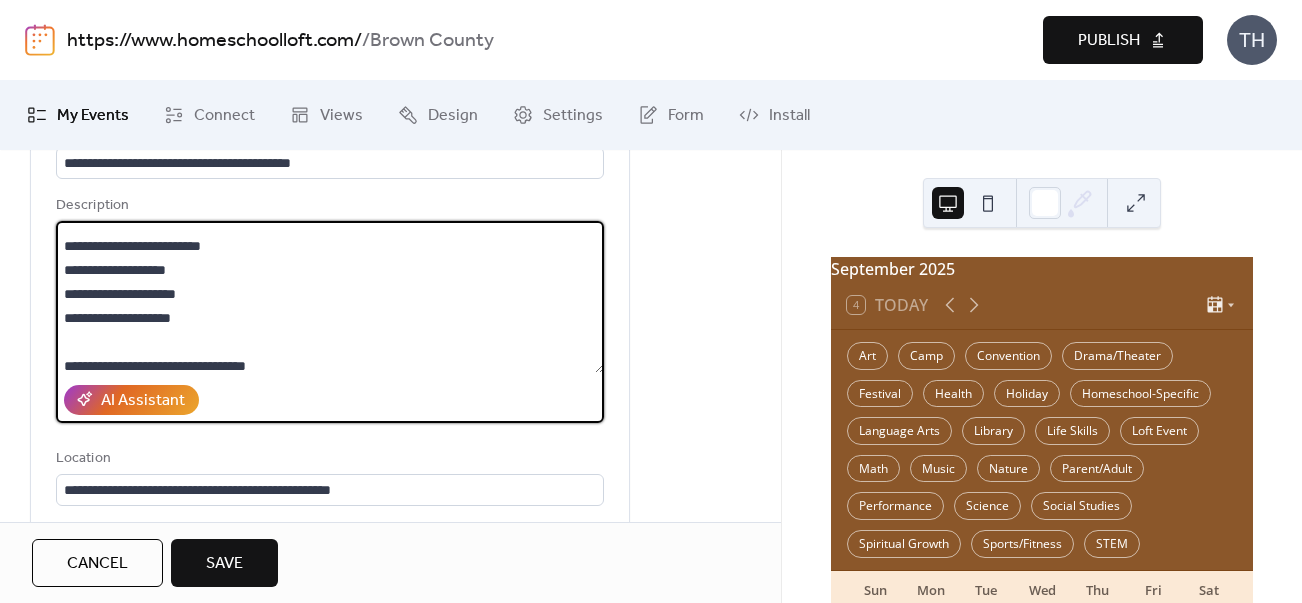 drag, startPoint x: 169, startPoint y: 268, endPoint x: 278, endPoint y: 264, distance: 109.07337 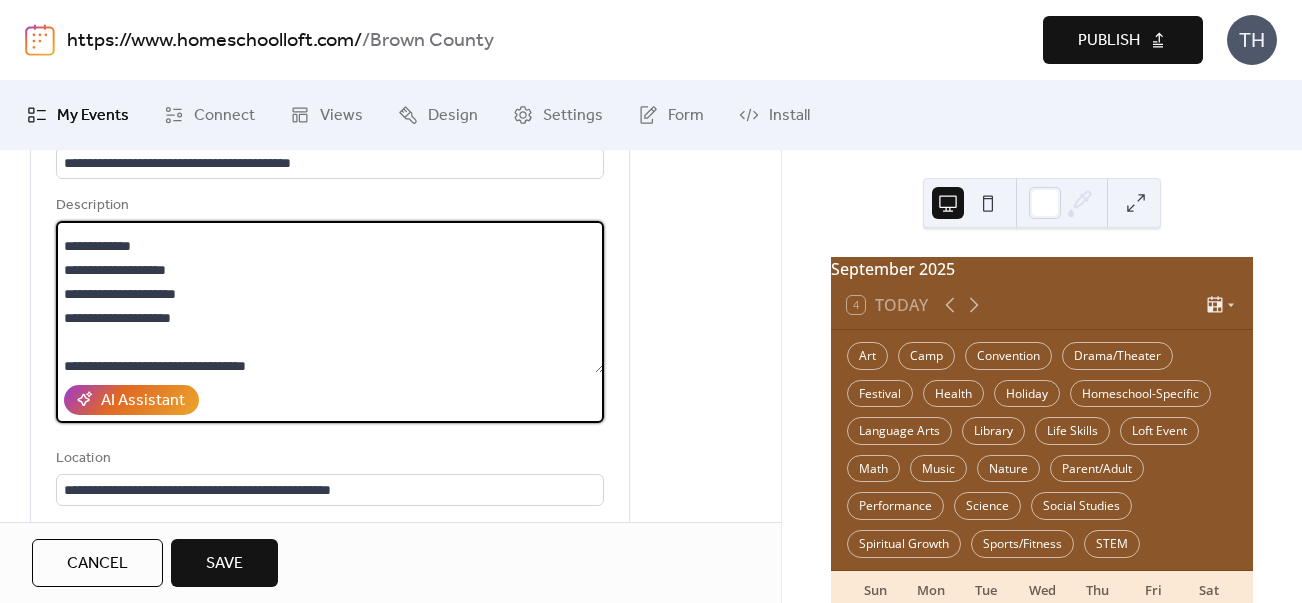 drag, startPoint x: 215, startPoint y: 274, endPoint x: 242, endPoint y: 314, distance: 48.259712 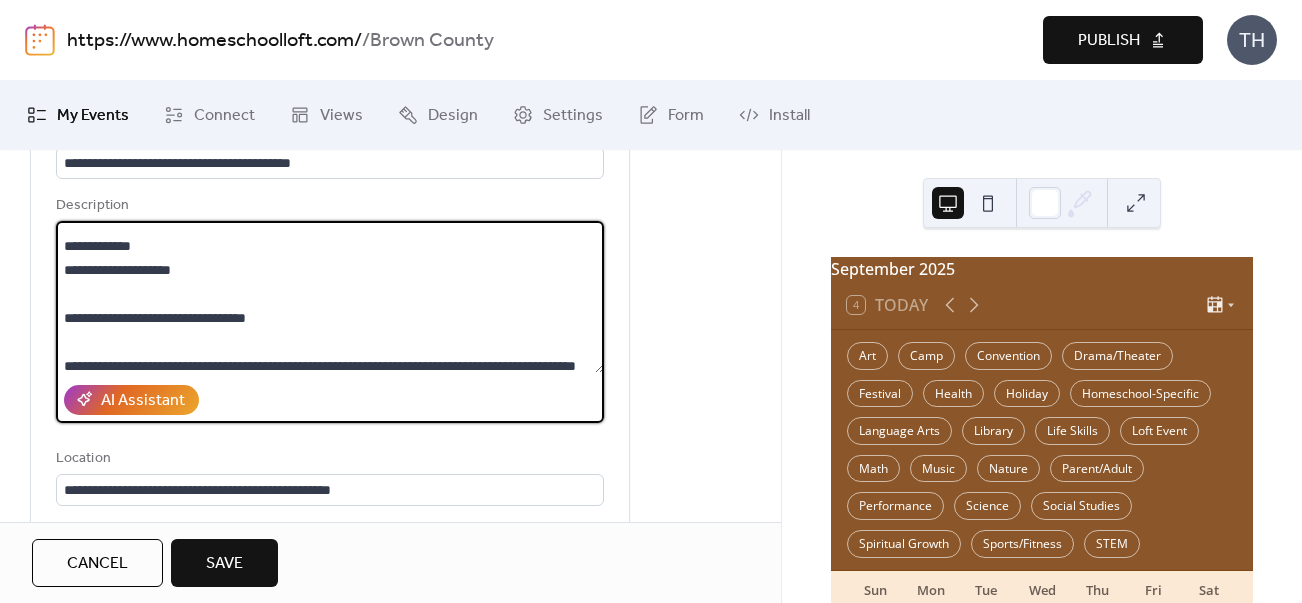 drag, startPoint x: 148, startPoint y: 293, endPoint x: 230, endPoint y: 293, distance: 82 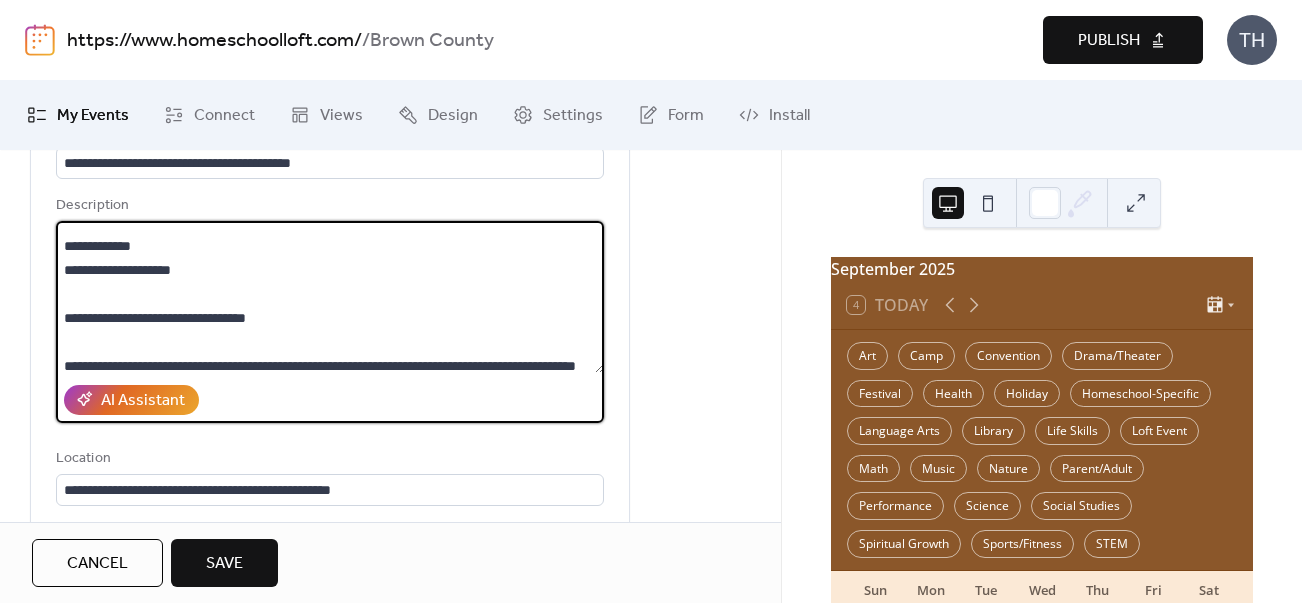 click on "**********" at bounding box center (330, 297) 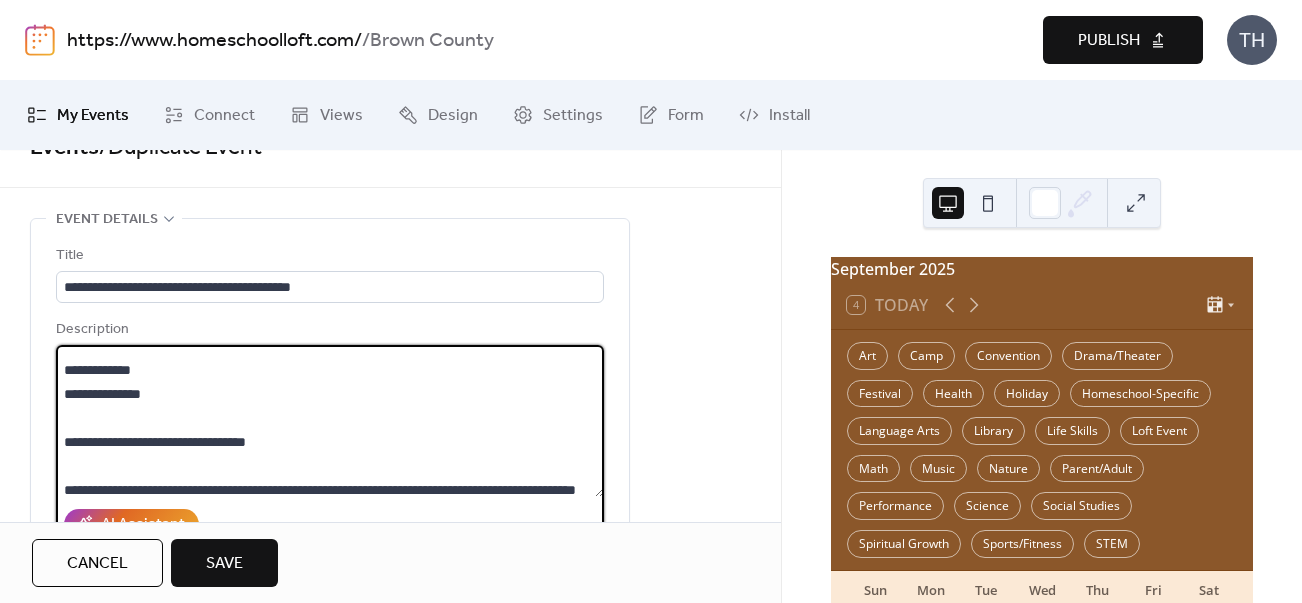 scroll, scrollTop: 46, scrollLeft: 0, axis: vertical 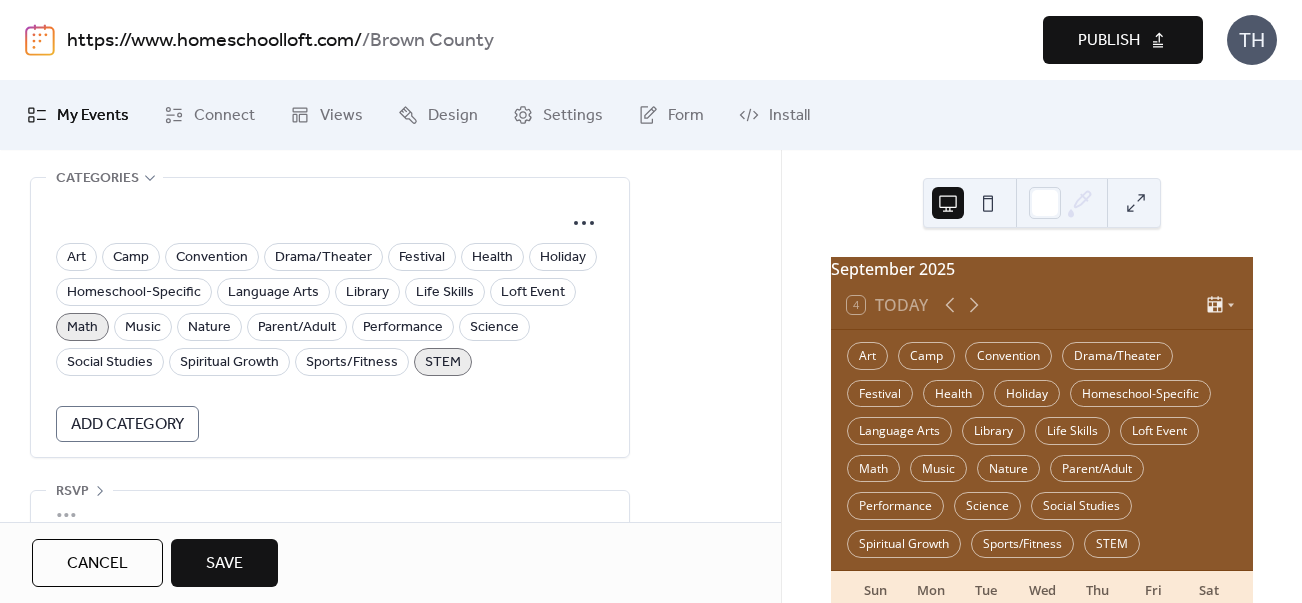 type on "**********" 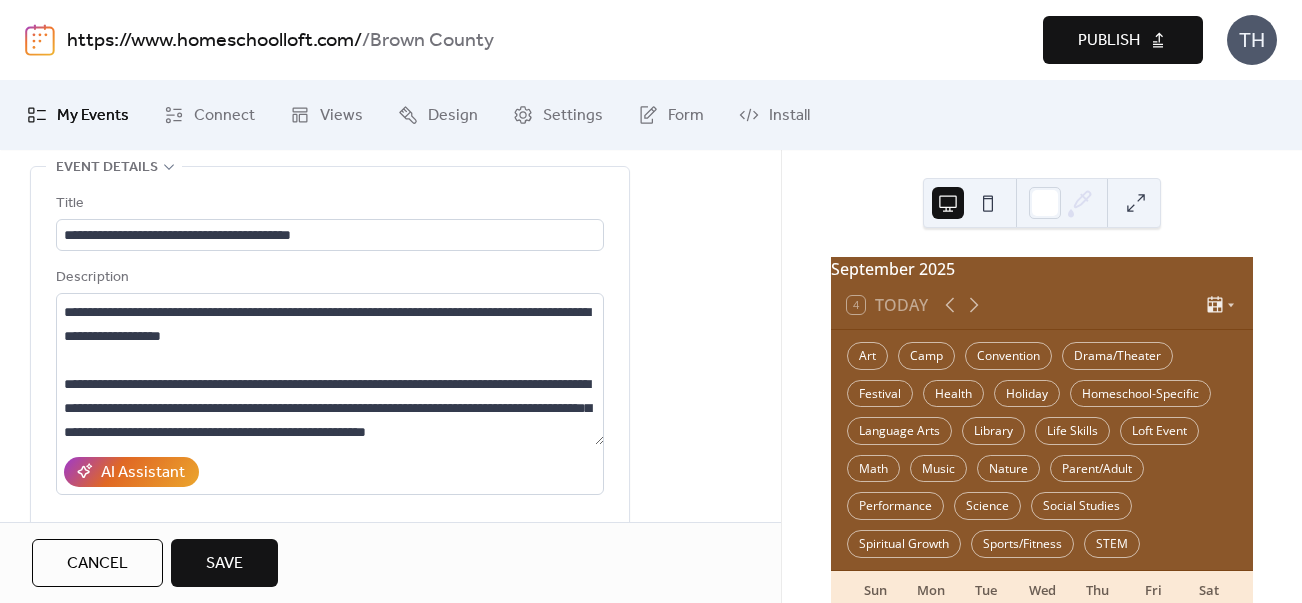 scroll, scrollTop: 104, scrollLeft: 0, axis: vertical 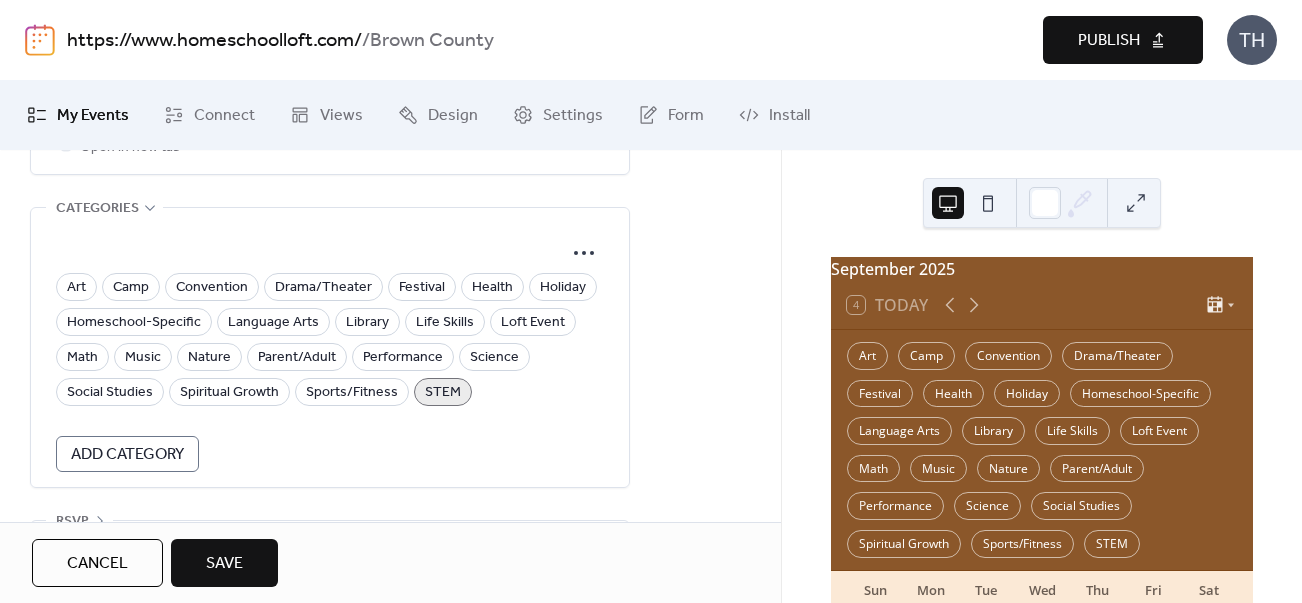 click on "Save" at bounding box center (224, 564) 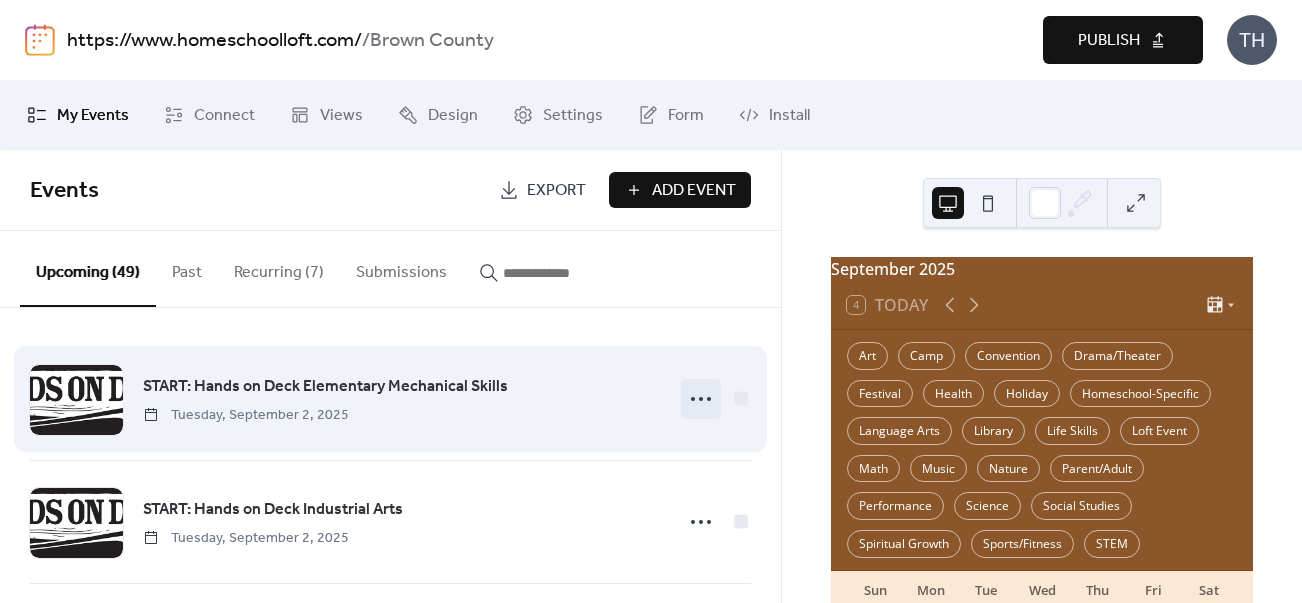 click 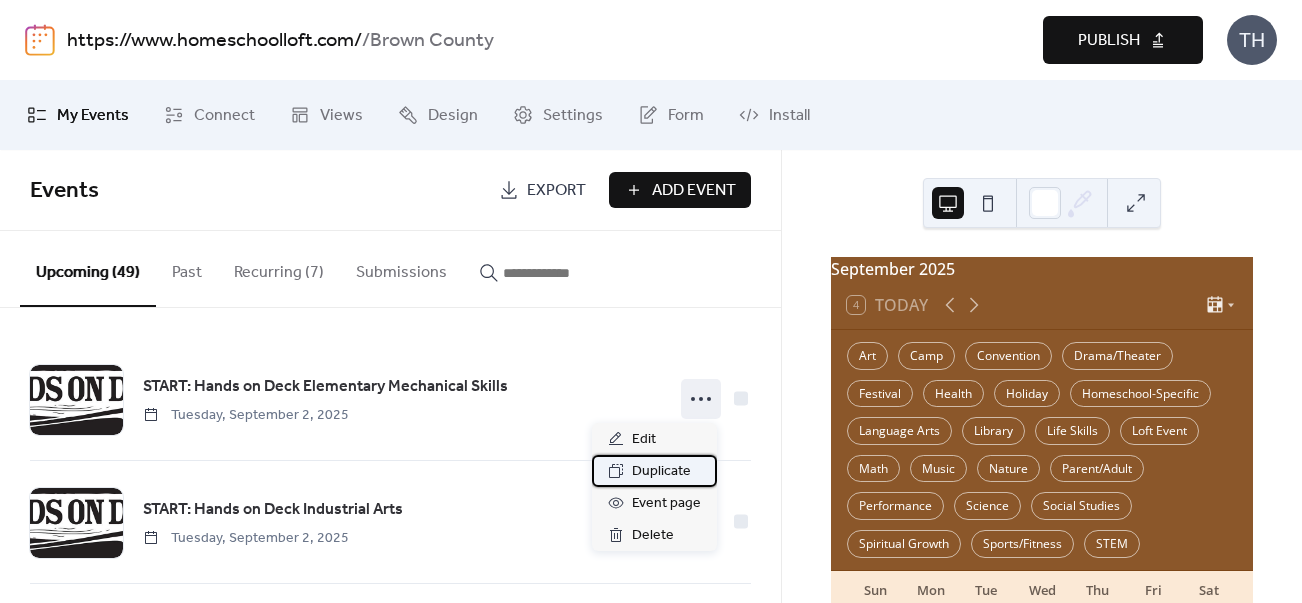 click on "Duplicate" at bounding box center (661, 472) 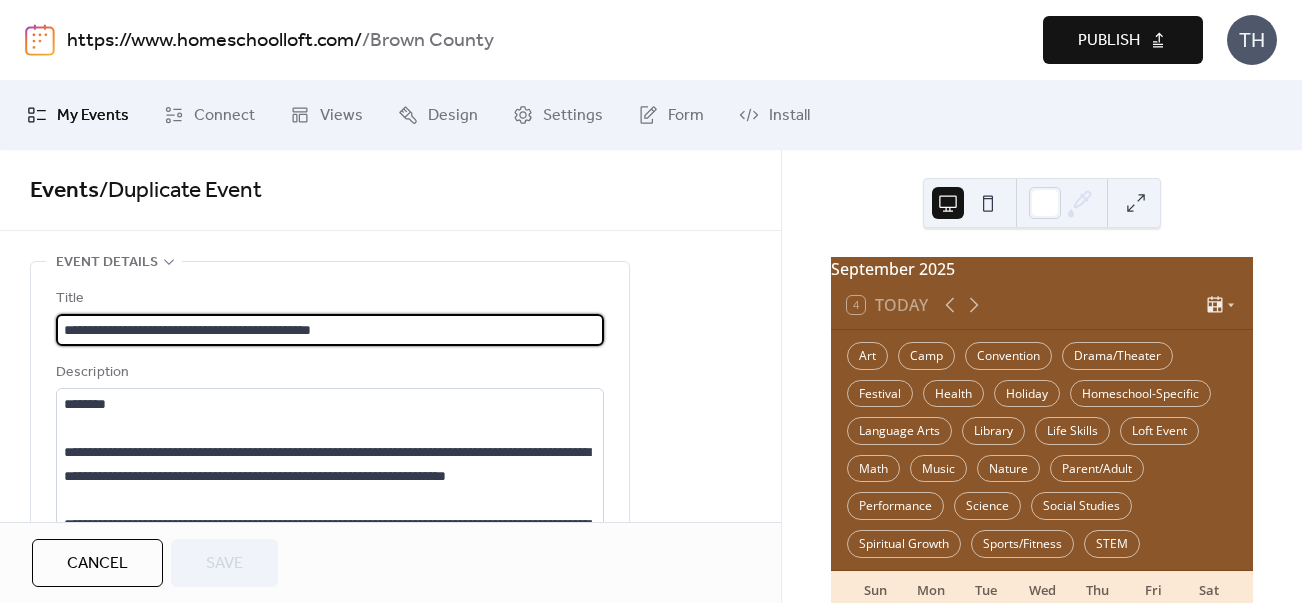 drag, startPoint x: 206, startPoint y: 328, endPoint x: 392, endPoint y: 325, distance: 186.02419 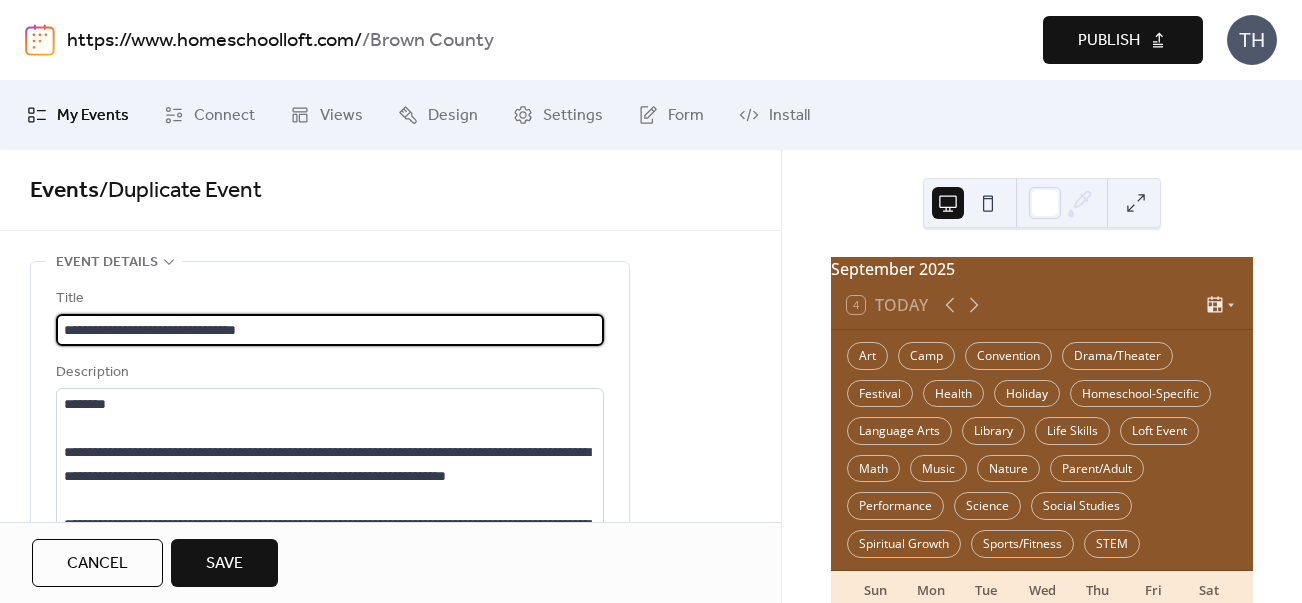type on "**********" 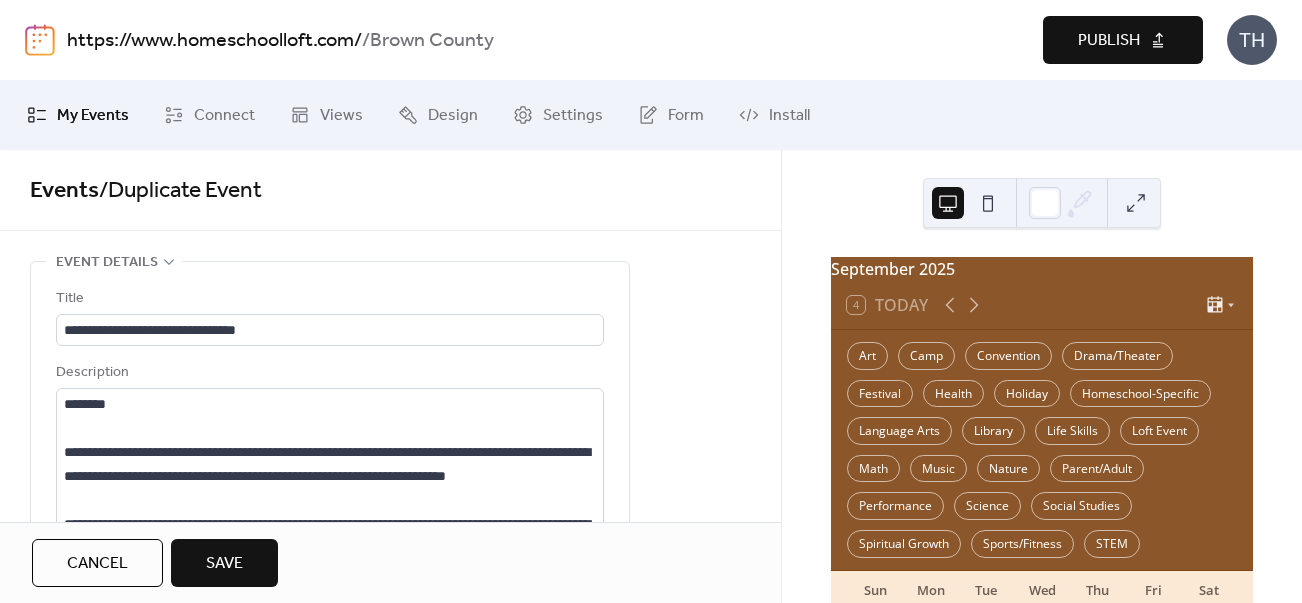 scroll, scrollTop: 0, scrollLeft: 0, axis: both 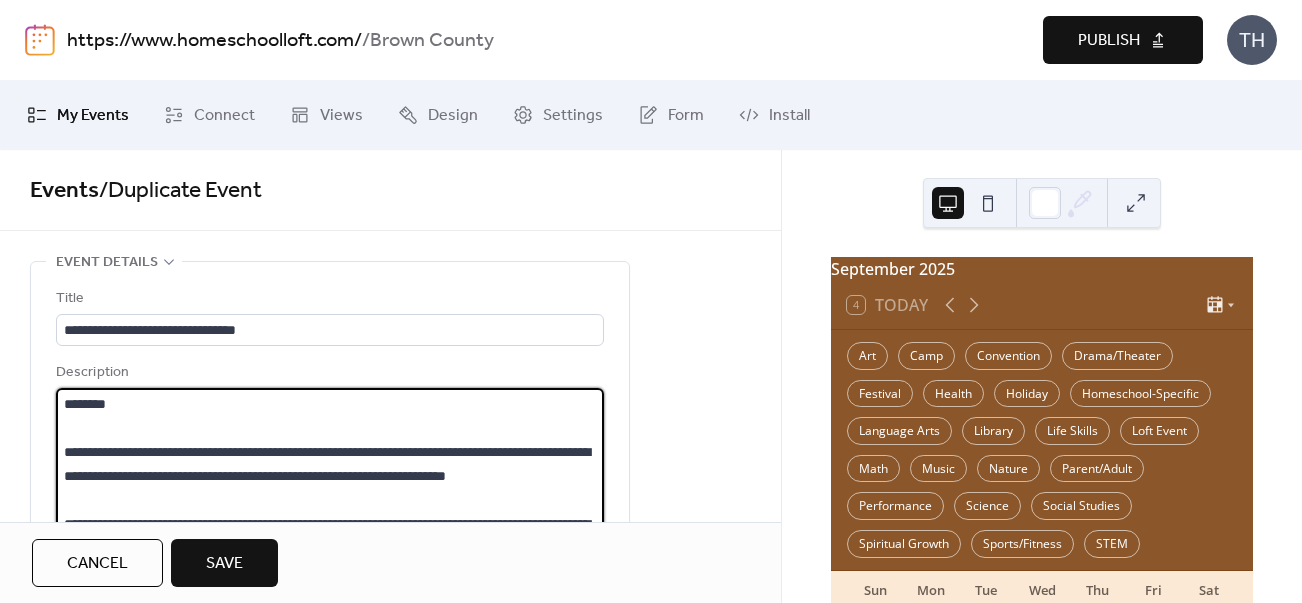 drag, startPoint x: 63, startPoint y: 452, endPoint x: 159, endPoint y: 489, distance: 102.88343 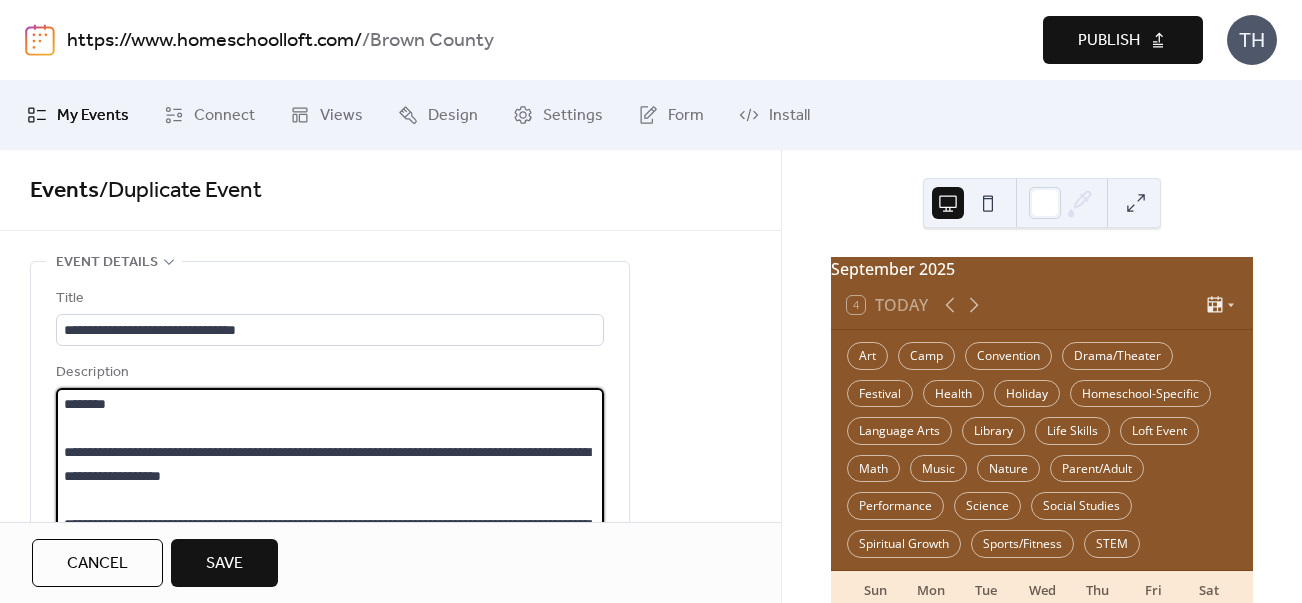 drag, startPoint x: 98, startPoint y: 404, endPoint x: 132, endPoint y: 405, distance: 34.0147 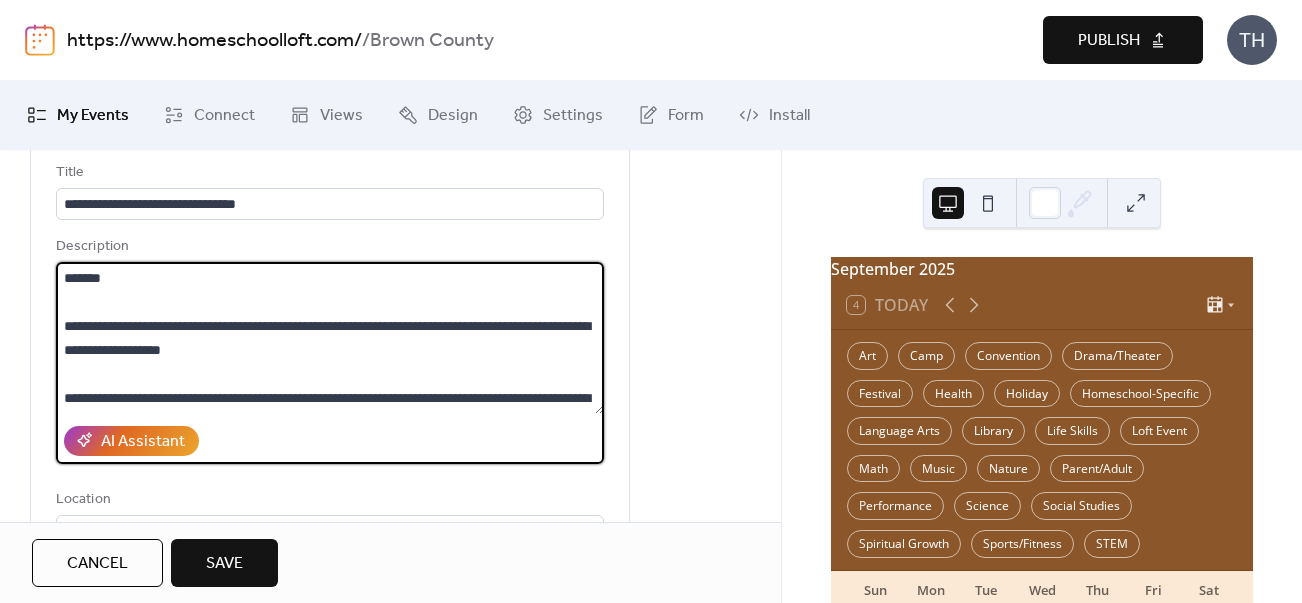 scroll, scrollTop: 128, scrollLeft: 0, axis: vertical 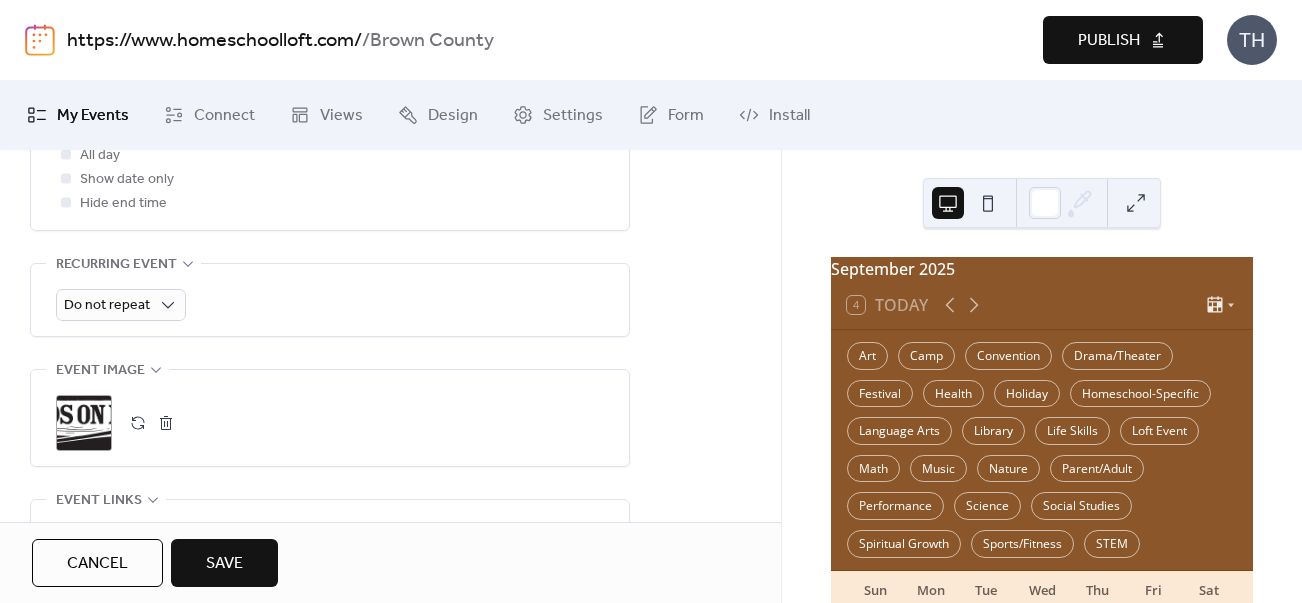 type on "**********" 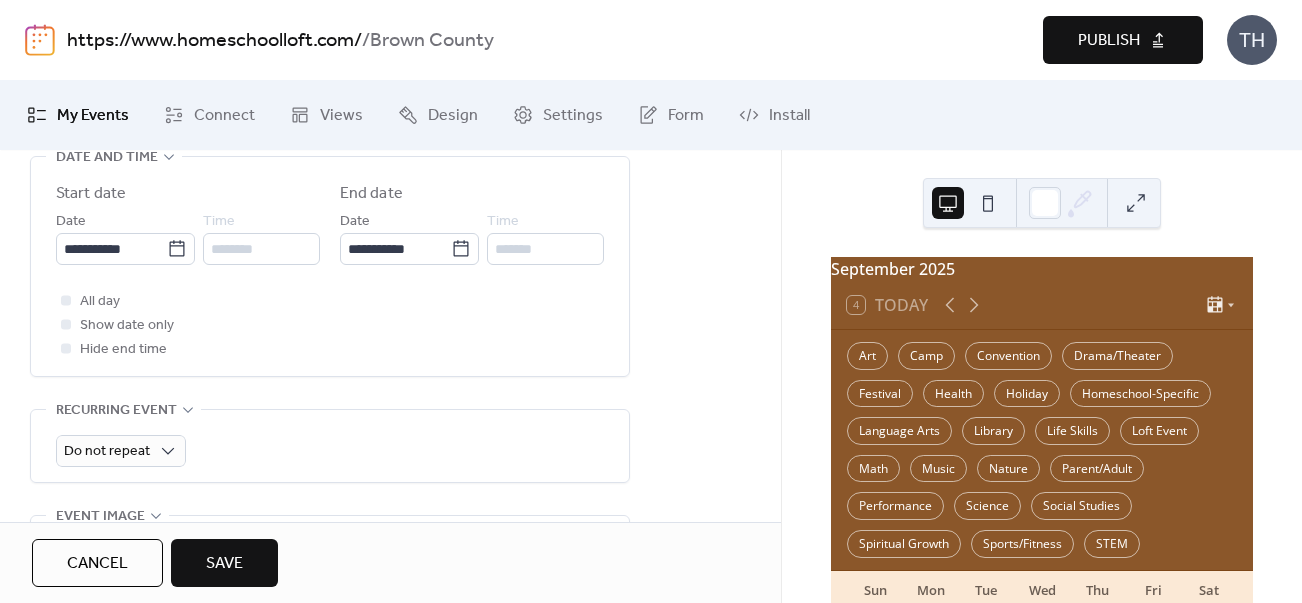 scroll, scrollTop: 638, scrollLeft: 0, axis: vertical 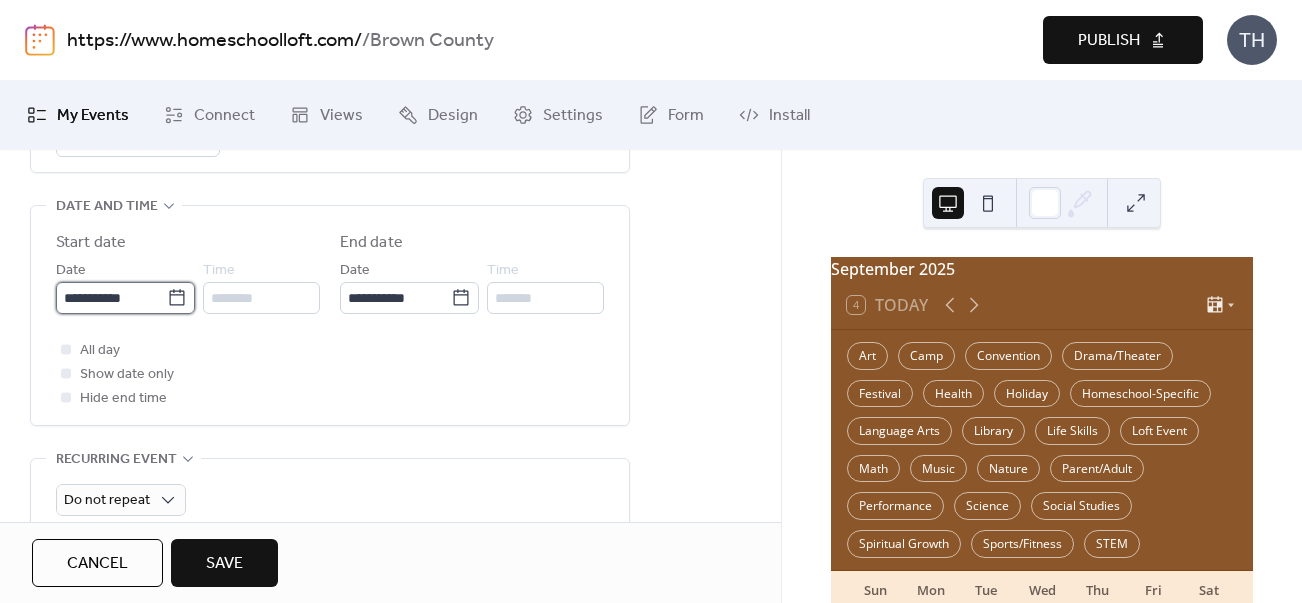 click on "**********" at bounding box center [111, 298] 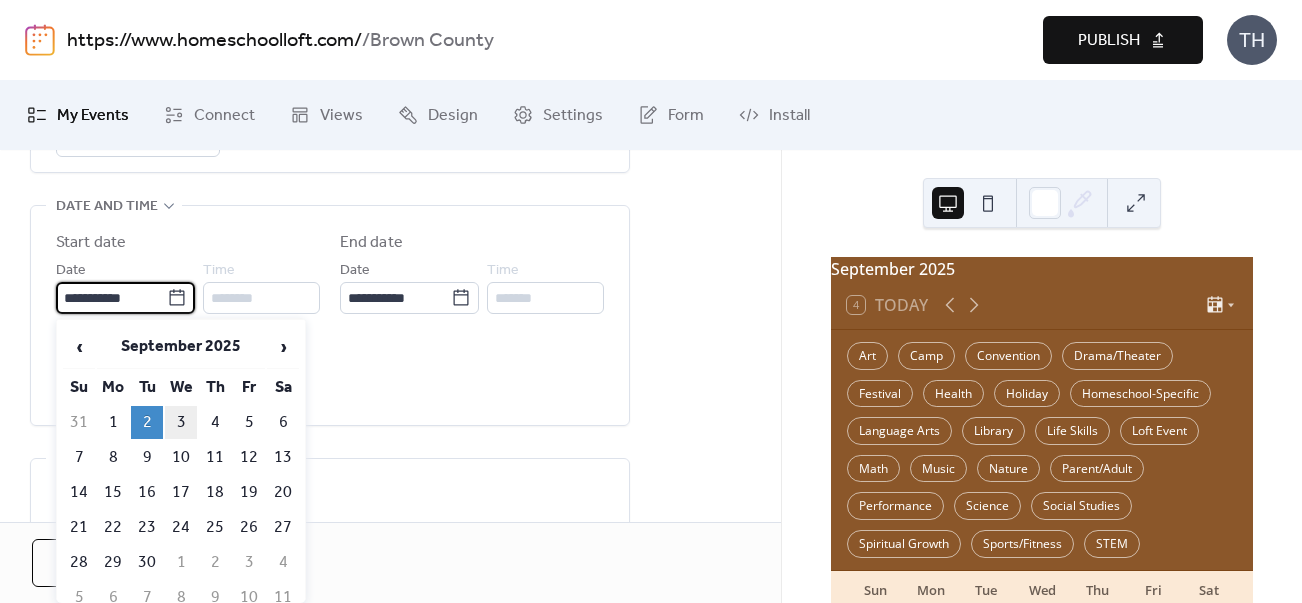 click on "3" at bounding box center [181, 422] 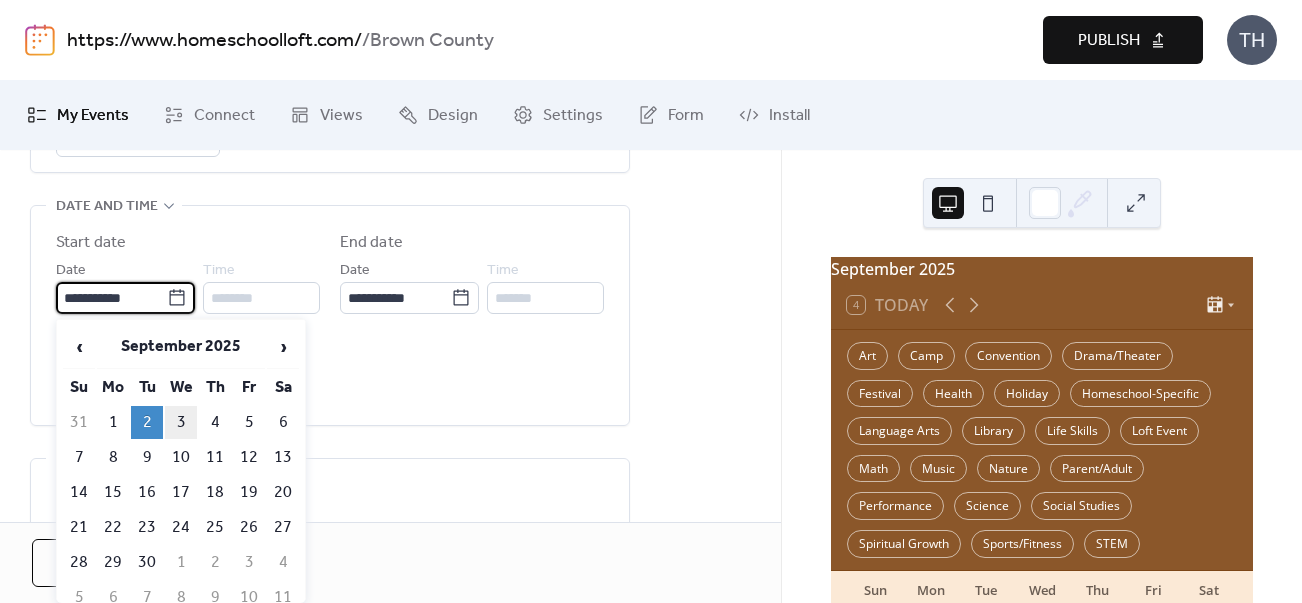 type on "**********" 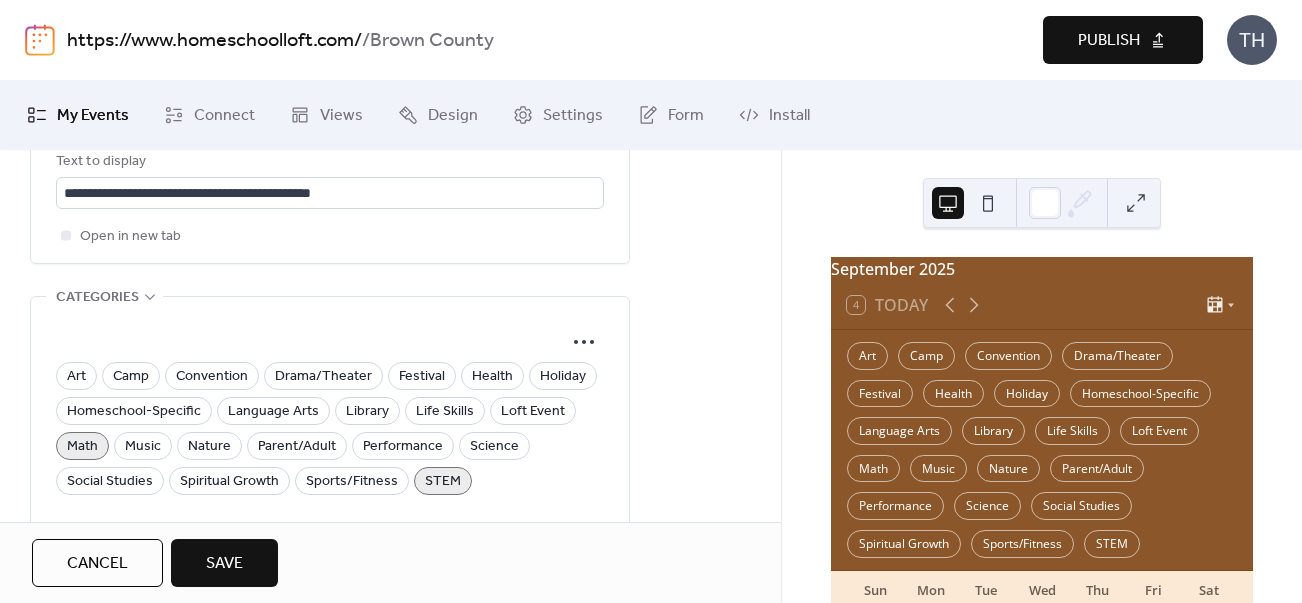 scroll, scrollTop: 1325, scrollLeft: 0, axis: vertical 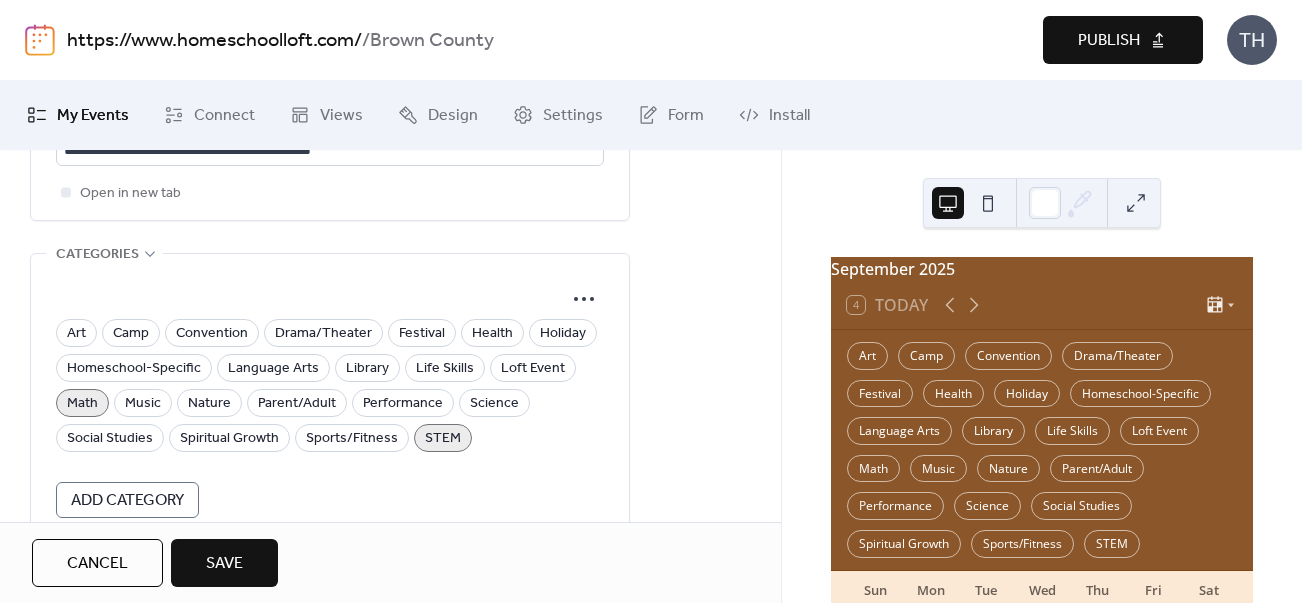 click on "Math" at bounding box center (82, 404) 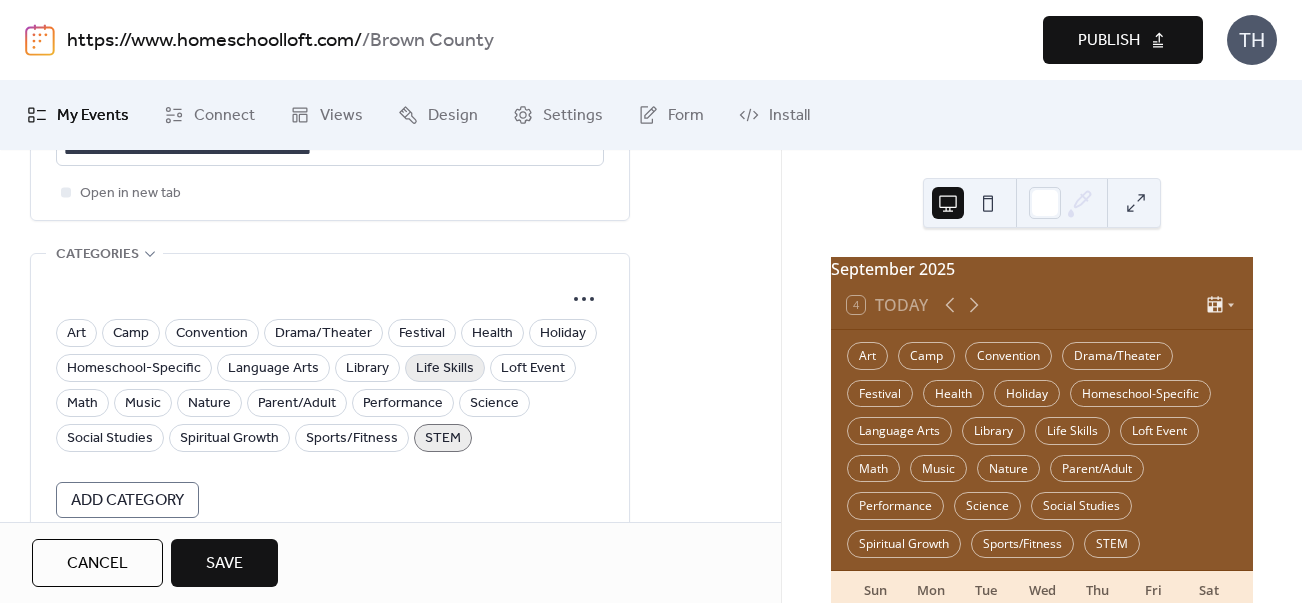 click on "Life Skills" at bounding box center [445, 369] 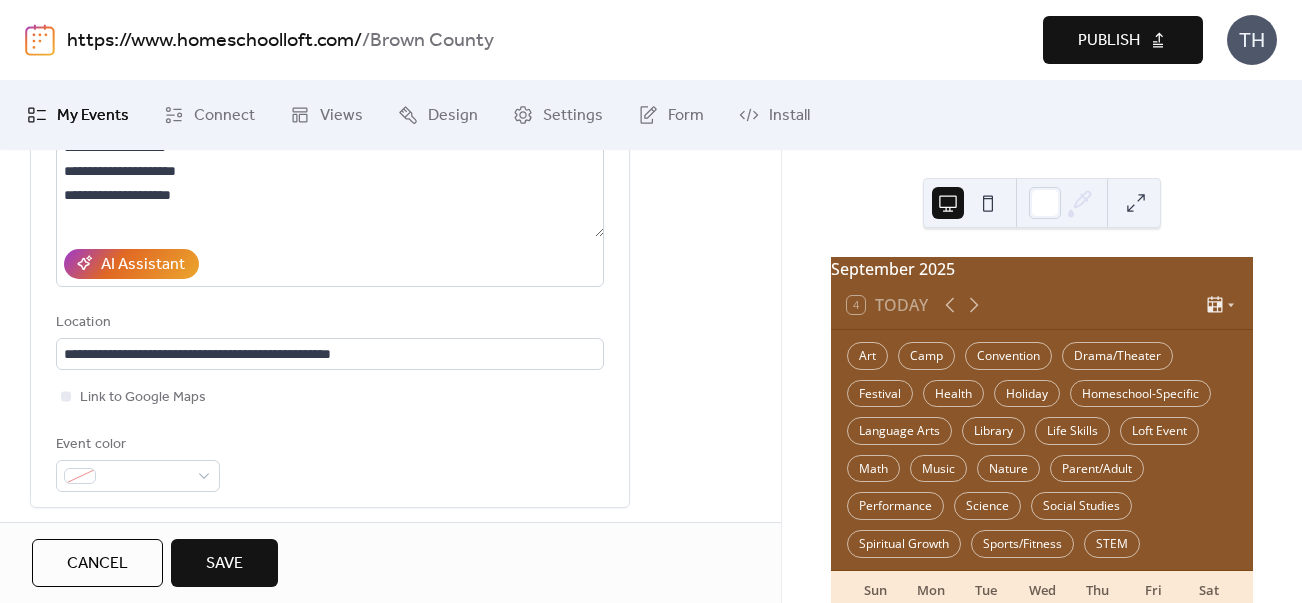 scroll, scrollTop: 223, scrollLeft: 0, axis: vertical 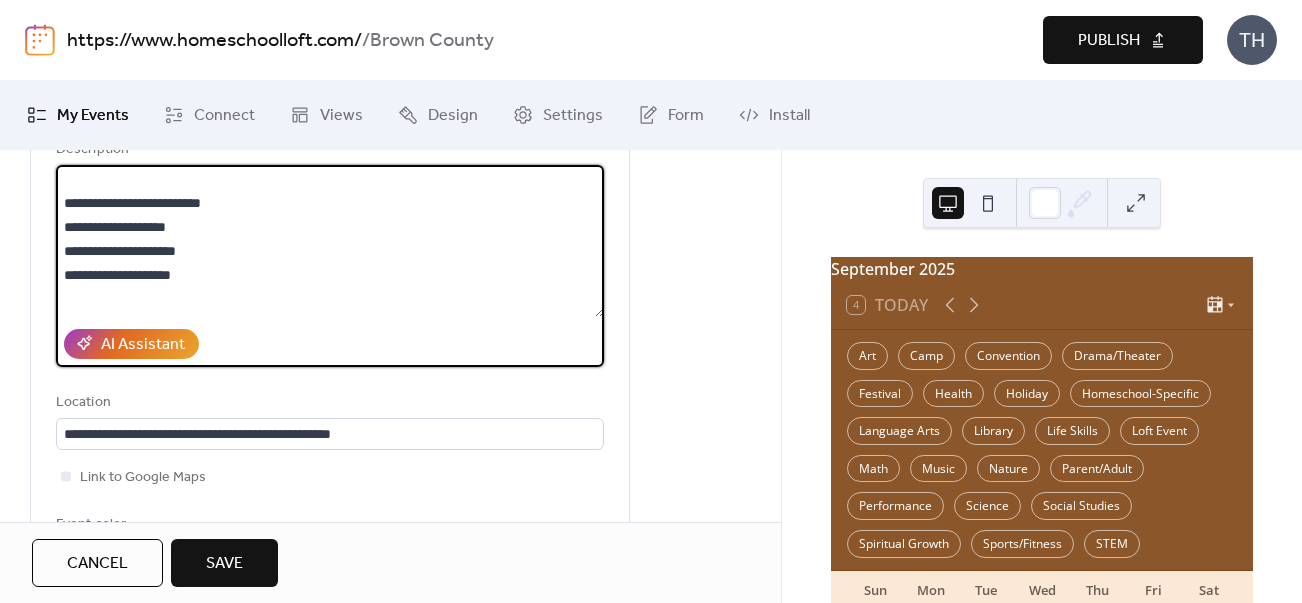 drag, startPoint x: 137, startPoint y: 225, endPoint x: 234, endPoint y: 225, distance: 97 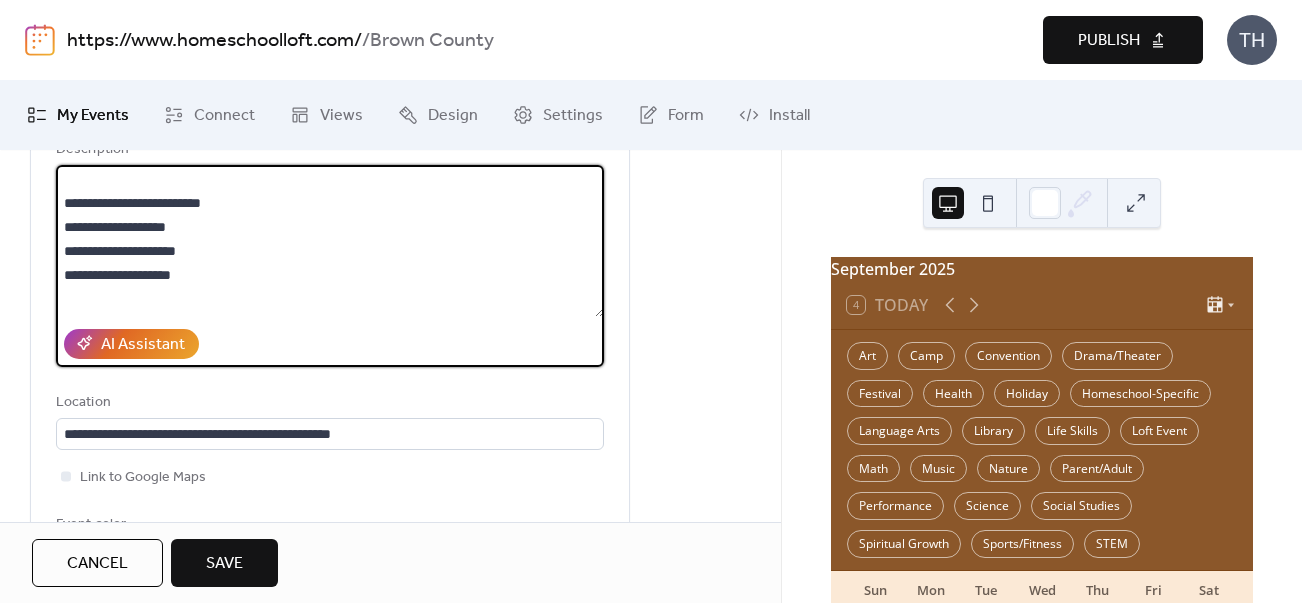 click on "**********" at bounding box center [330, 241] 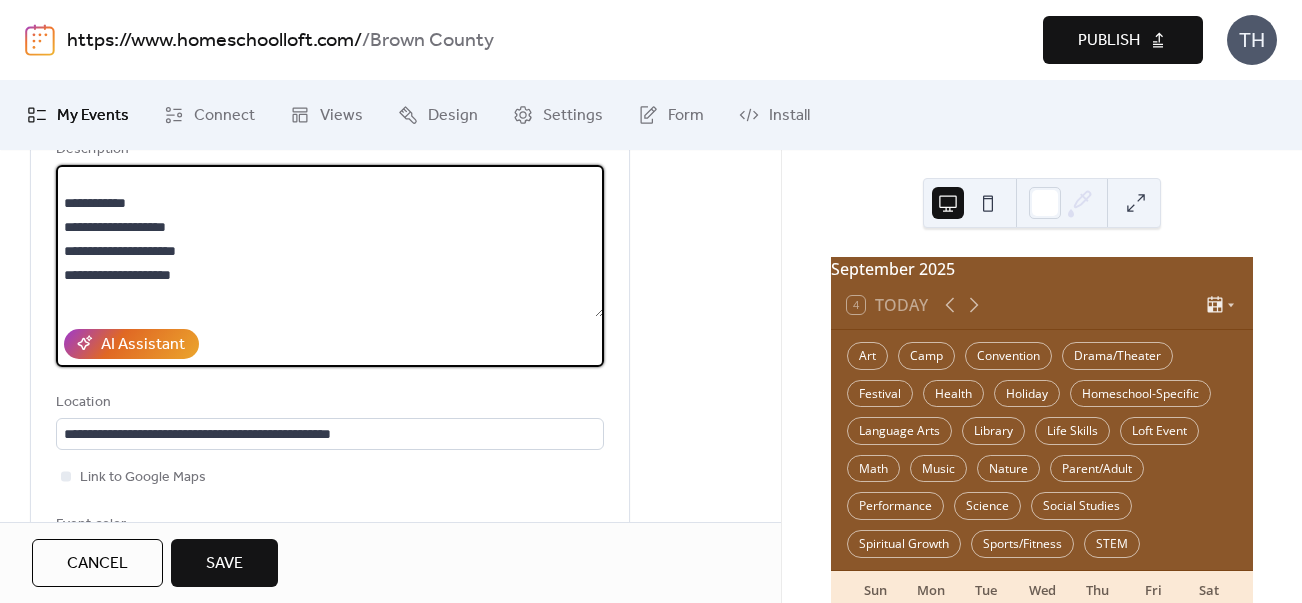 drag, startPoint x: 228, startPoint y: 227, endPoint x: 237, endPoint y: 246, distance: 21.023796 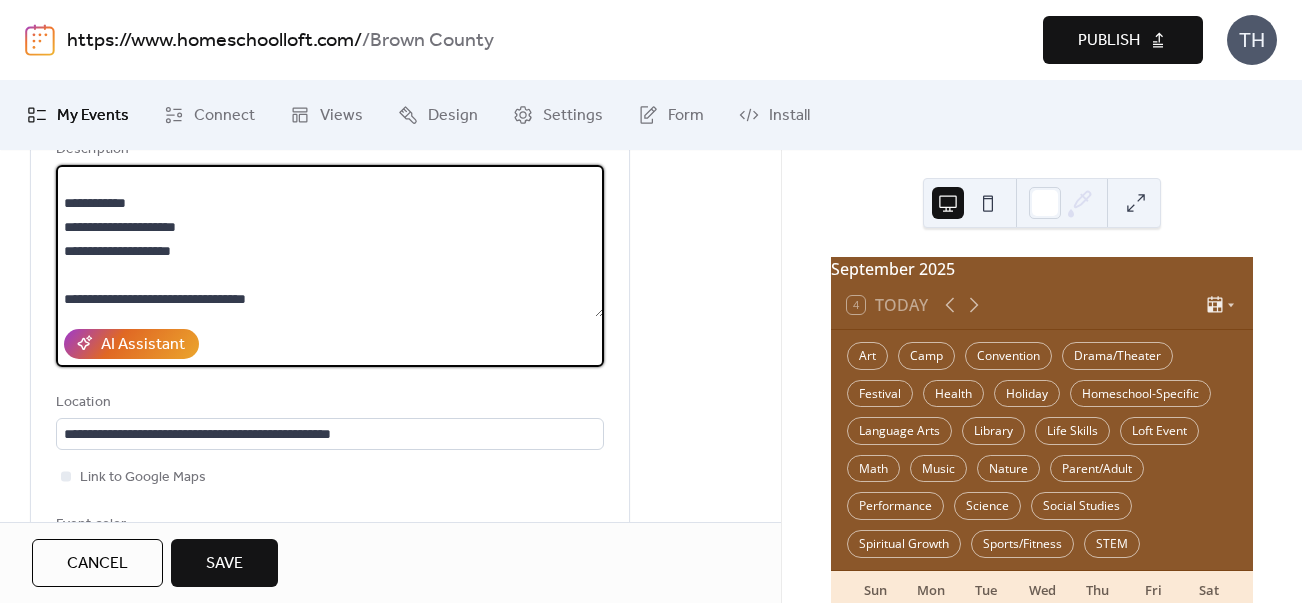 drag, startPoint x: 160, startPoint y: 250, endPoint x: 208, endPoint y: 253, distance: 48.09366 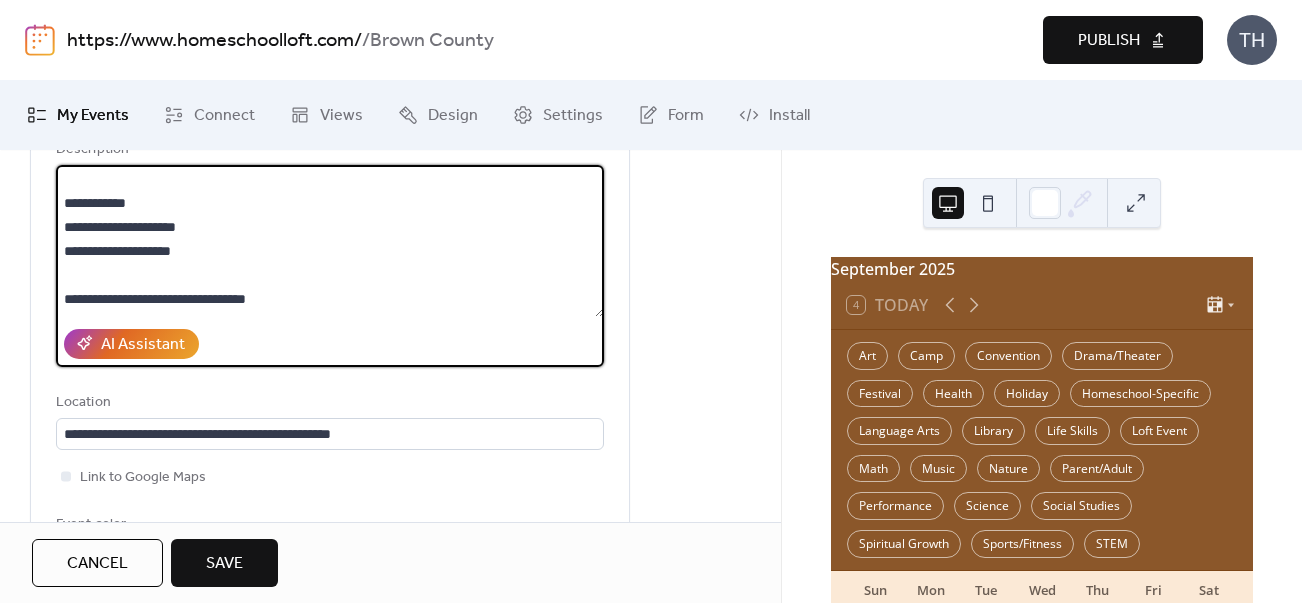 click on "**********" at bounding box center (330, 241) 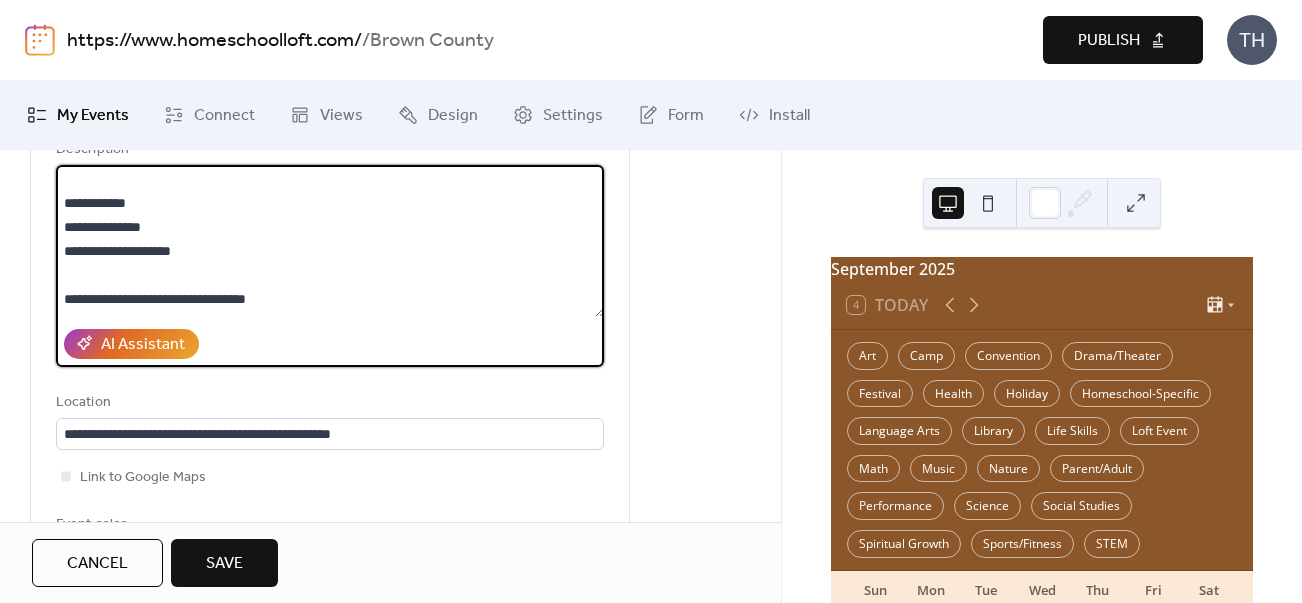 drag, startPoint x: 242, startPoint y: 252, endPoint x: 235, endPoint y: 273, distance: 22.135944 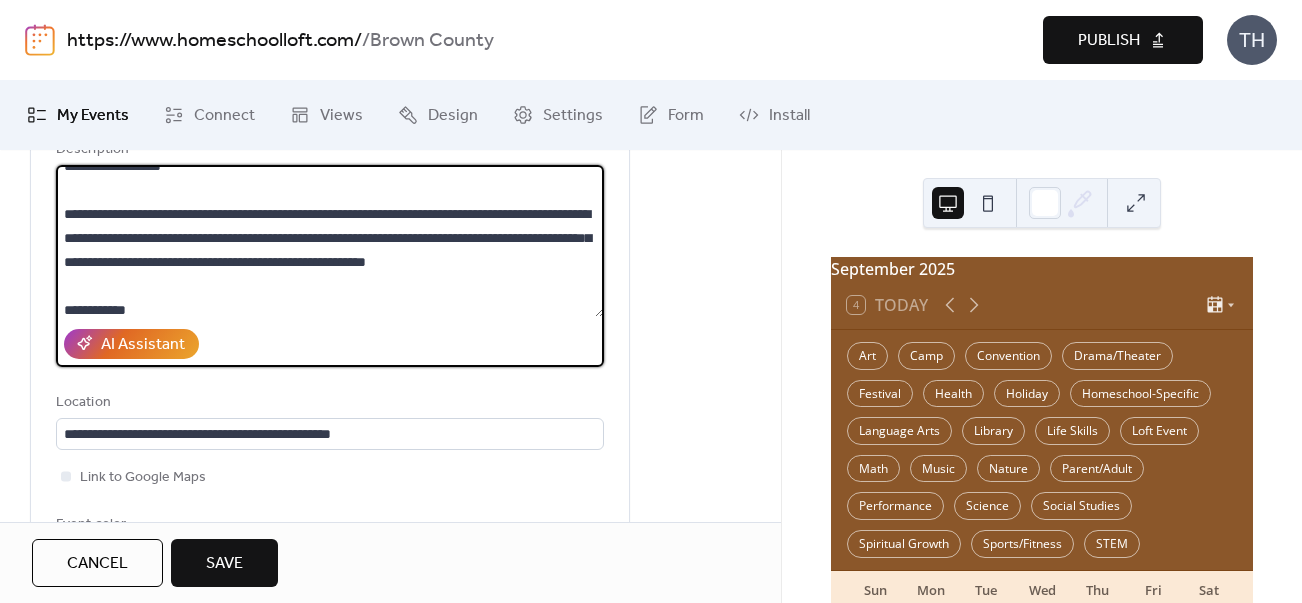 scroll, scrollTop: 67, scrollLeft: 0, axis: vertical 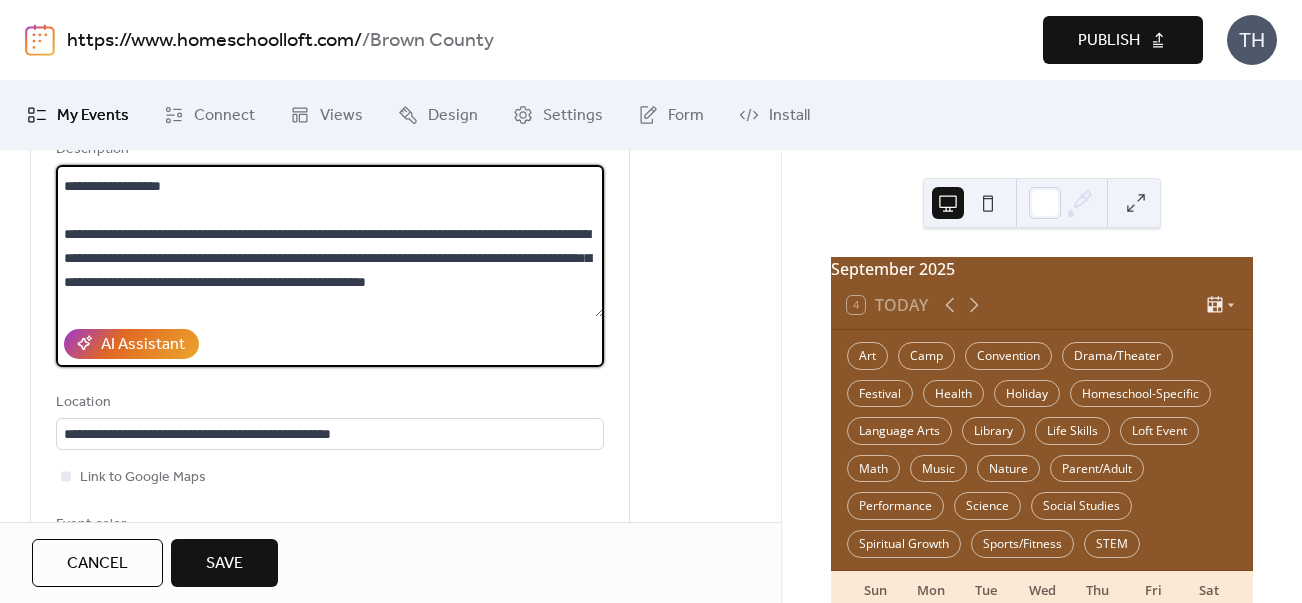 click on "**********" at bounding box center (330, 241) 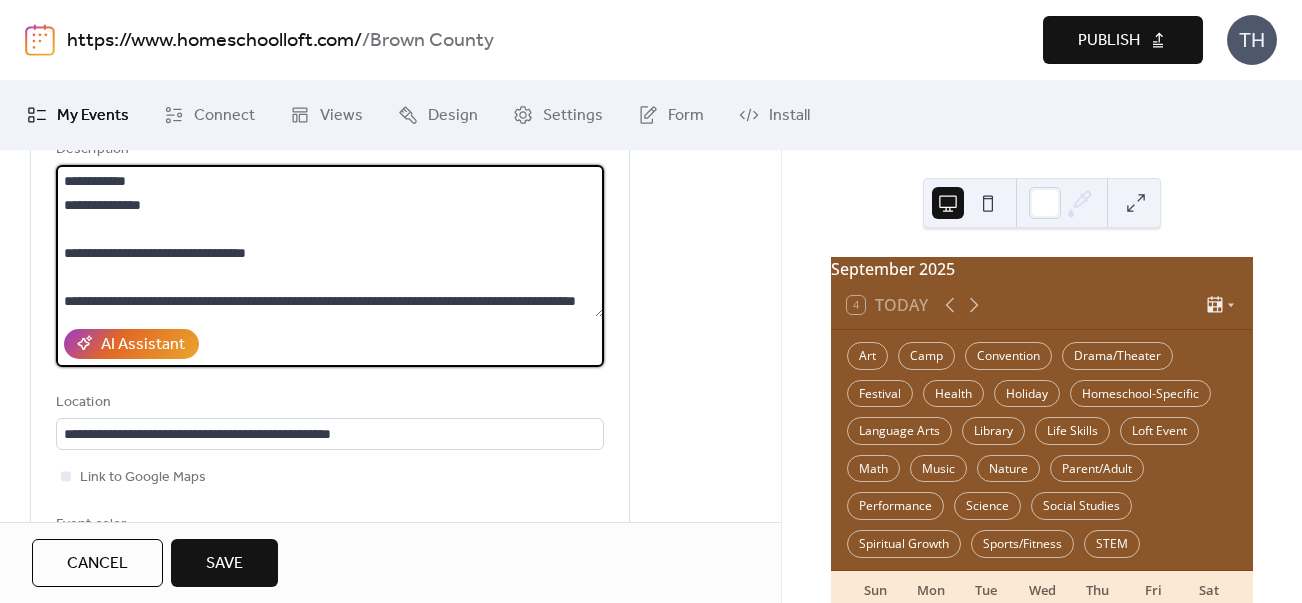 scroll, scrollTop: 258, scrollLeft: 0, axis: vertical 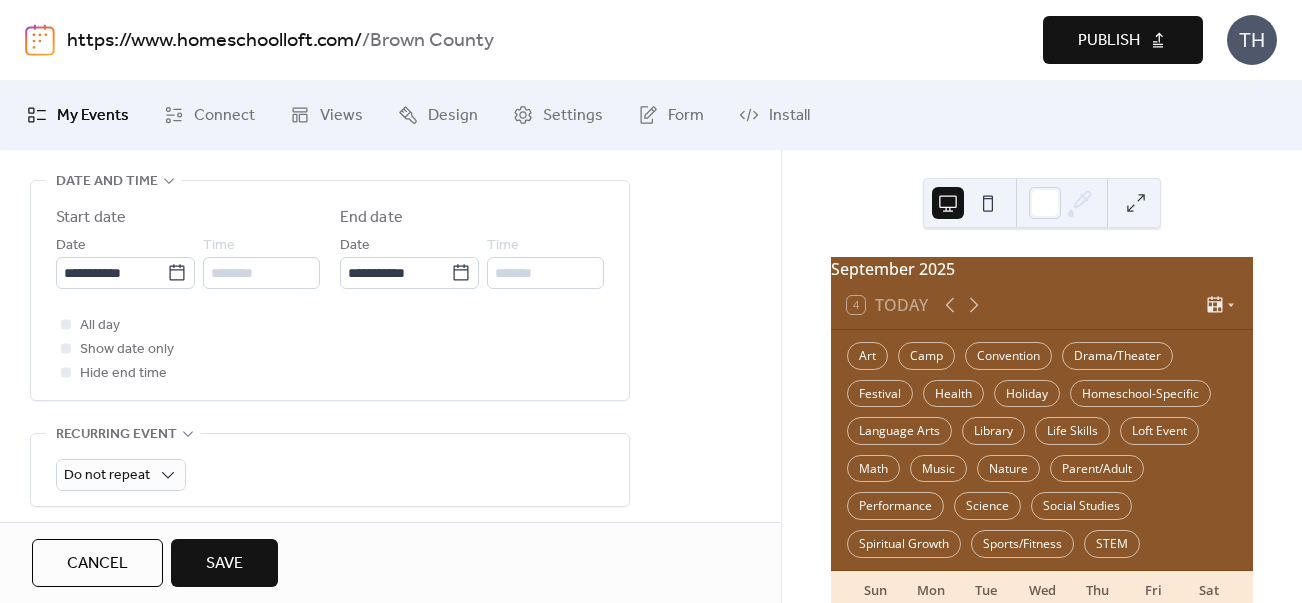 type on "**********" 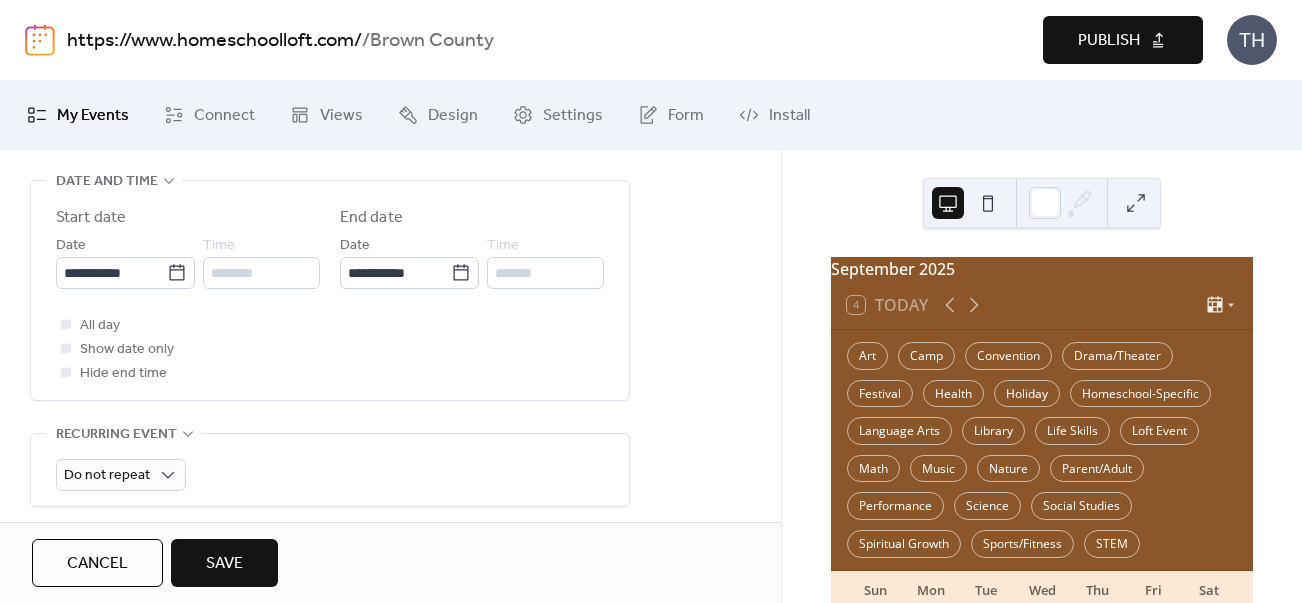 click on "Save" at bounding box center (224, 564) 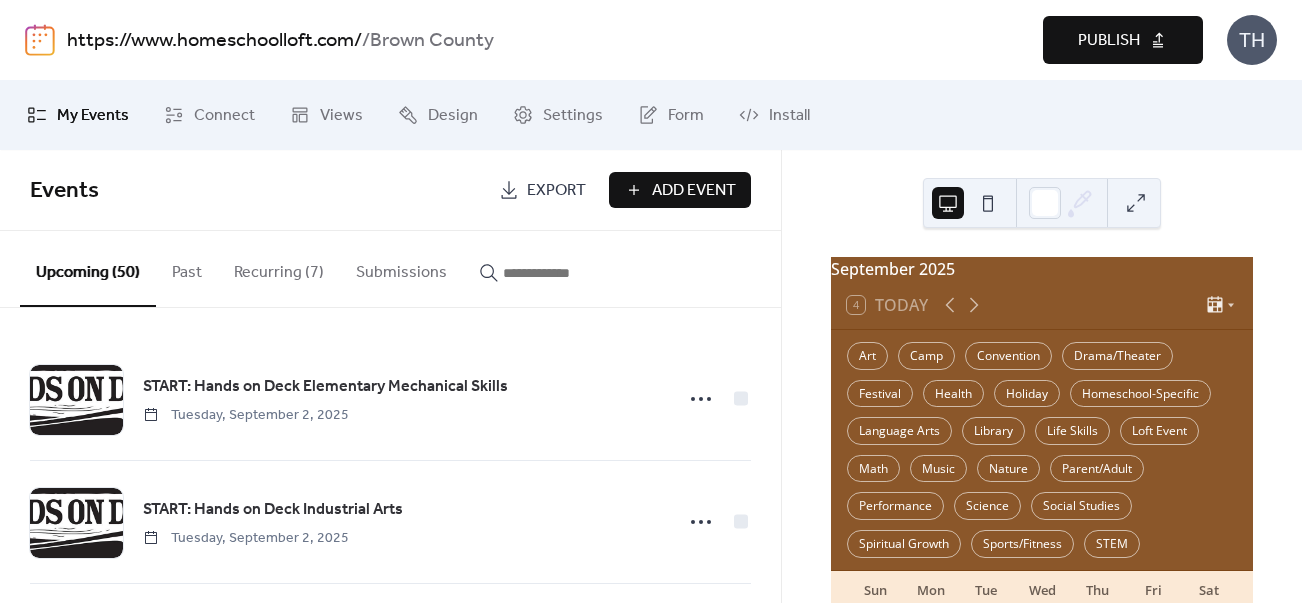 click on "Publish" at bounding box center [1123, 40] 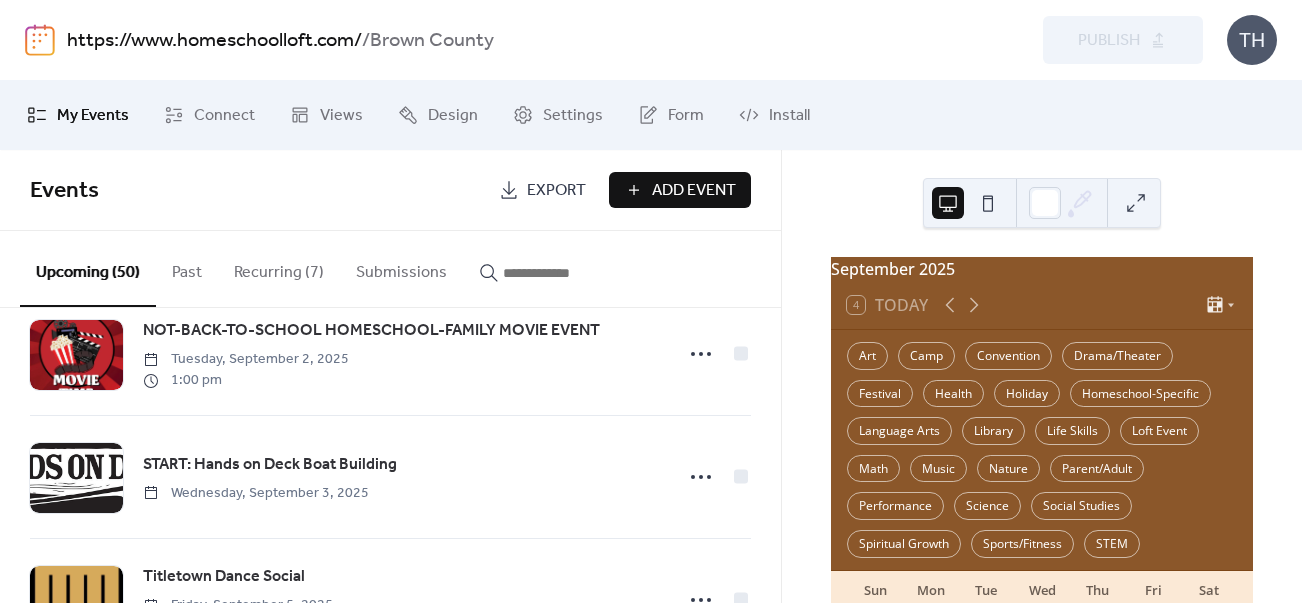 scroll, scrollTop: 433, scrollLeft: 0, axis: vertical 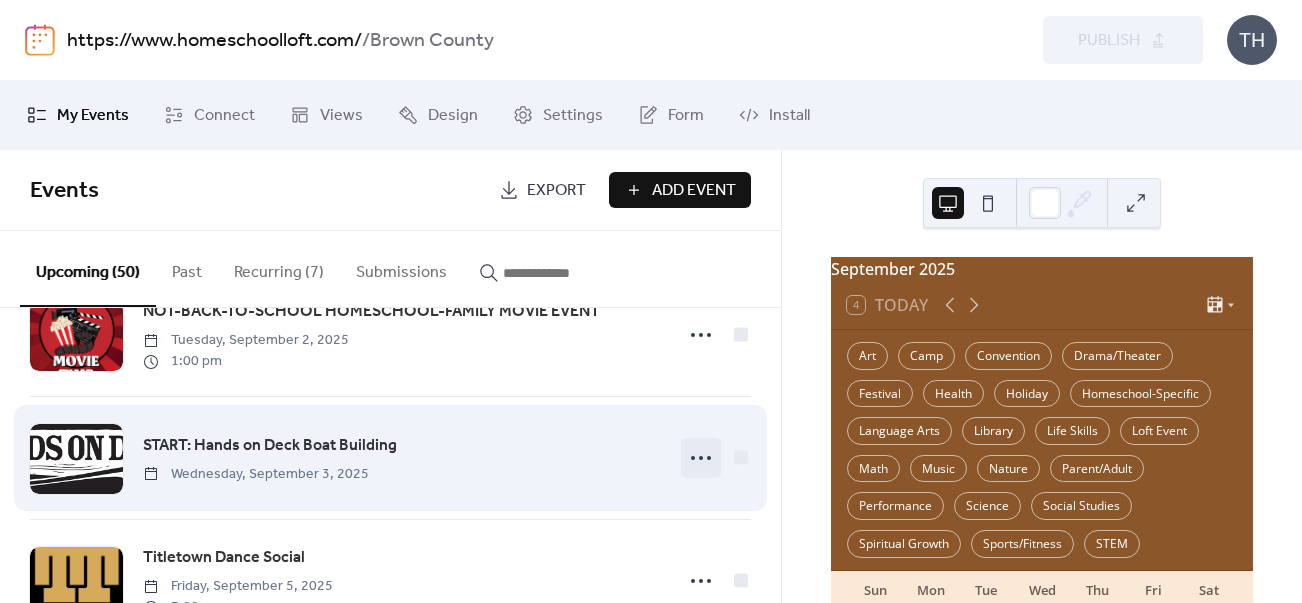 click 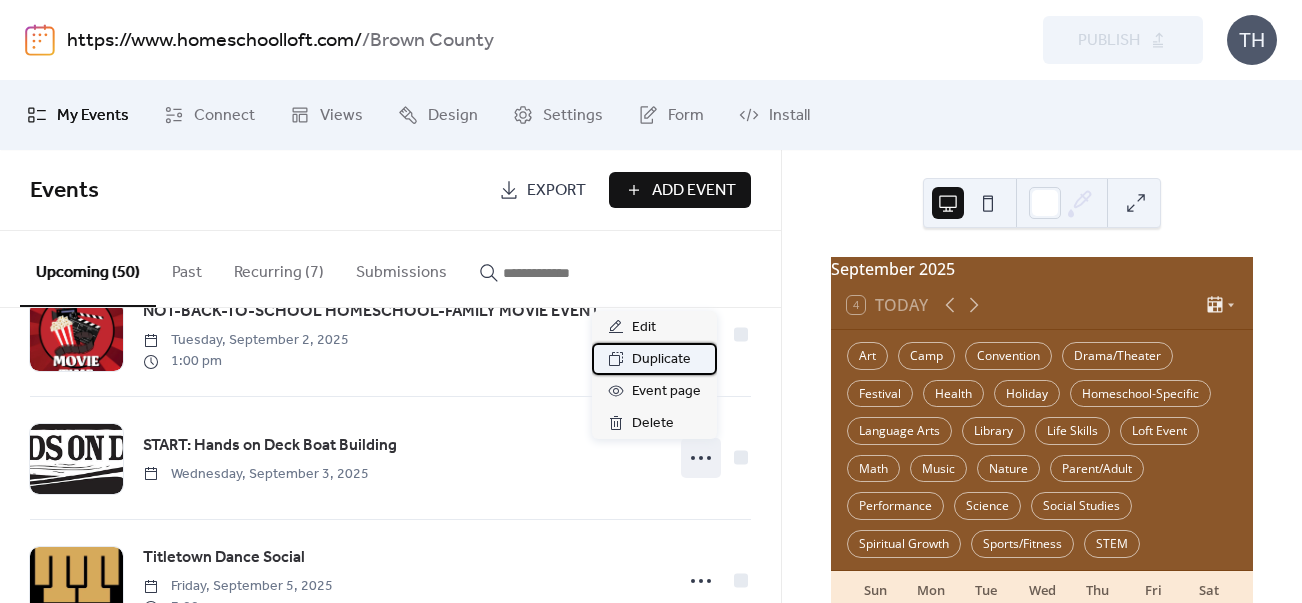 click on "Duplicate" at bounding box center (654, 359) 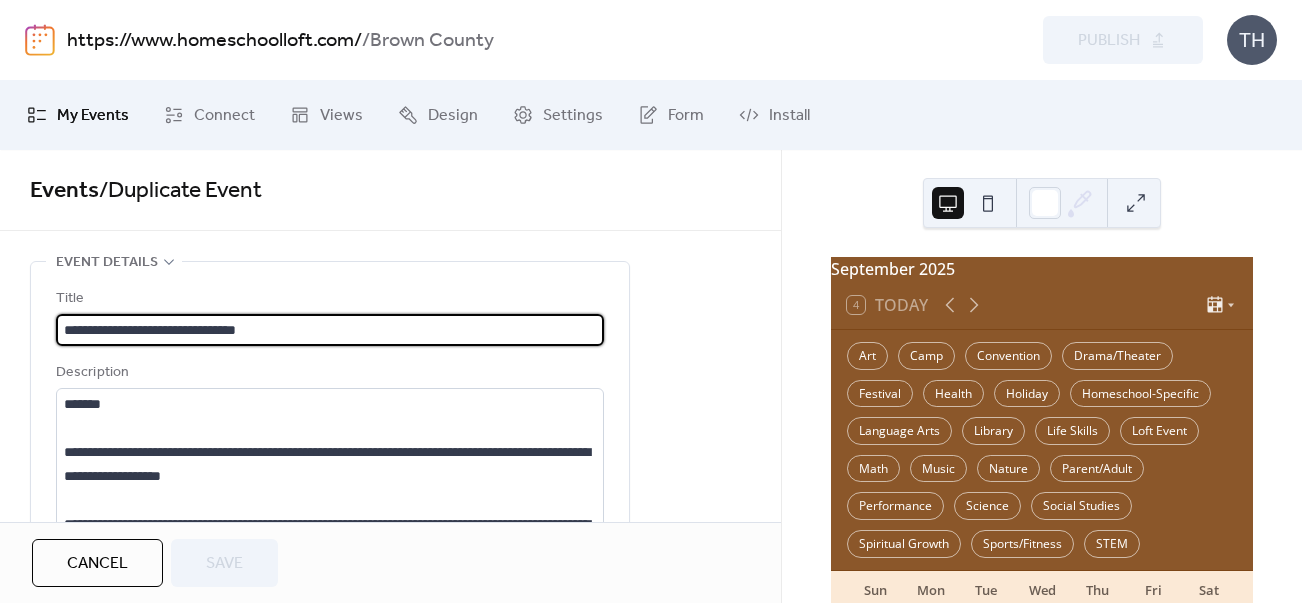 scroll, scrollTop: 1, scrollLeft: 0, axis: vertical 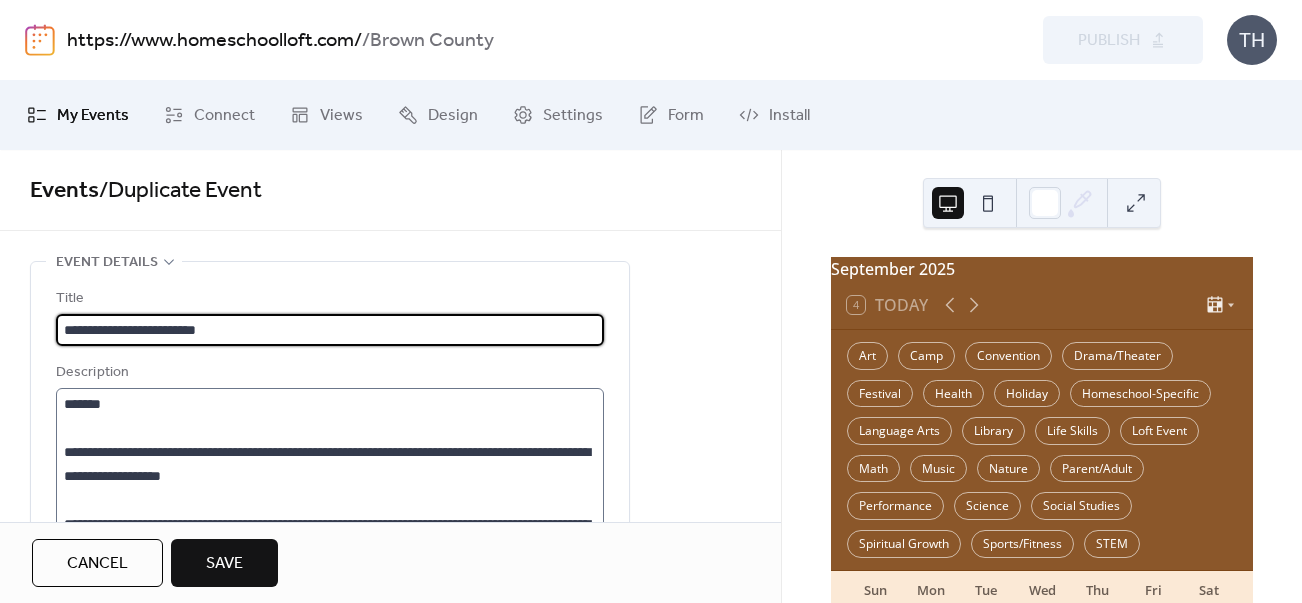 type on "**********" 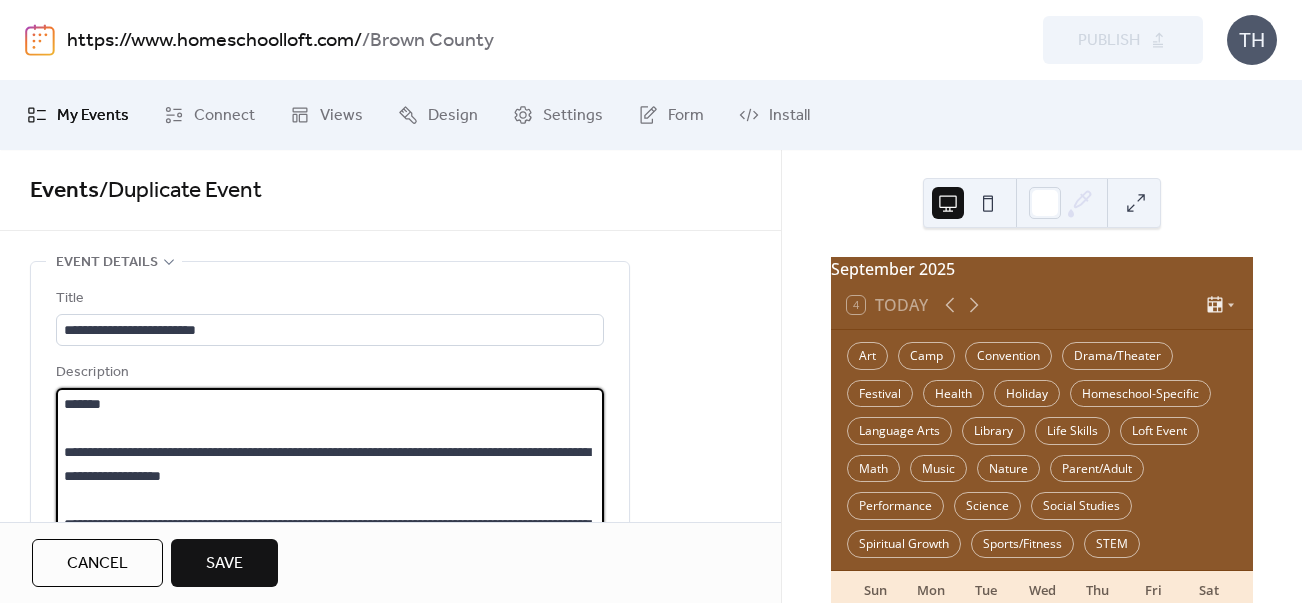 scroll, scrollTop: 0, scrollLeft: 0, axis: both 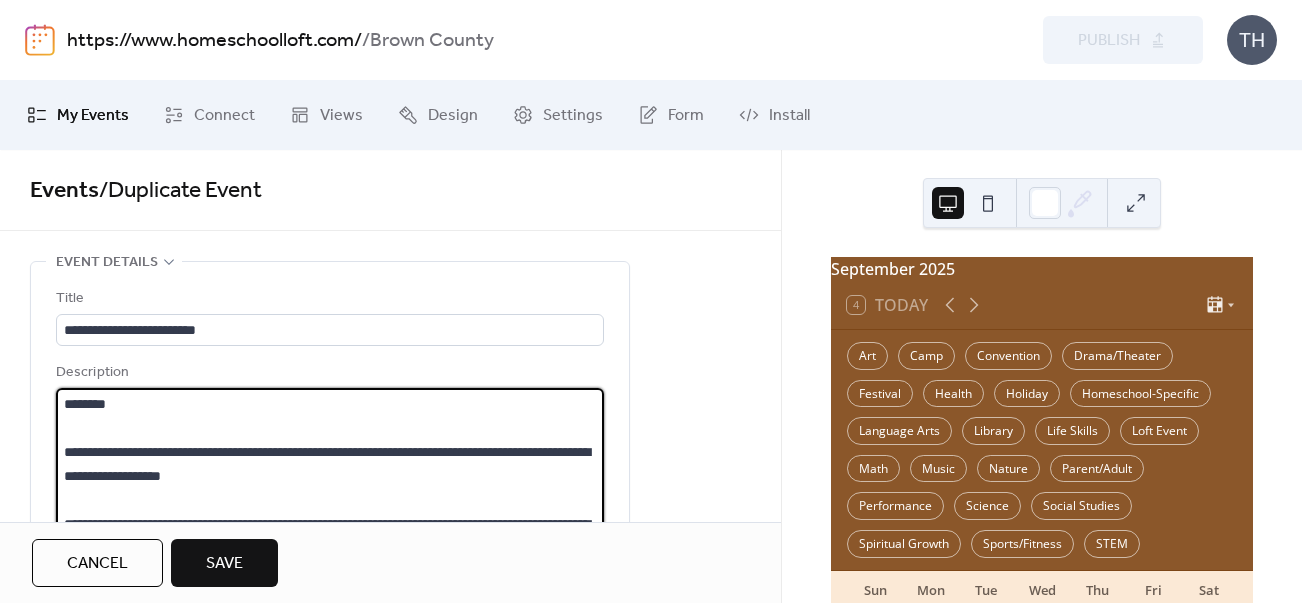 drag, startPoint x: 65, startPoint y: 453, endPoint x: 323, endPoint y: 472, distance: 258.69867 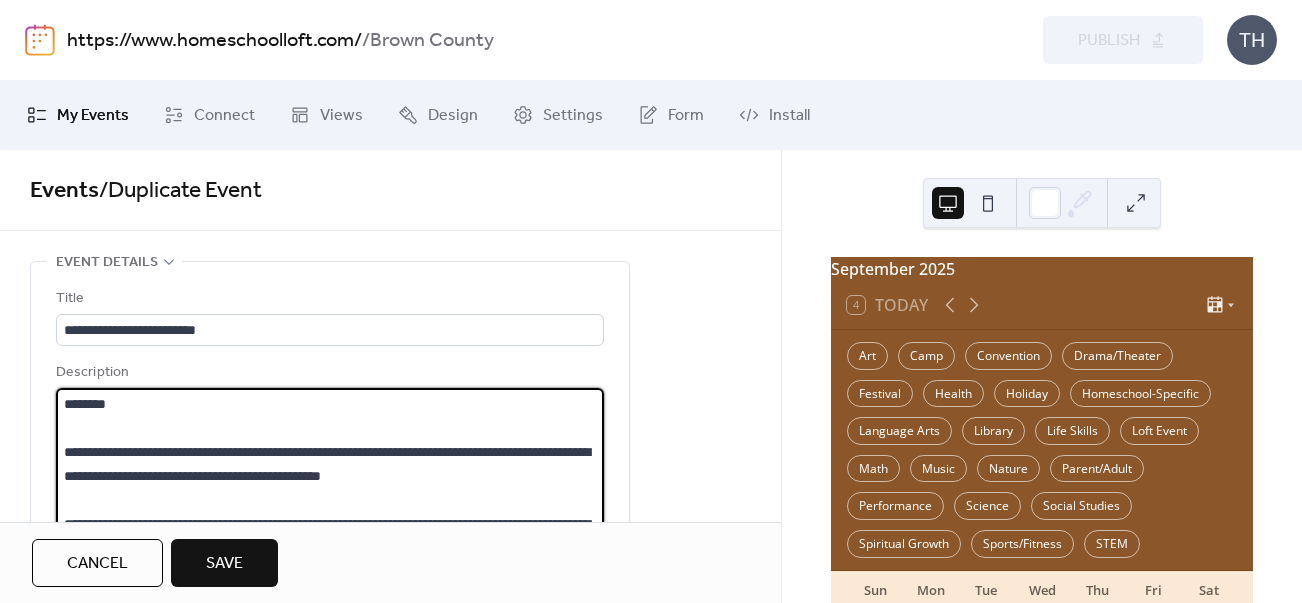 drag, startPoint x: 270, startPoint y: 454, endPoint x: 297, endPoint y: 456, distance: 27.073973 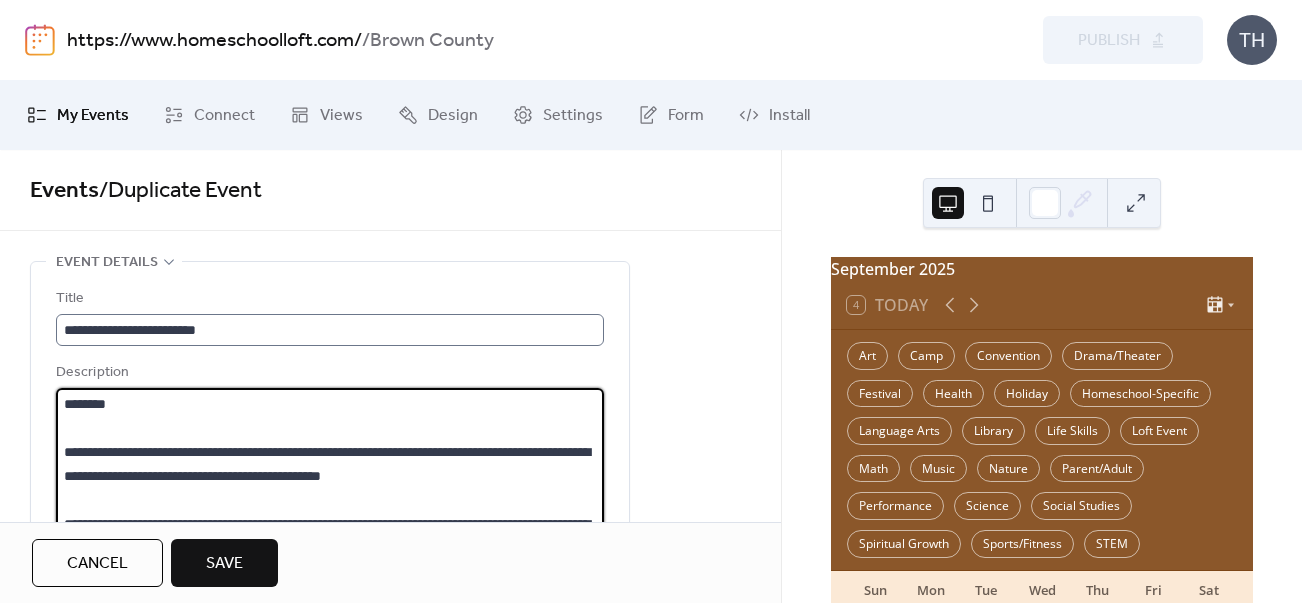 type on "**********" 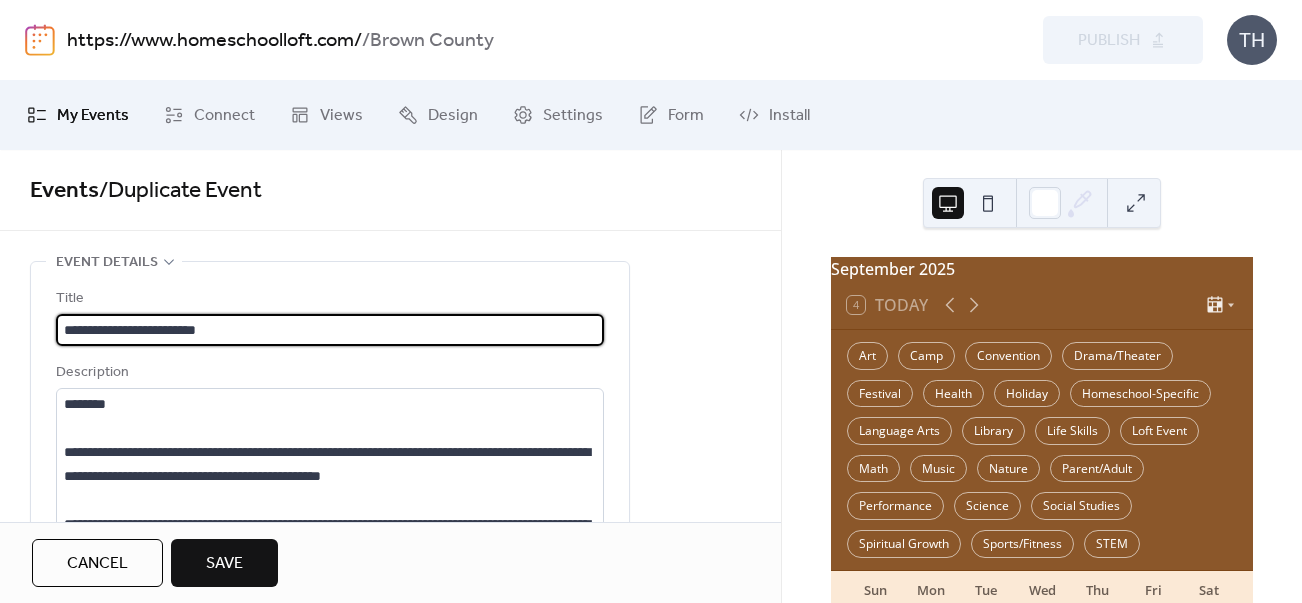 scroll, scrollTop: 1, scrollLeft: 0, axis: vertical 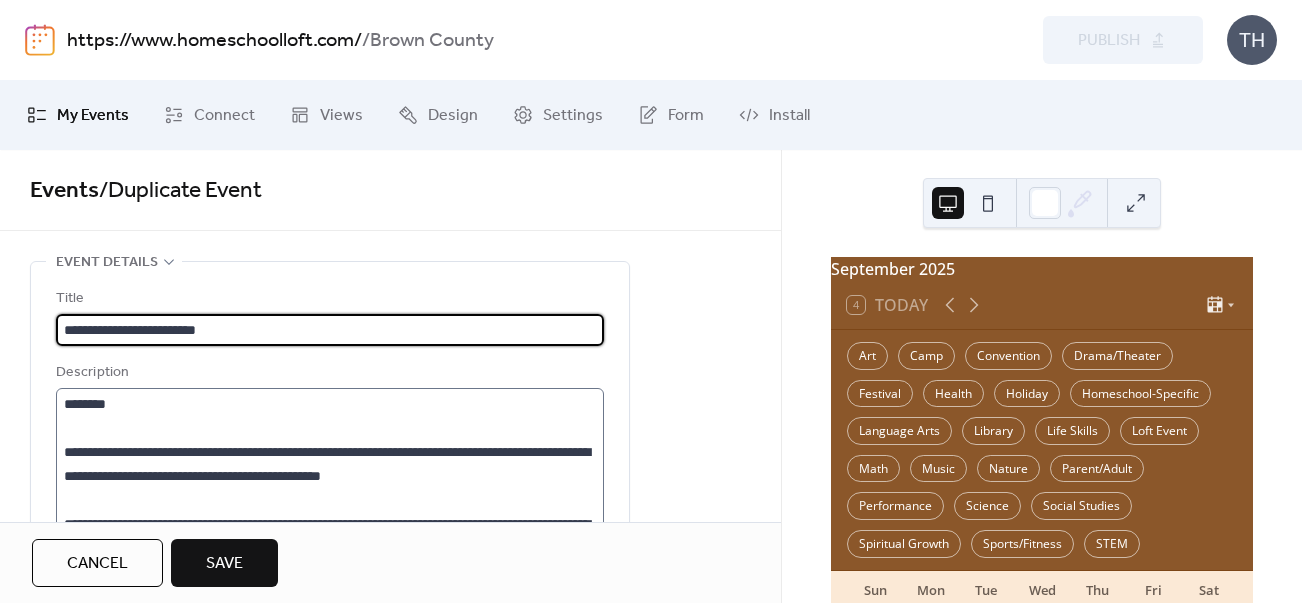 type on "**********" 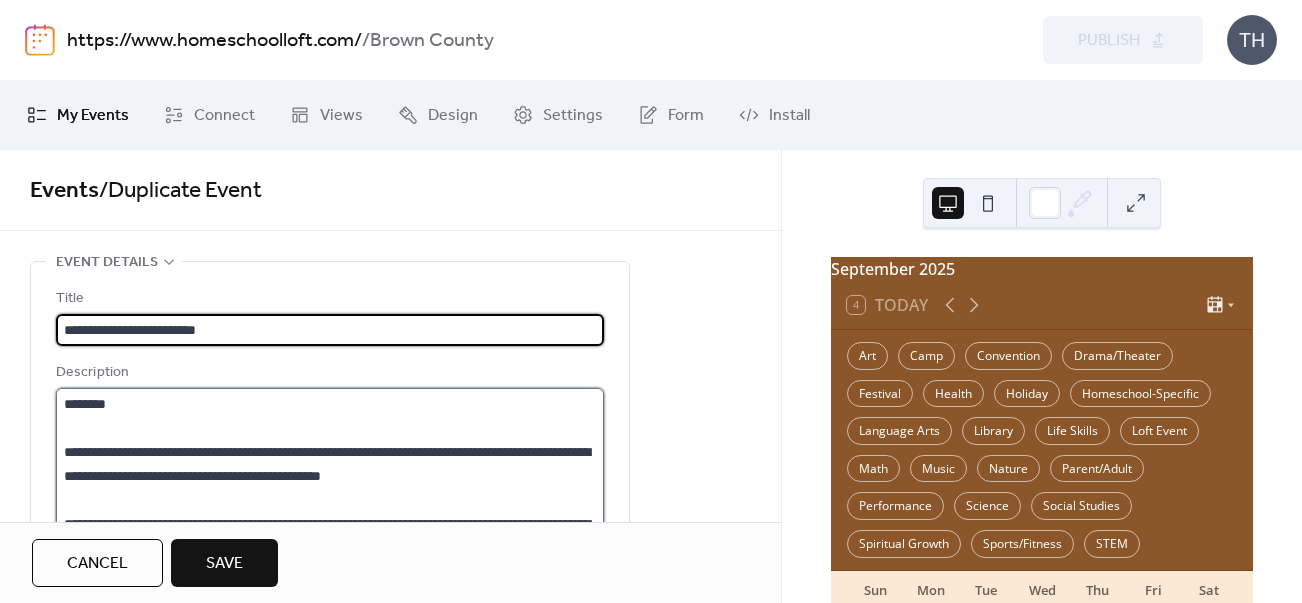 scroll, scrollTop: 0, scrollLeft: 0, axis: both 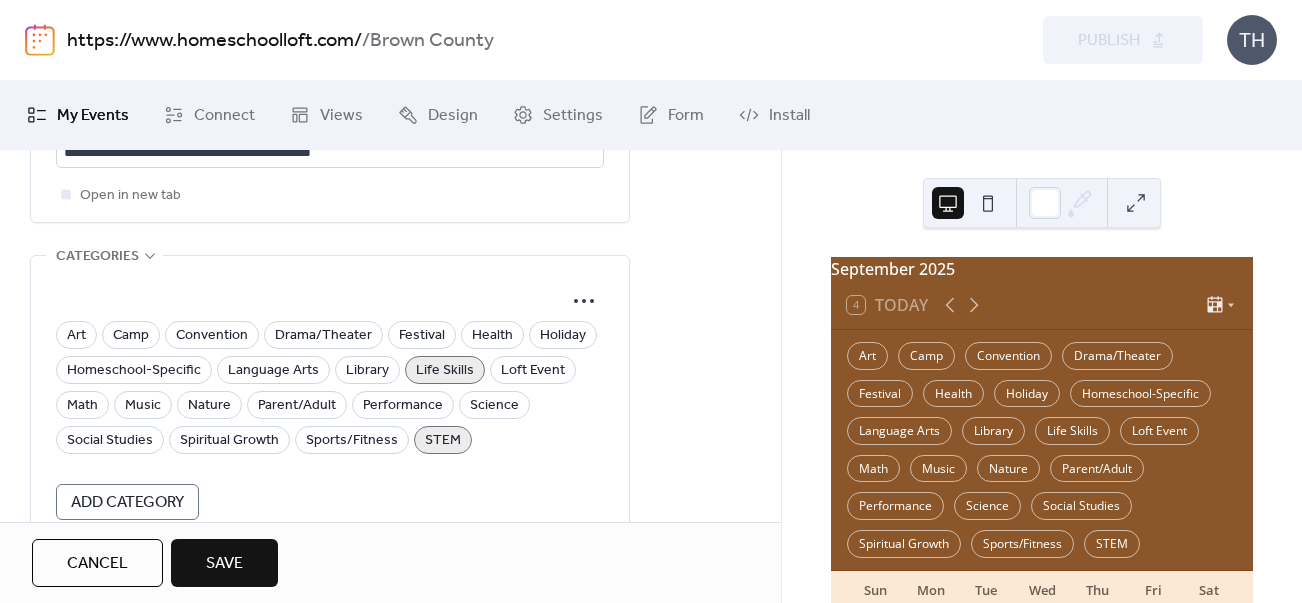 click on "STEM" at bounding box center (443, 441) 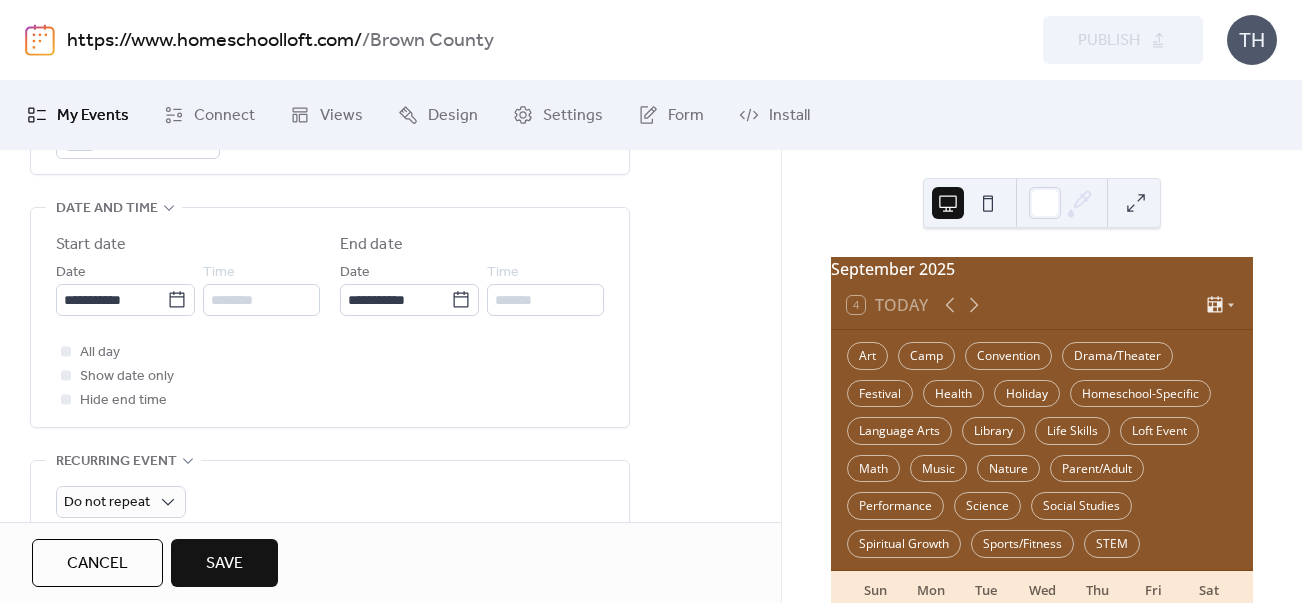 scroll, scrollTop: 563, scrollLeft: 0, axis: vertical 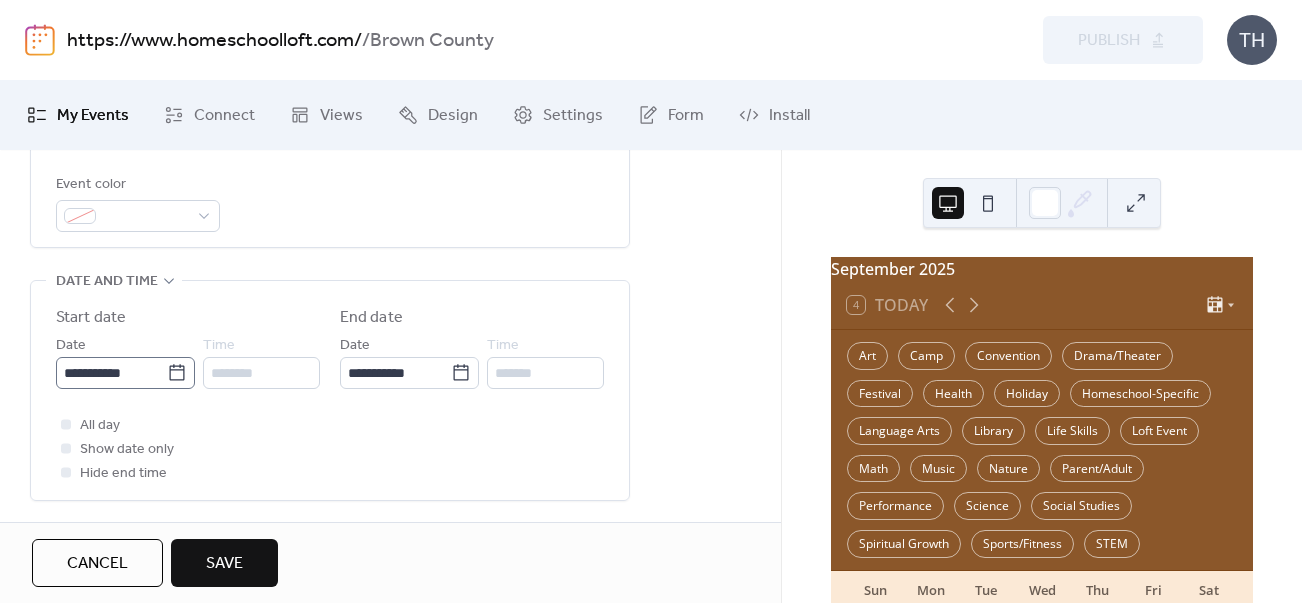 click on "**********" at bounding box center (125, 373) 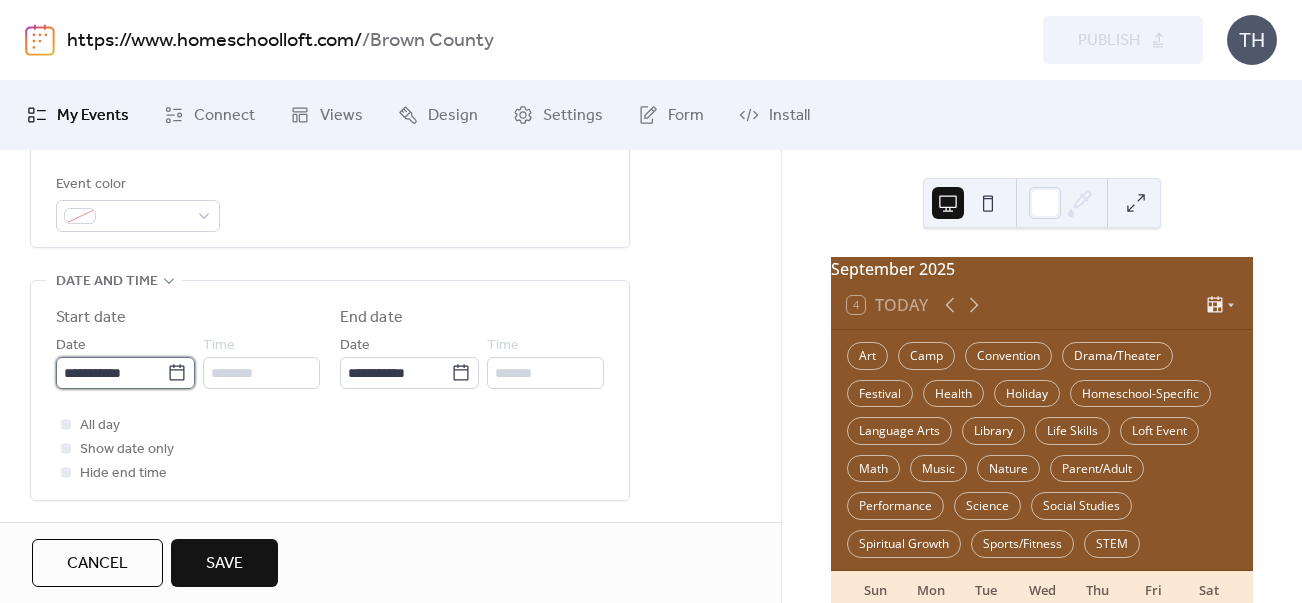 click on "**********" at bounding box center (111, 373) 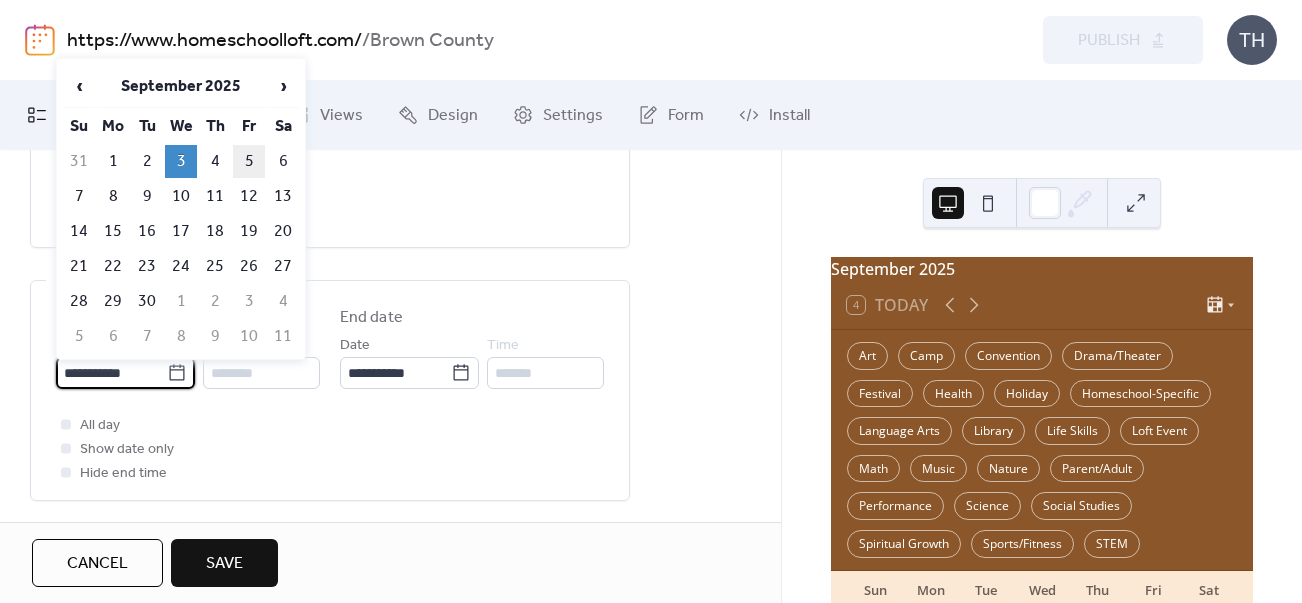 click on "5" at bounding box center (249, 161) 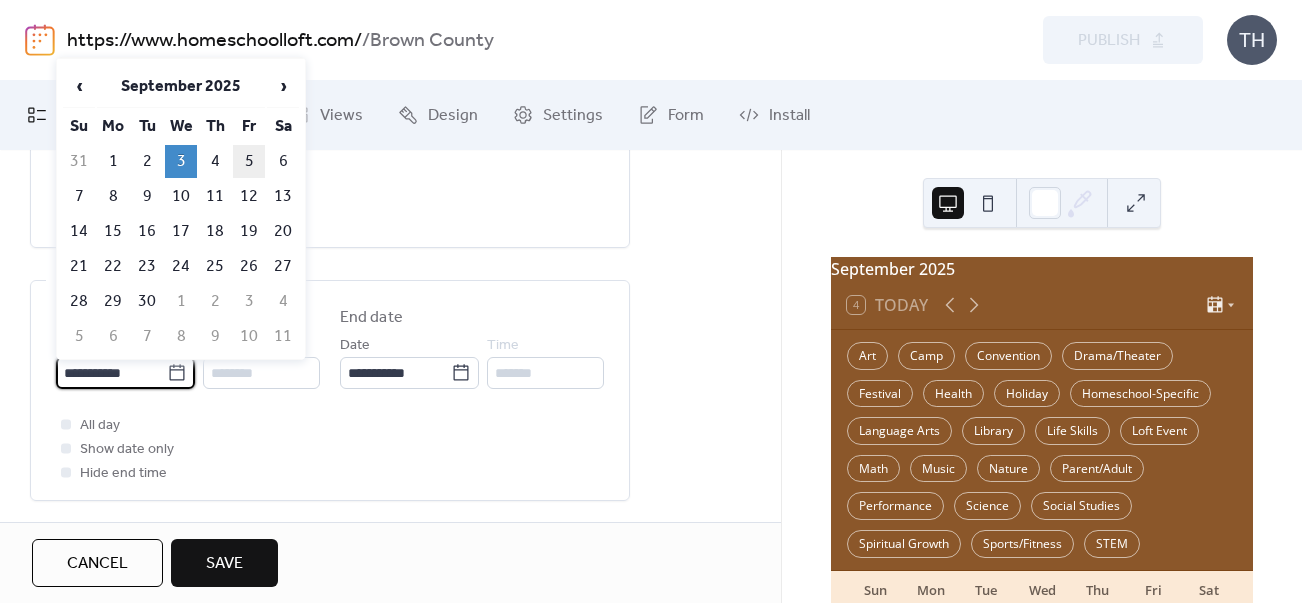 type on "**********" 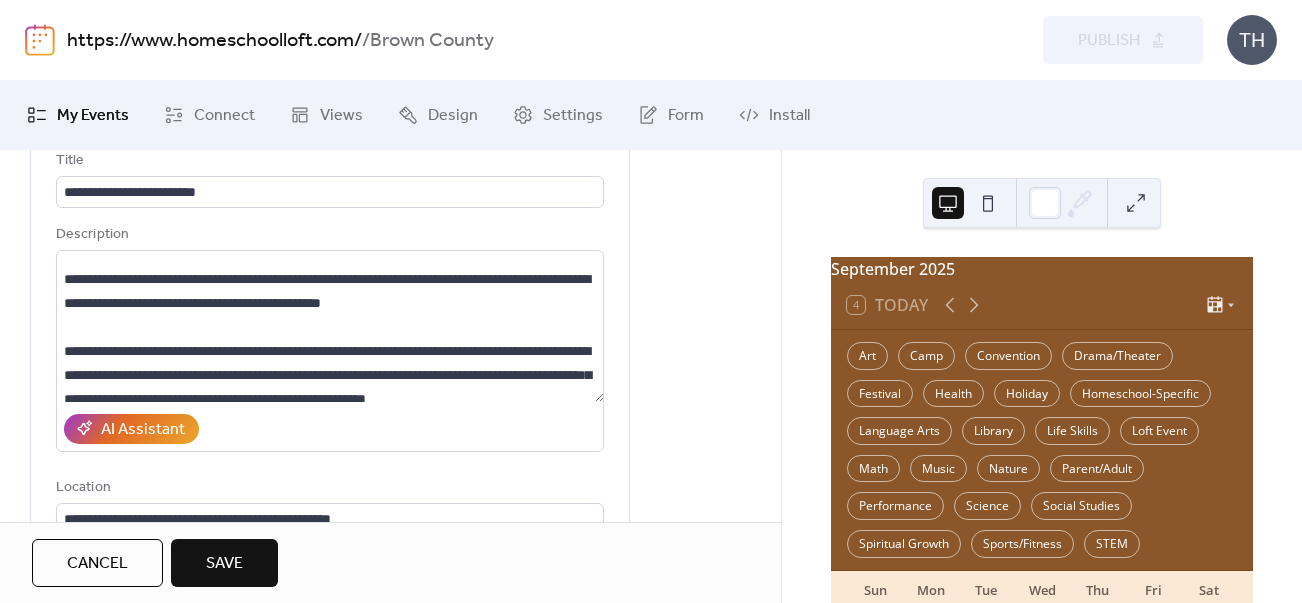 scroll, scrollTop: 133, scrollLeft: 0, axis: vertical 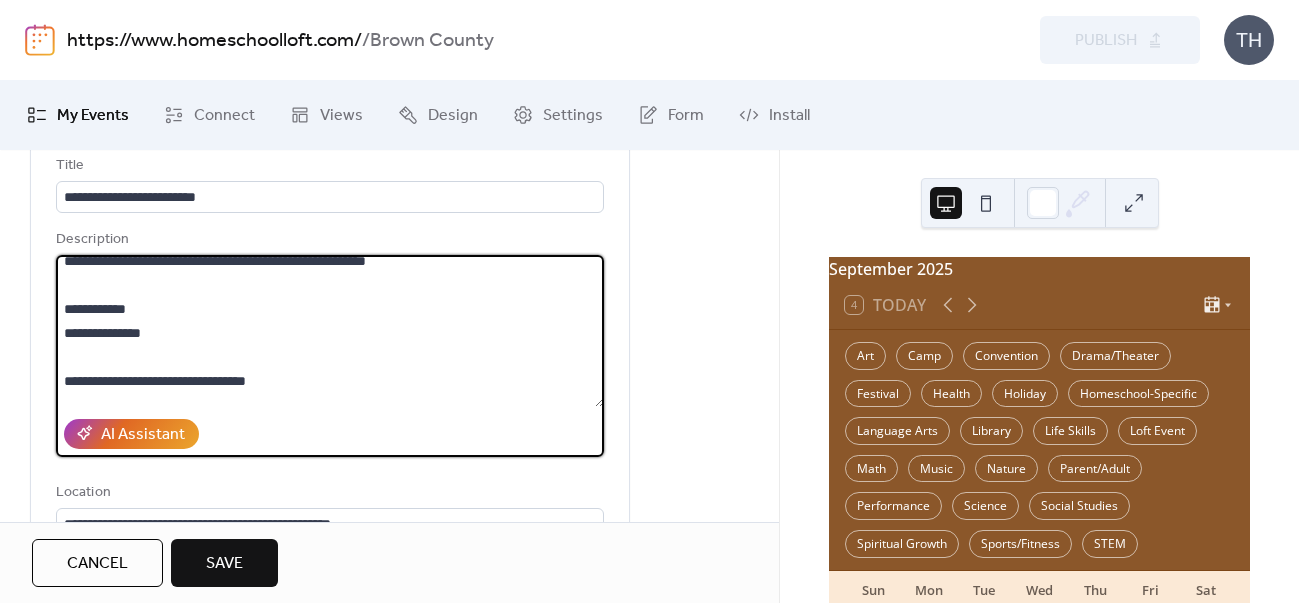drag, startPoint x: 81, startPoint y: 333, endPoint x: 205, endPoint y: 356, distance: 126.11503 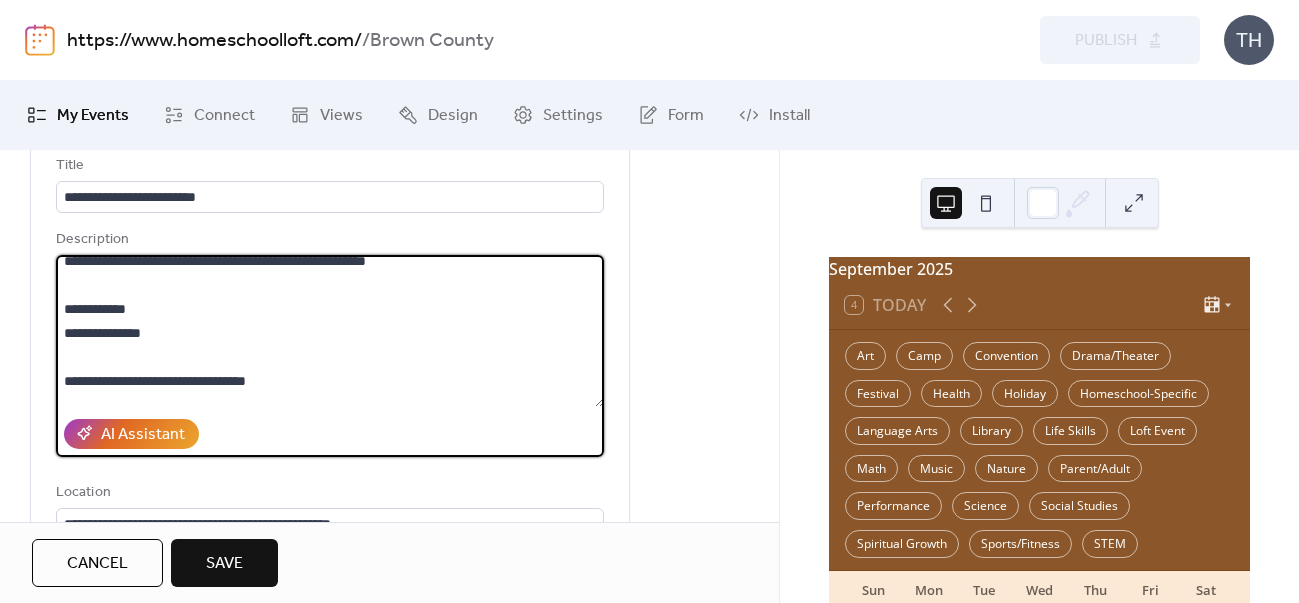 click on "**********" at bounding box center [330, 331] 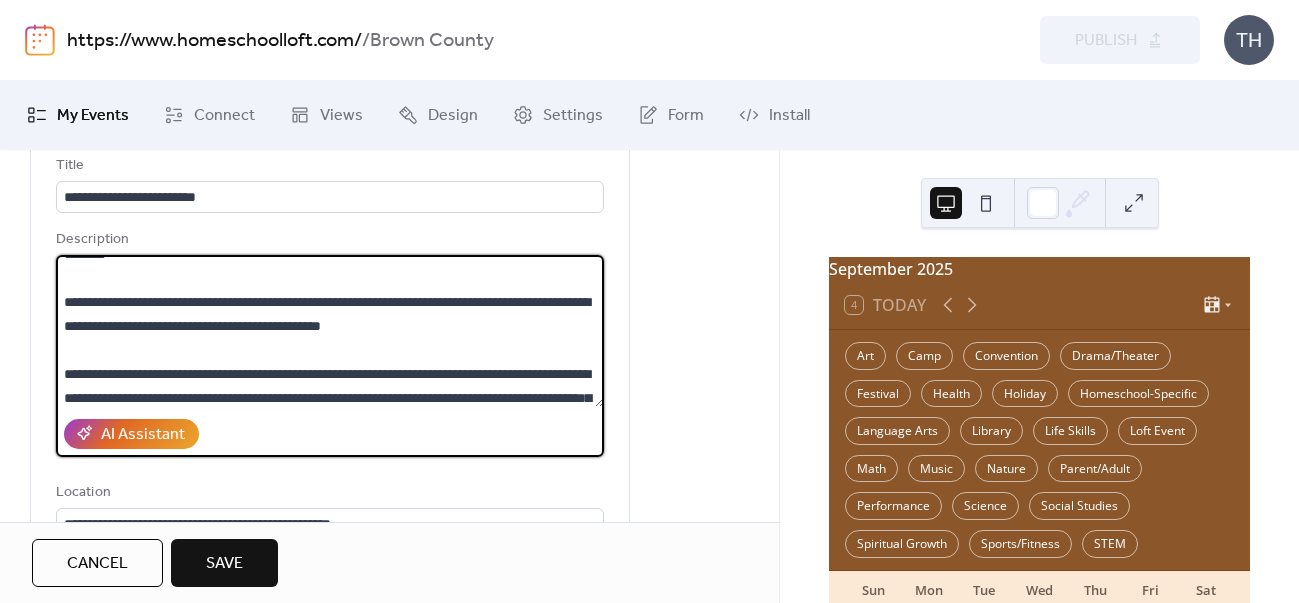 scroll, scrollTop: 14, scrollLeft: 0, axis: vertical 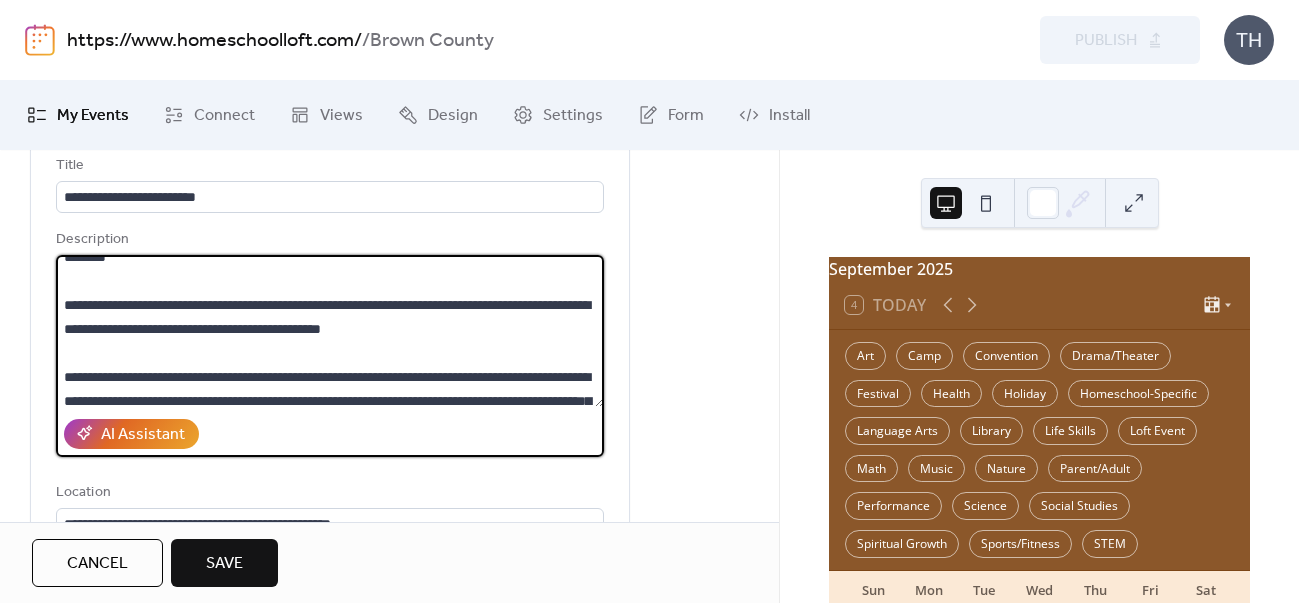 click on "**********" at bounding box center [330, 331] 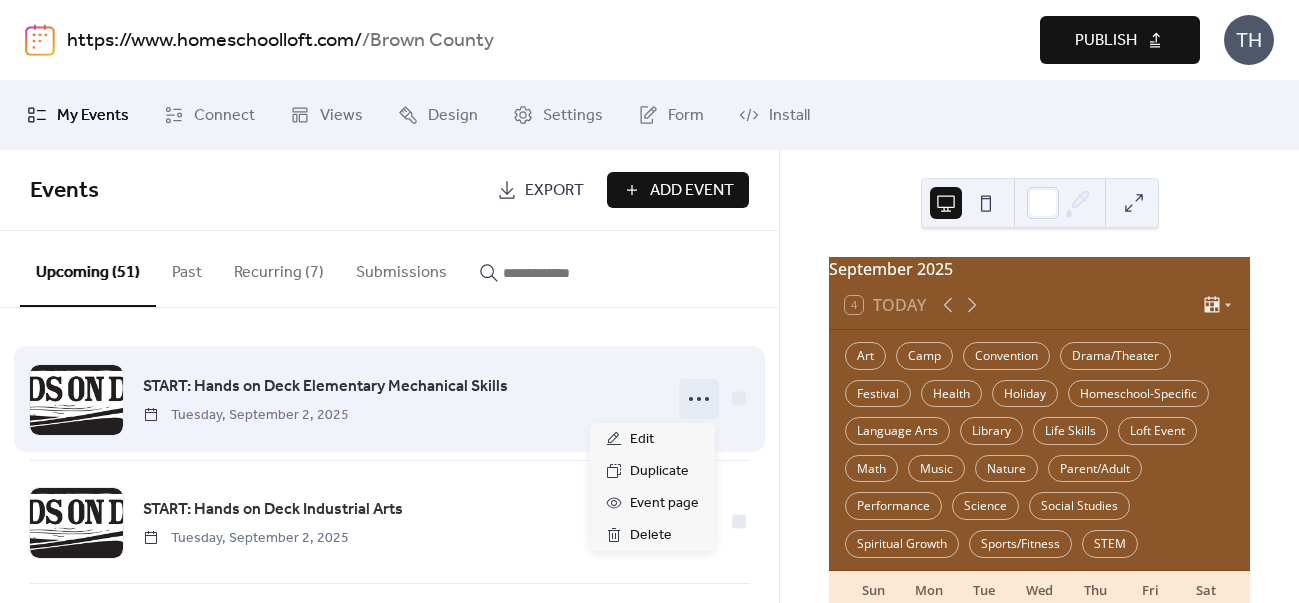 click 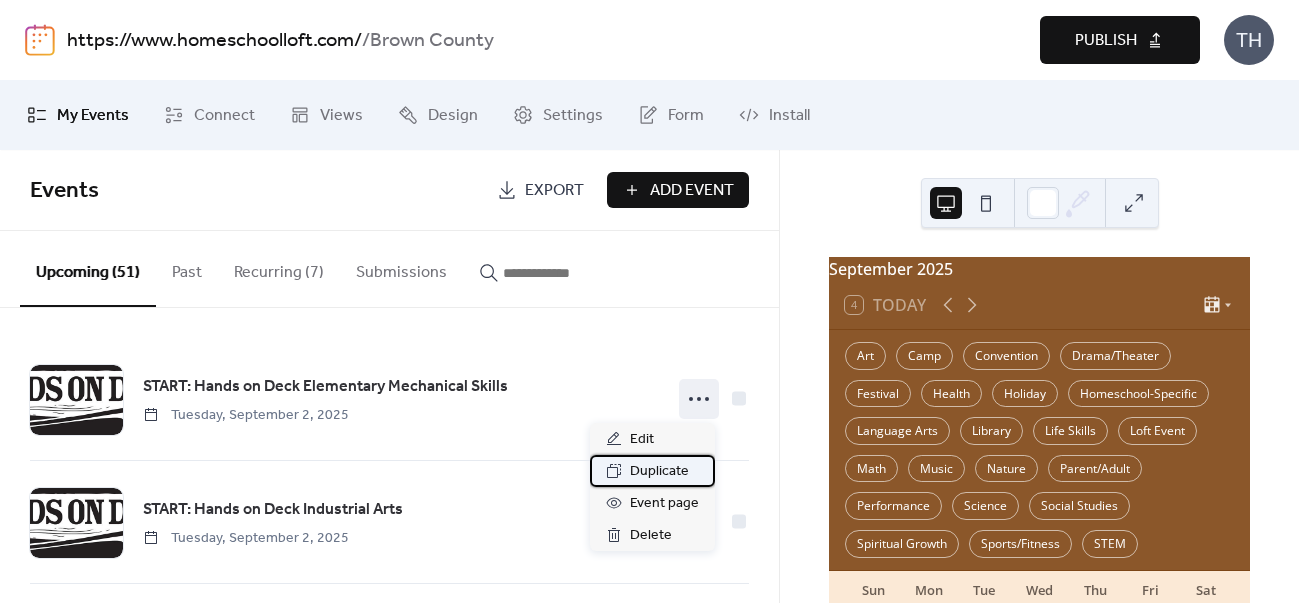 click on "Duplicate" at bounding box center (652, 471) 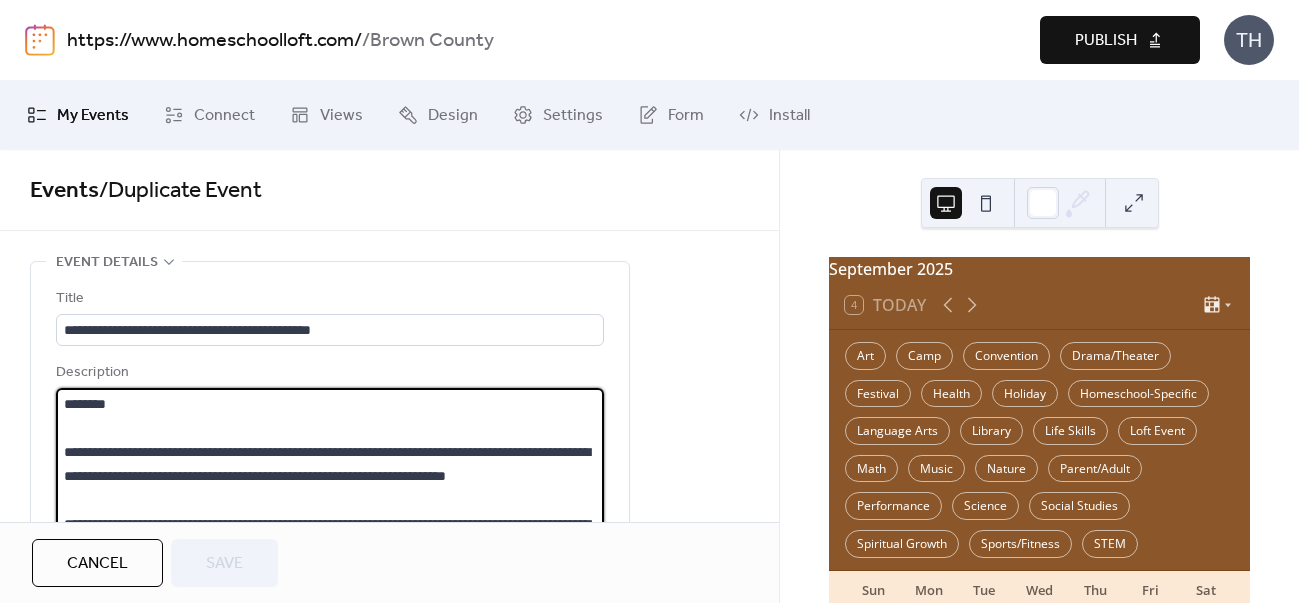 drag, startPoint x: 99, startPoint y: 406, endPoint x: 120, endPoint y: 408, distance: 21.095022 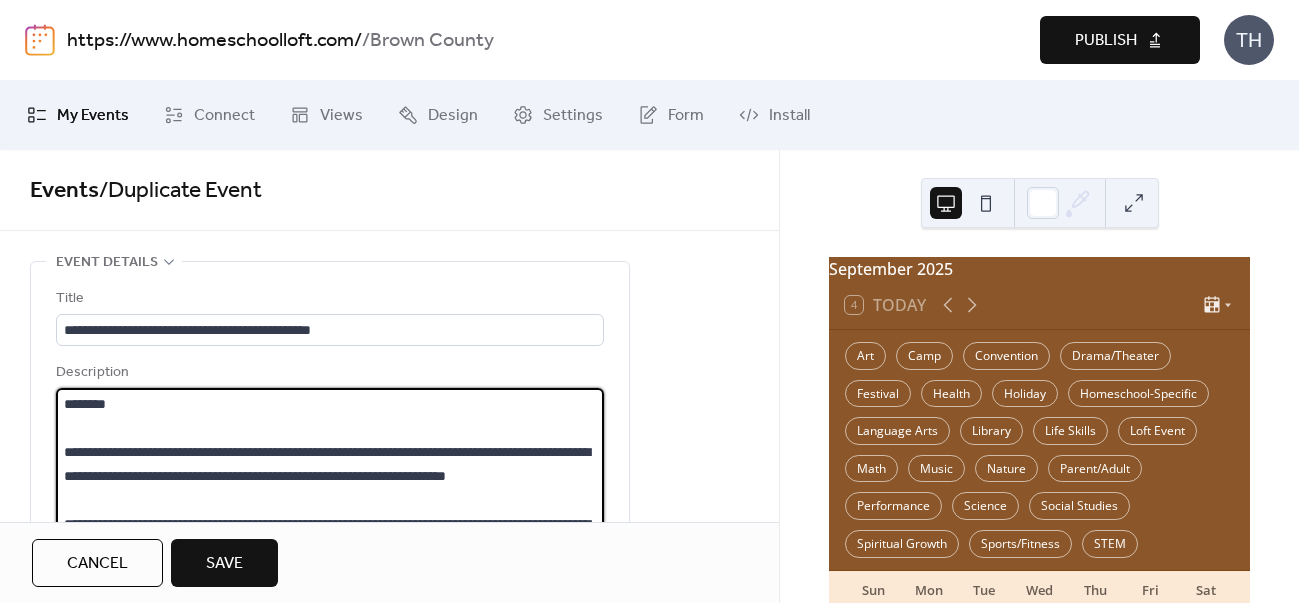 drag, startPoint x: 85, startPoint y: 457, endPoint x: 163, endPoint y: 492, distance: 85.49269 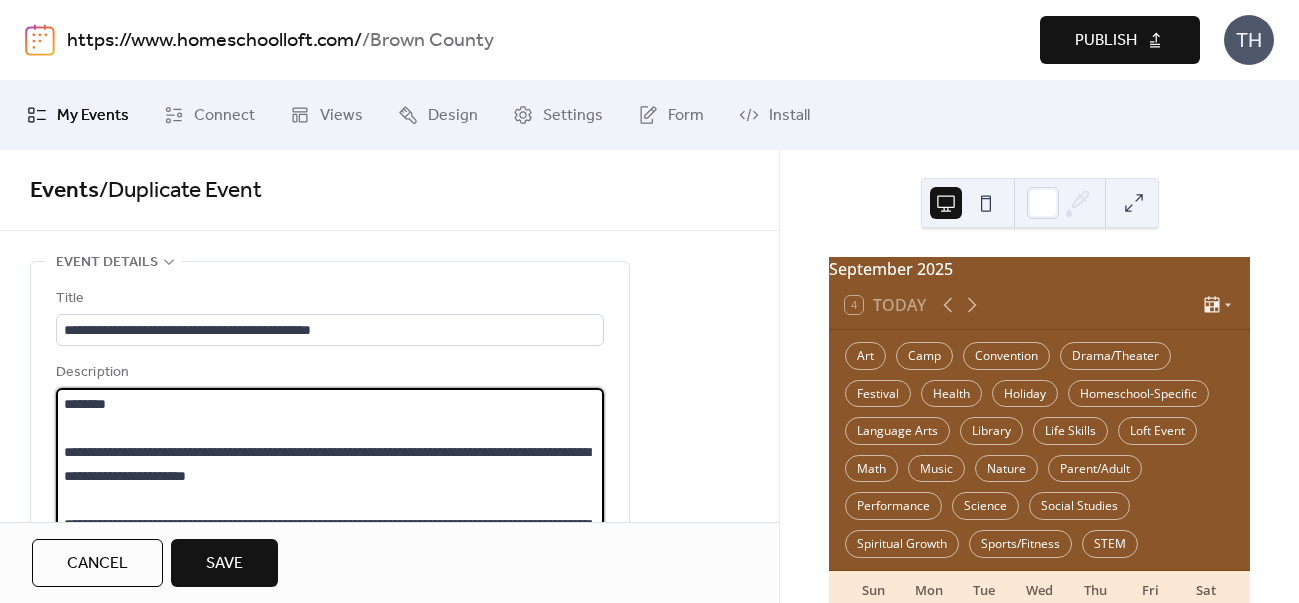 type on "**********" 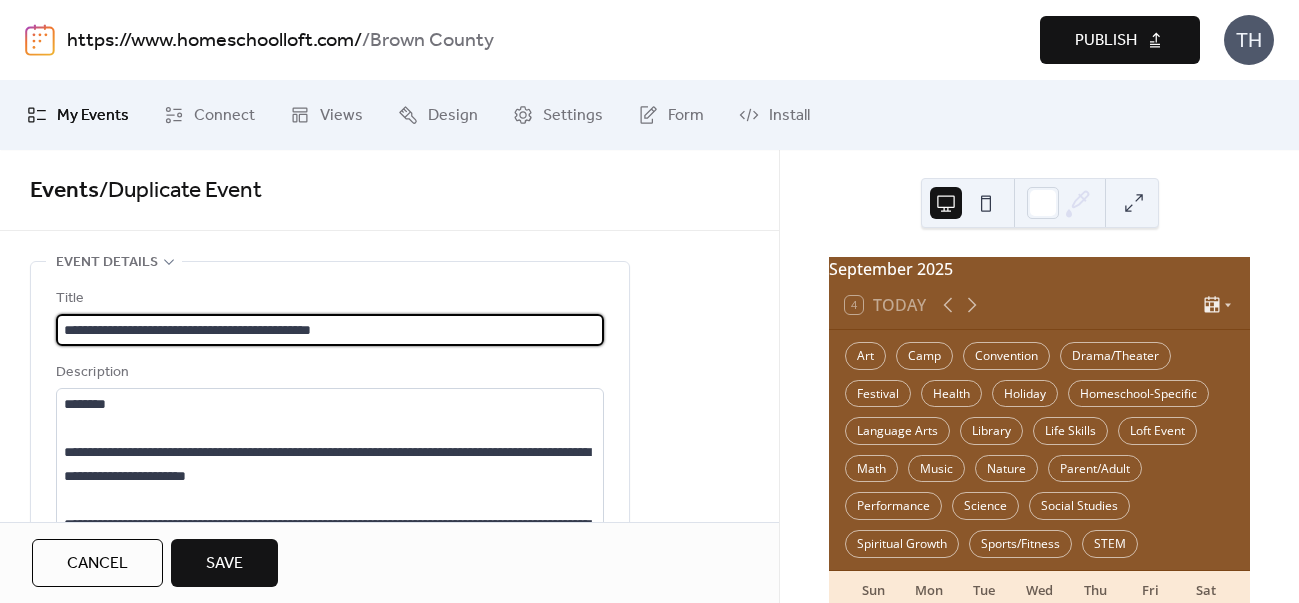 scroll, scrollTop: 1, scrollLeft: 0, axis: vertical 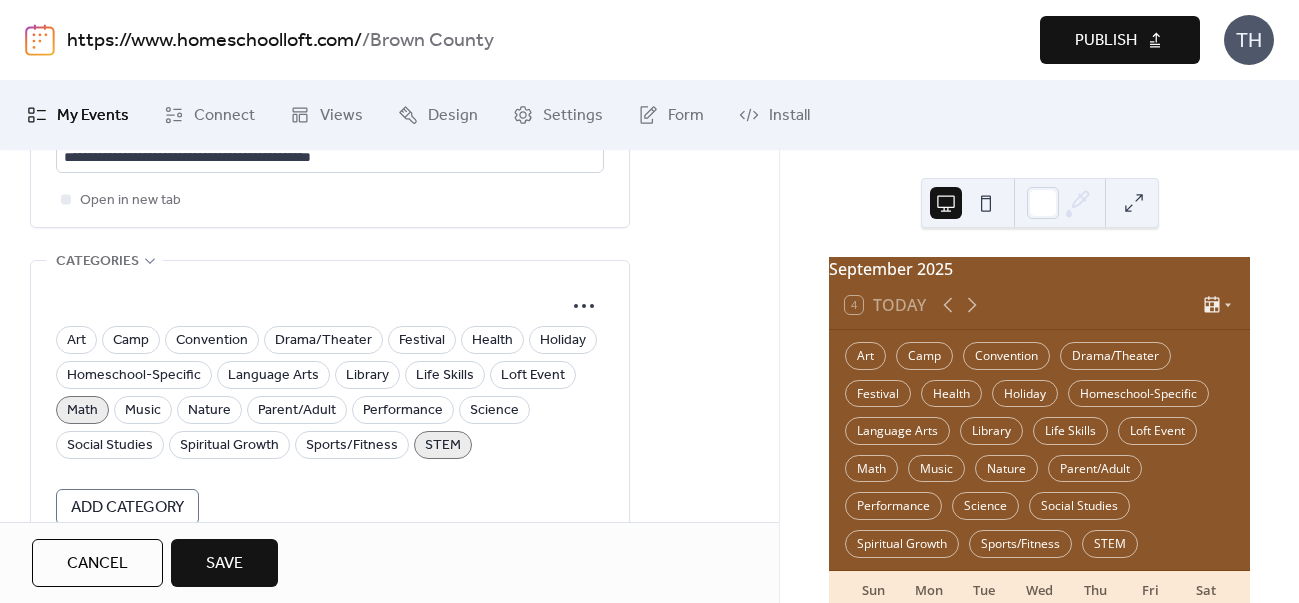 type on "**********" 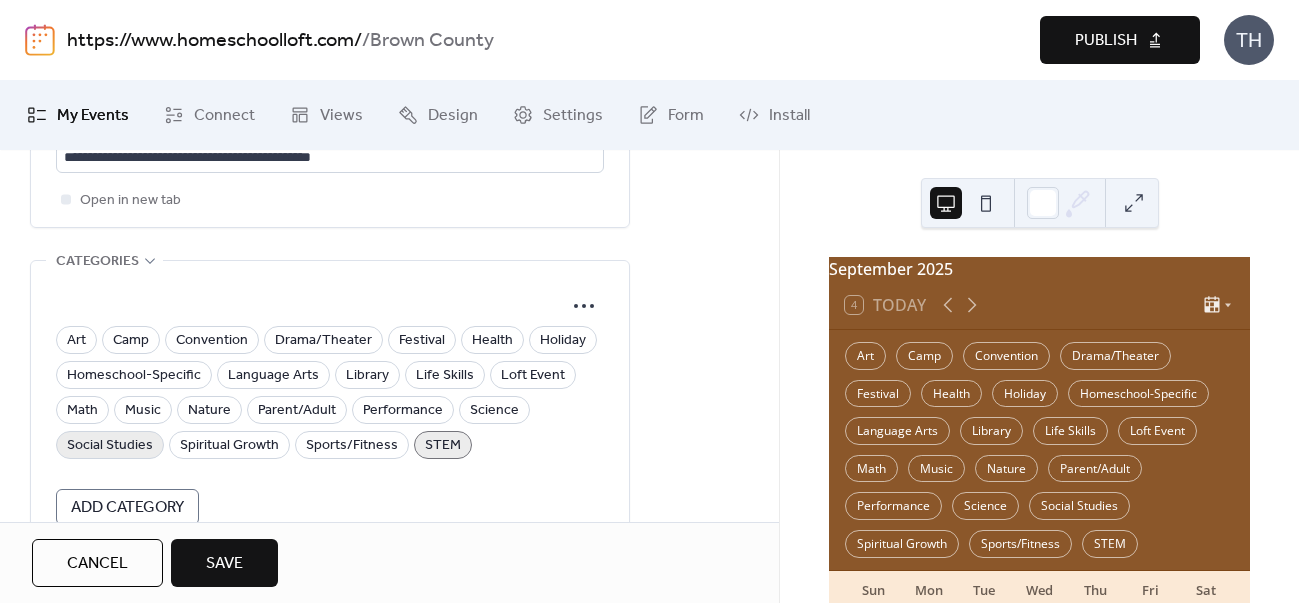 click on "Social Studies" at bounding box center (110, 446) 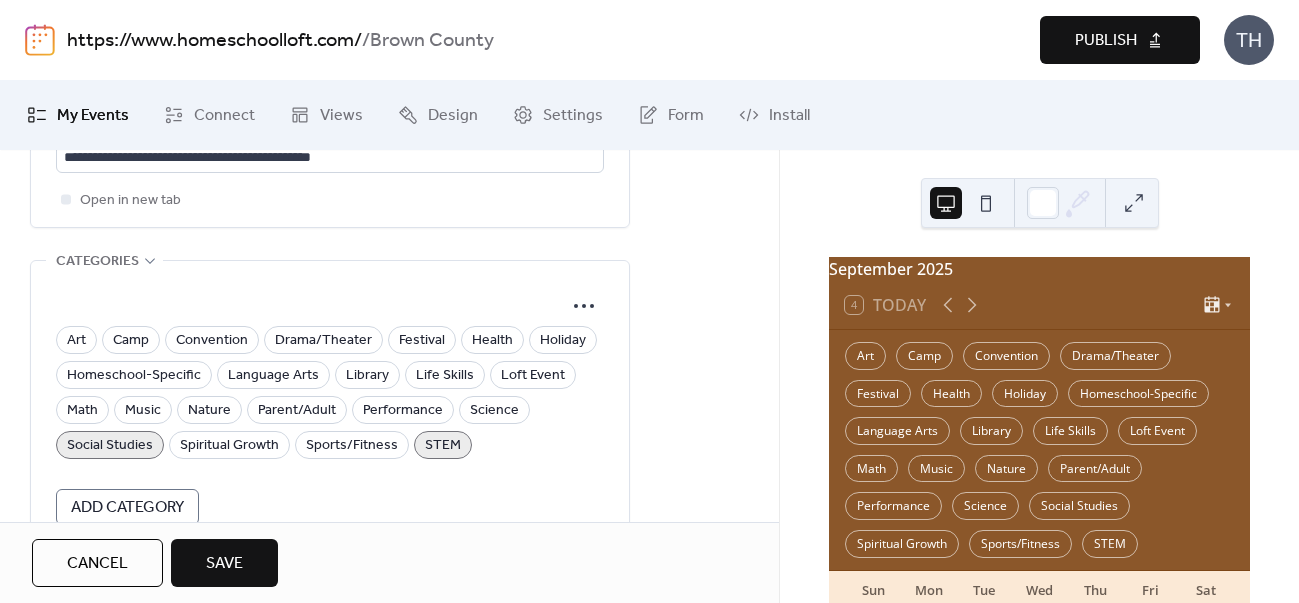click on "[MONTH] [YEAR] 4 Today Art Camp Convention Drama/Theater Festival Health Homeschool-Specific Language Arts Library Life Skills Loft Event Math Music Nature Parent/Adult Performance Science Social Studies Spiritual Growth Sports/Fitness STEM Sun Mon Tue Wed Thu Fri Sat 31 1 Kids Bowl Free: Buzz Social 2 Urban Cultural Arts Homeschool Art Class Kids Bowl Free: Buzz Social START: Hands on Deck Elementary Mechanical Skills START: Hands on Deck Industrial Arts START: Hands on Deck Wings, Wheels, and Keels NOT-BACK-TO-SCHOOL HOMESCHOOL-FAMILY MOVIE EVENT 3 Explorer Wednesday Titletown Kids Art Titletown Poetry Art START: Hands on Deck Boat Building Titletown Ballroom Lessons 4 Urban Cultural Arts Homeschool Art Class 5 START: Hands on Deck SLOYD Titletown Dance Social 6 7 8 START: Ceramics Fundamentals - Daytime START: Ceramics Fundamentals - Monday Evening START: Ceramics Independent Projects START: Fused Glass Intermediate START: Jewelry Intermediate - Evening START: Sewing Fundamentals 9 10 11 12 13 14 1" at bounding box center [1039, 376] 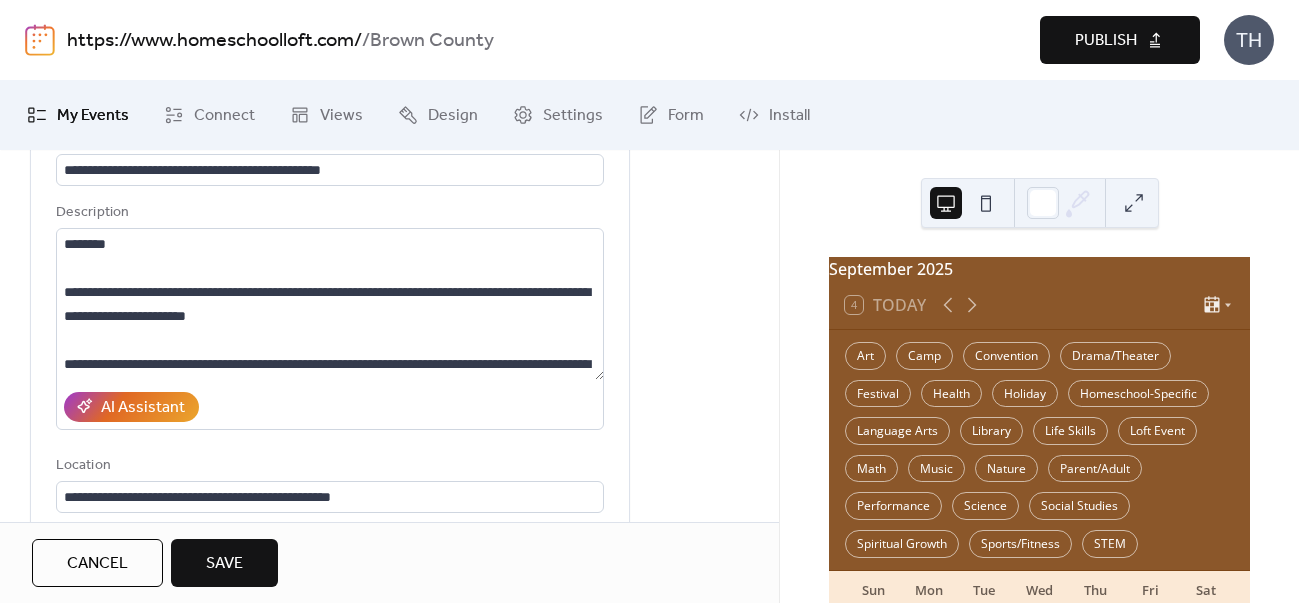 scroll, scrollTop: 155, scrollLeft: 0, axis: vertical 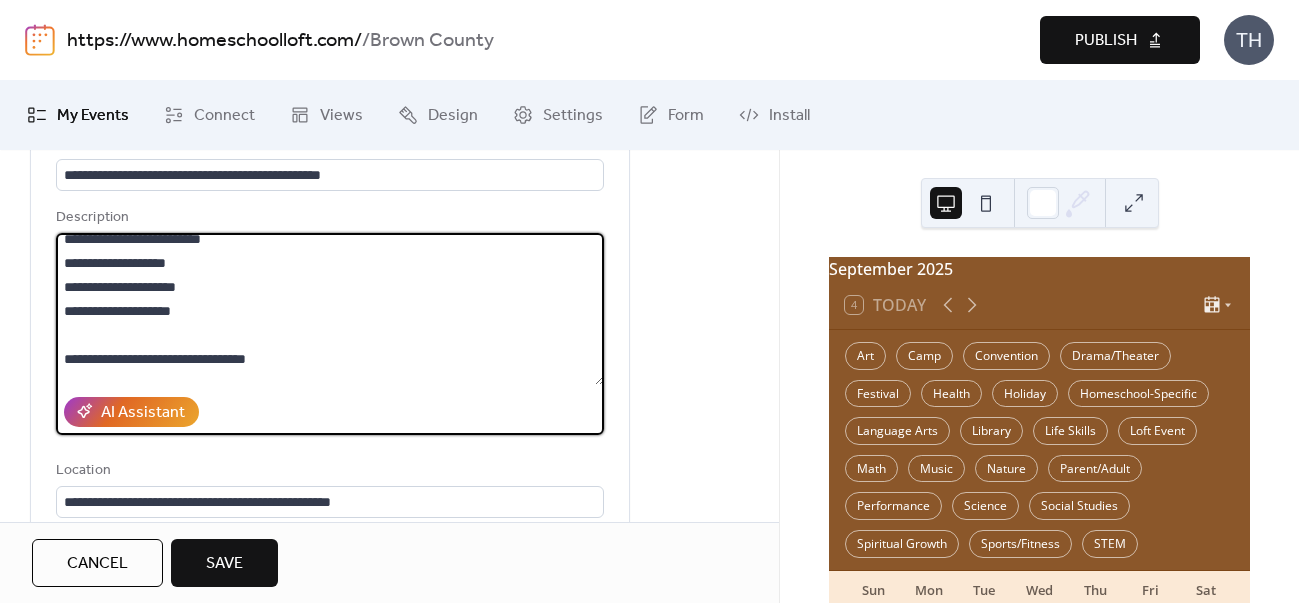 drag, startPoint x: 63, startPoint y: 260, endPoint x: 229, endPoint y: 293, distance: 169.24834 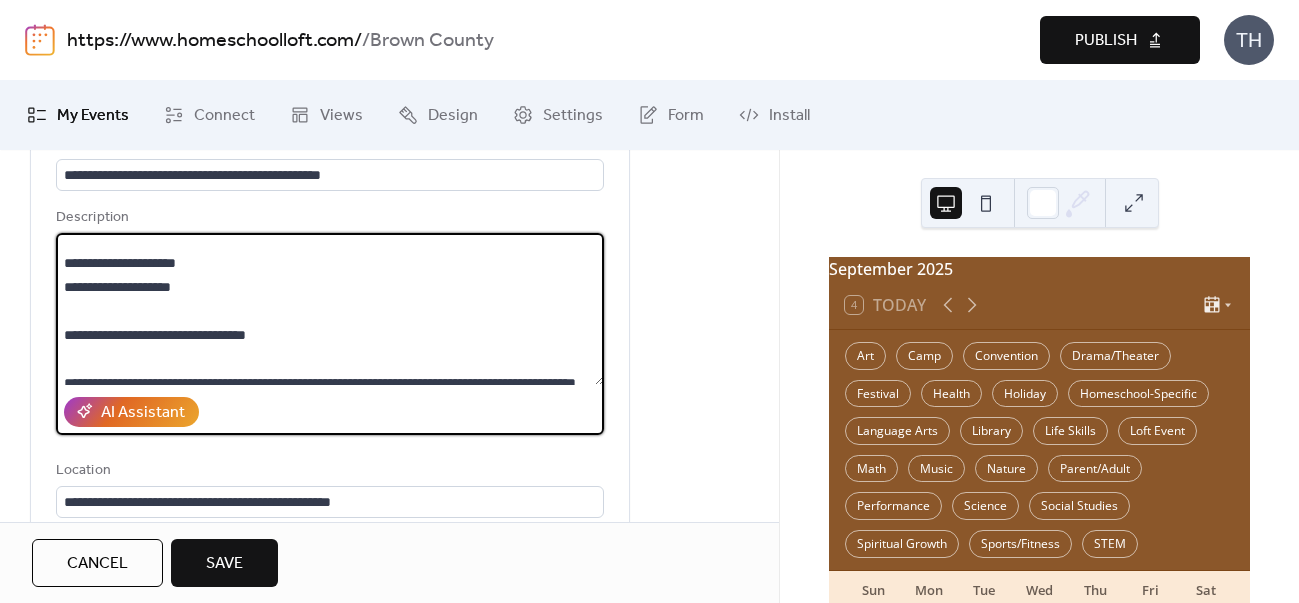 scroll, scrollTop: 178, scrollLeft: 0, axis: vertical 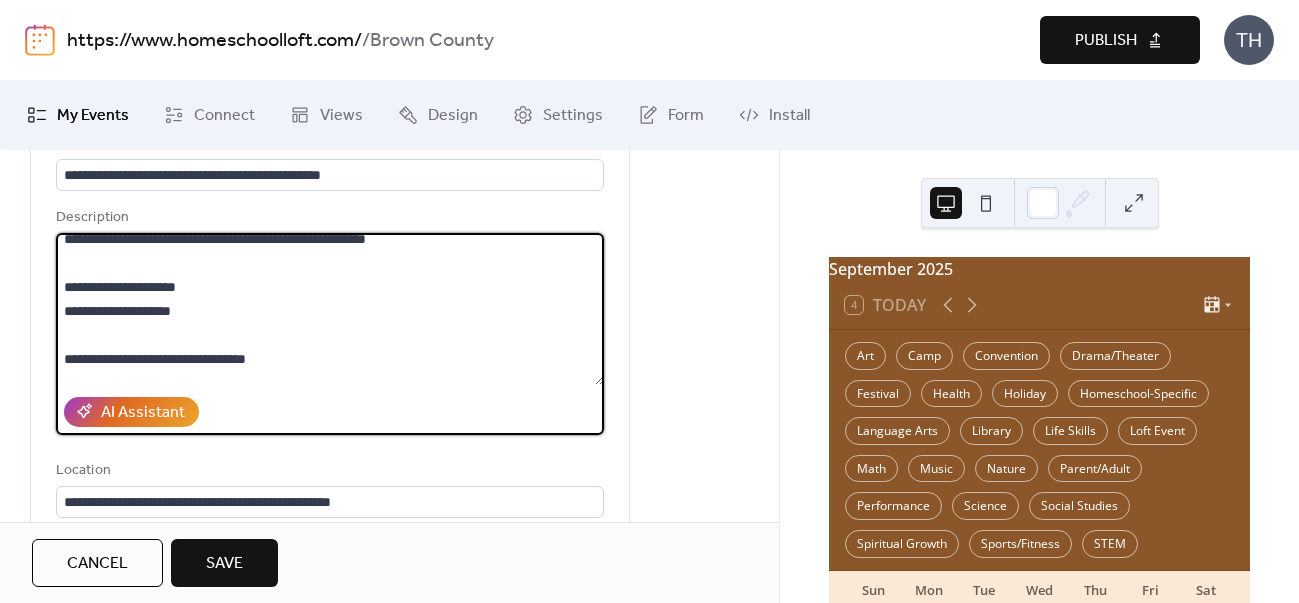 click on "**********" at bounding box center [330, 309] 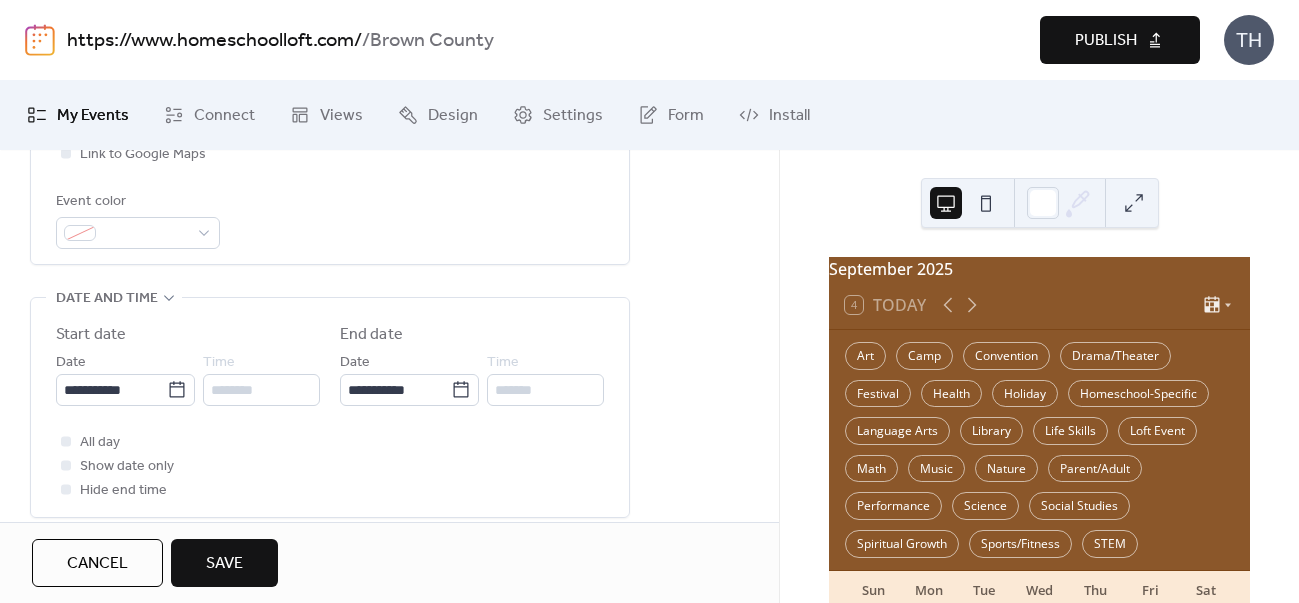 scroll, scrollTop: 551, scrollLeft: 0, axis: vertical 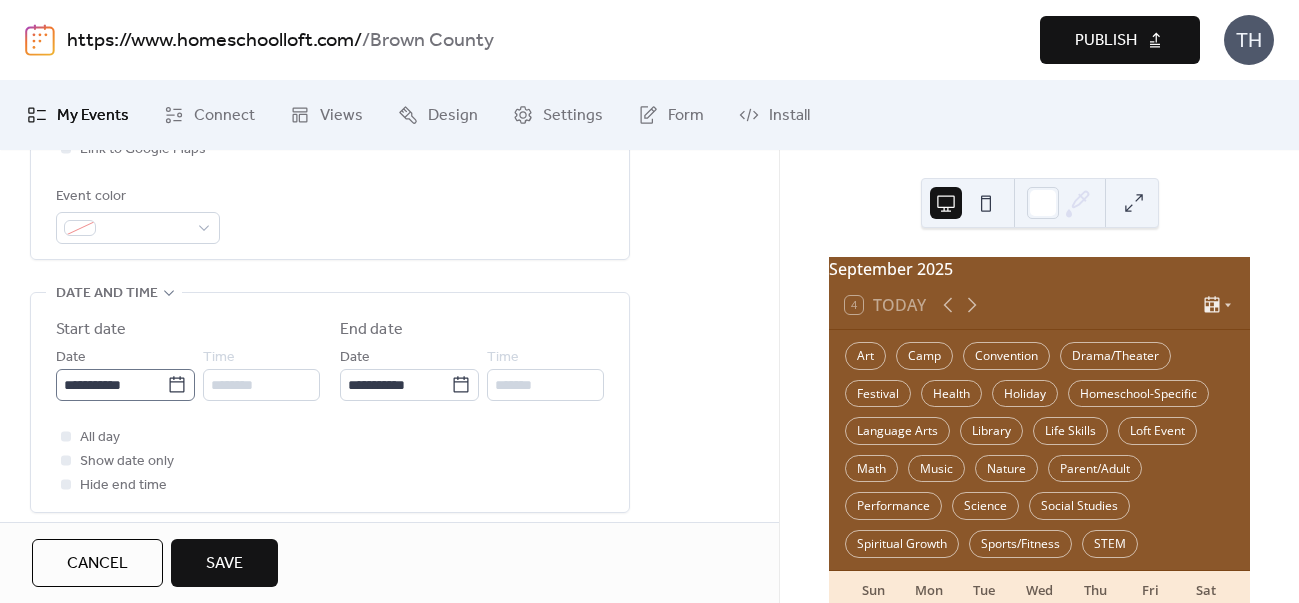 type on "**********" 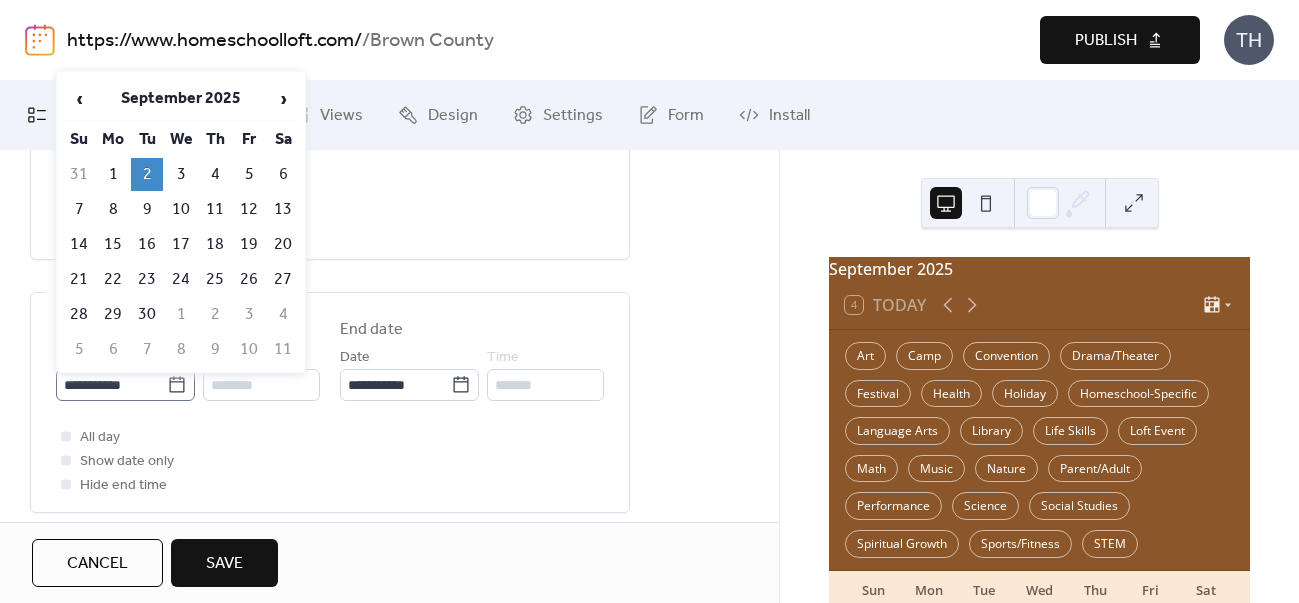 click 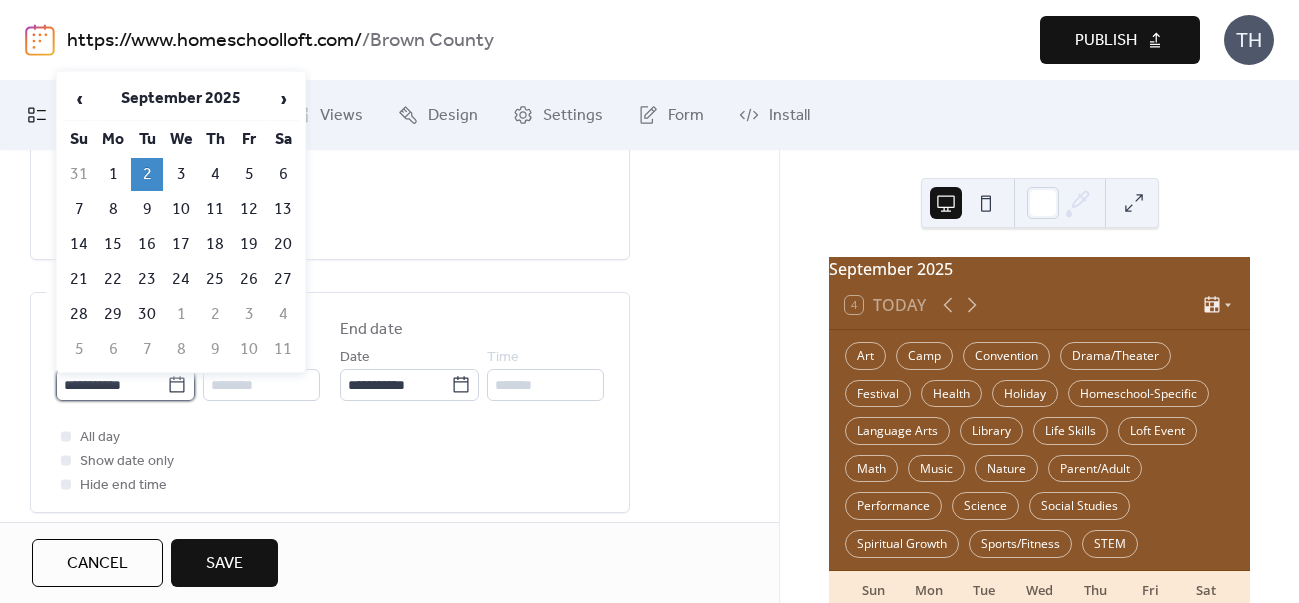 click on "**********" at bounding box center [111, 385] 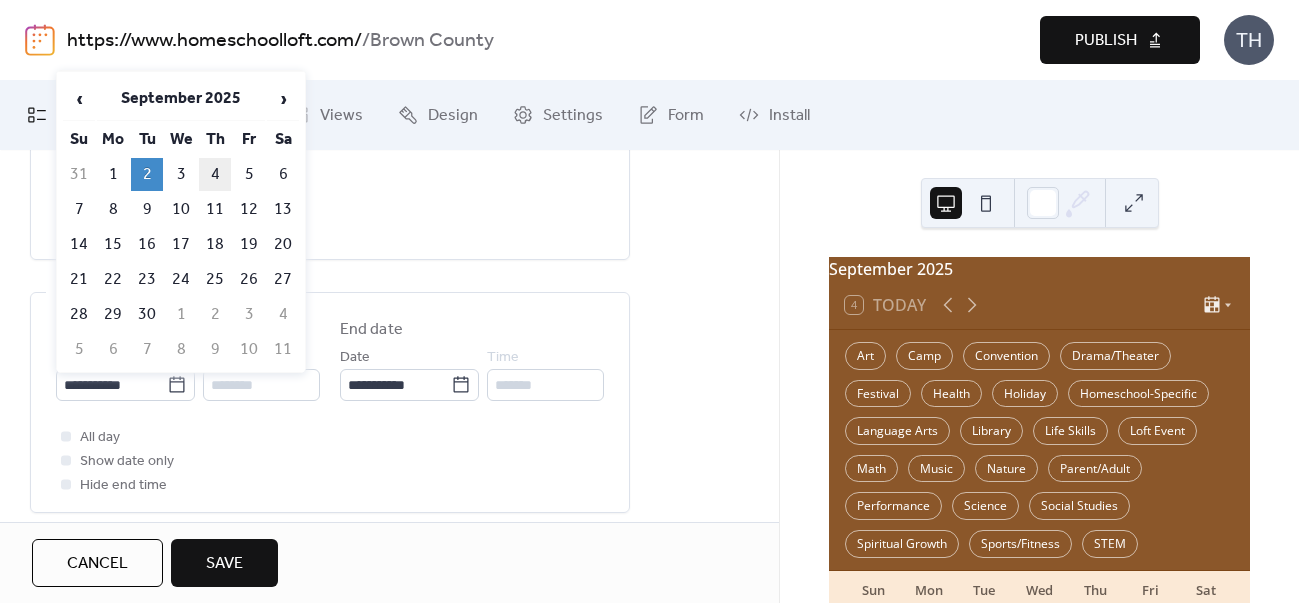 click on "4" at bounding box center (215, 174) 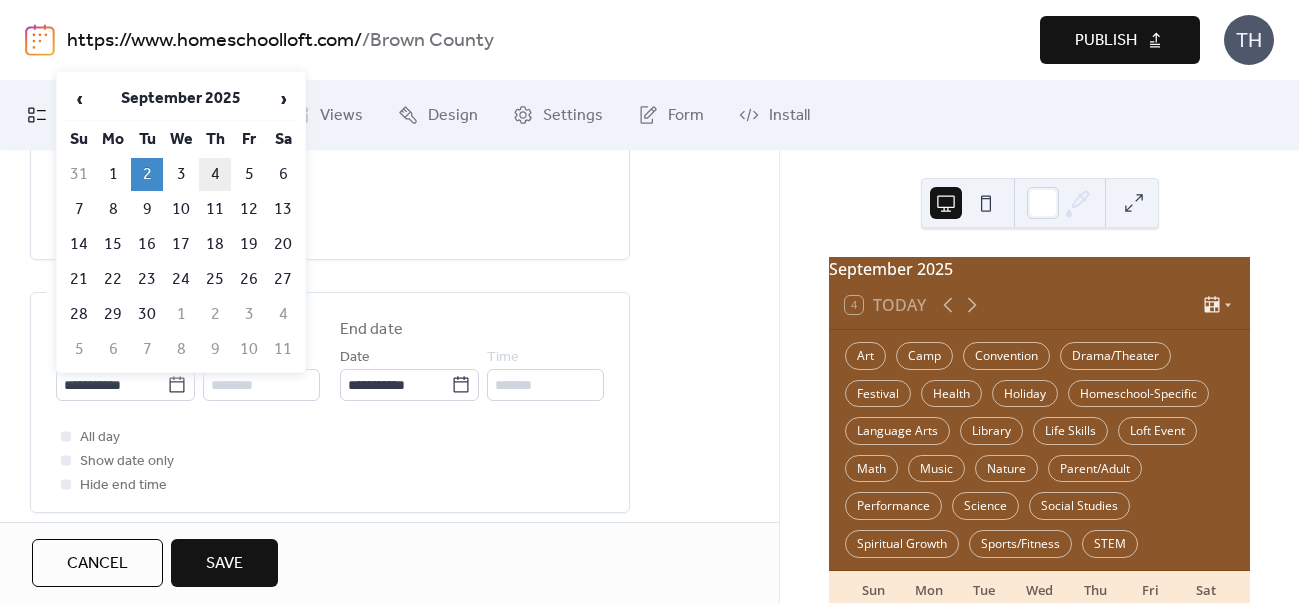 type on "**********" 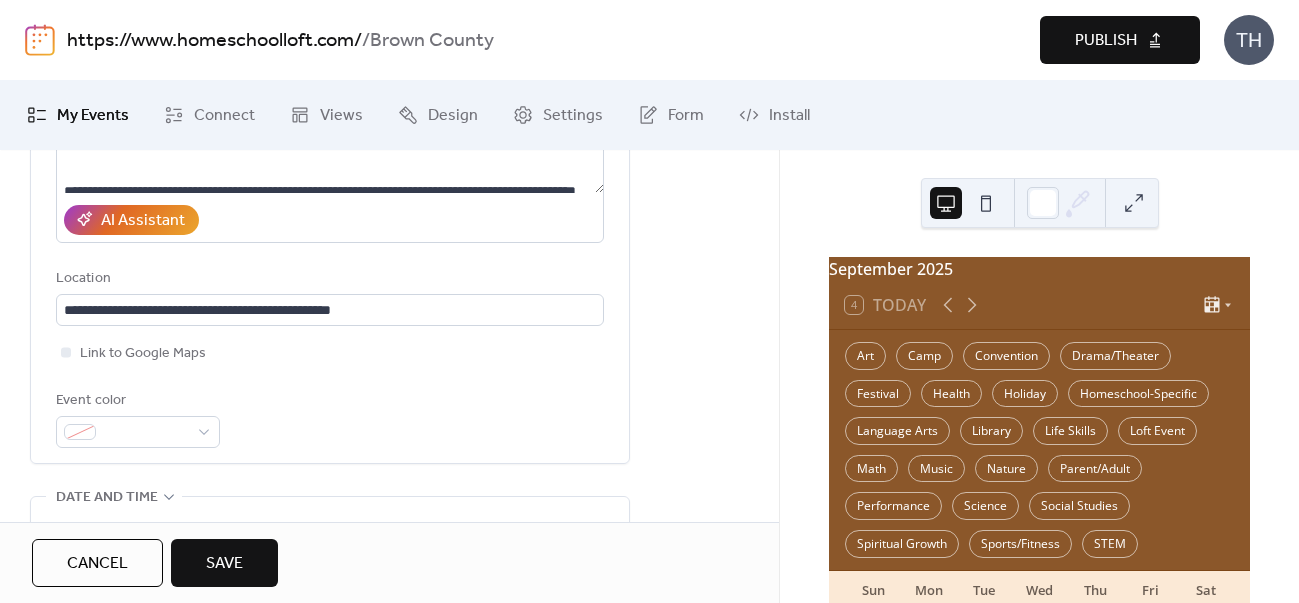 scroll, scrollTop: 344, scrollLeft: 0, axis: vertical 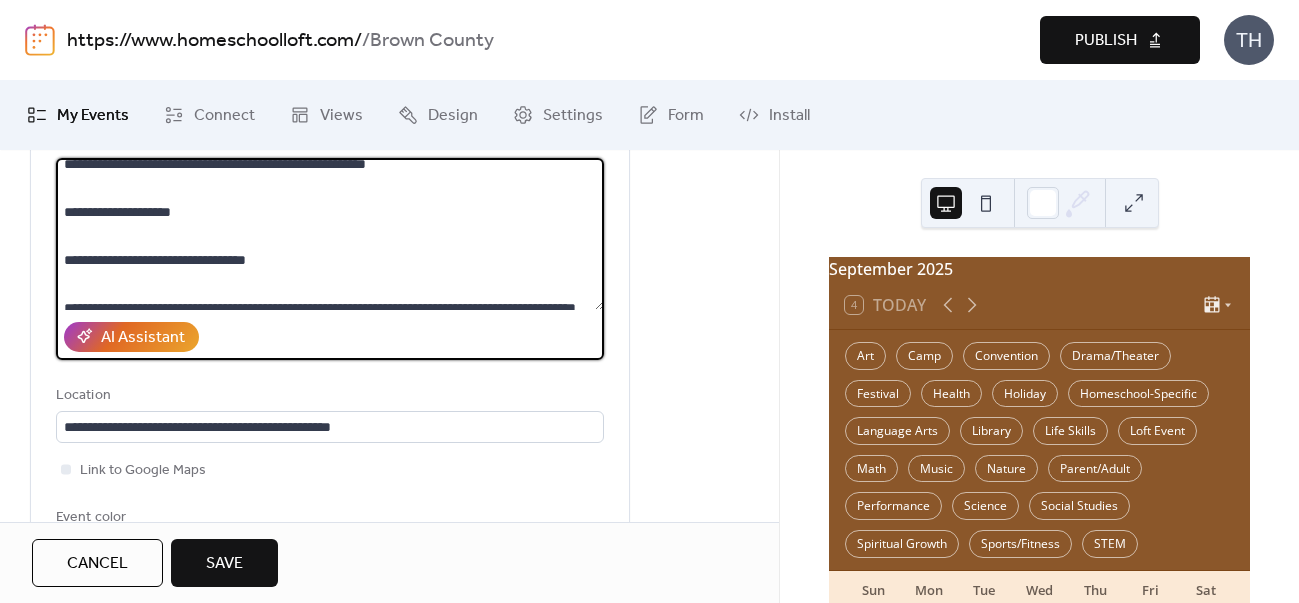 drag, startPoint x: 193, startPoint y: 240, endPoint x: 244, endPoint y: 241, distance: 51.009804 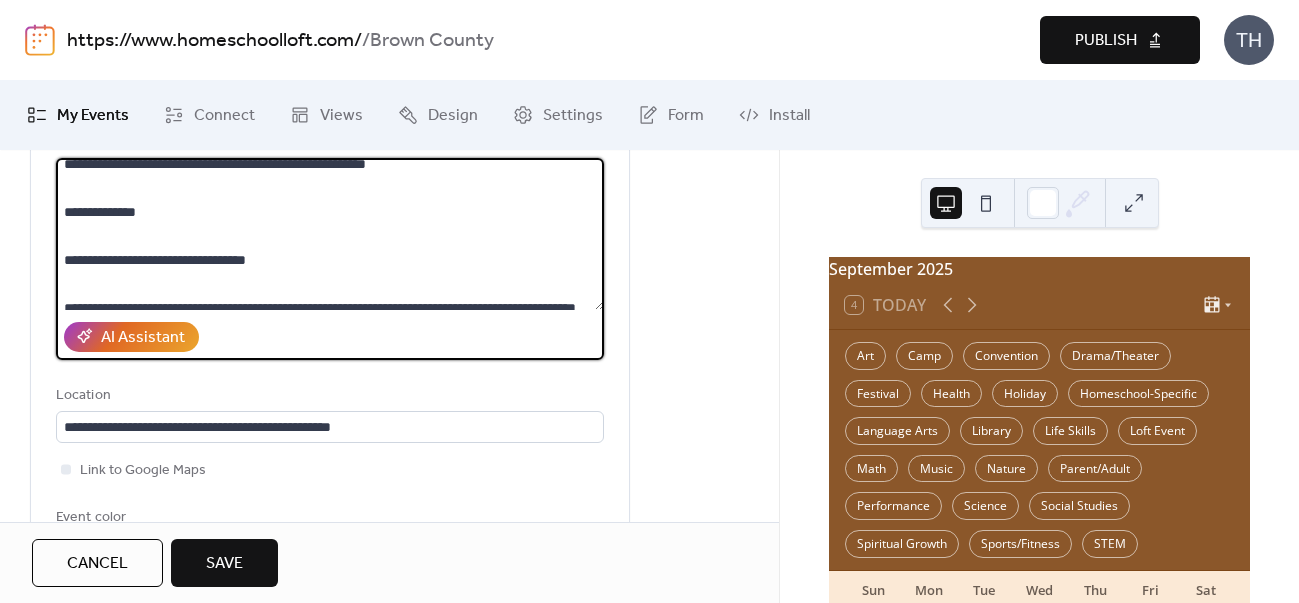 type on "**********" 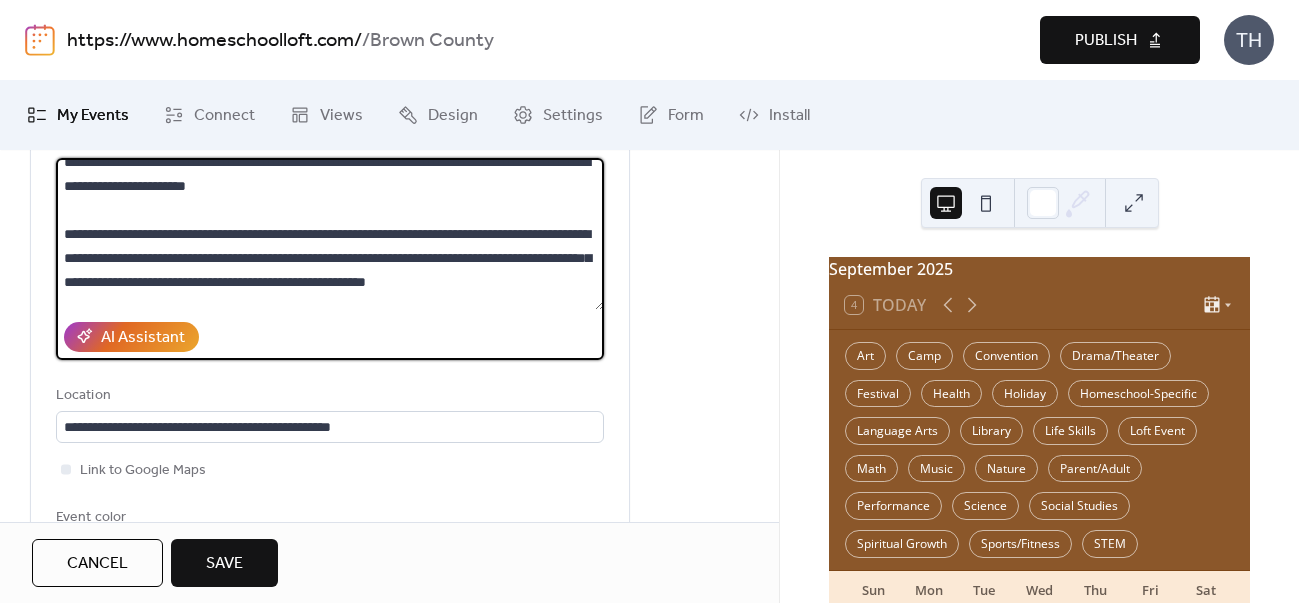 scroll, scrollTop: 55, scrollLeft: 0, axis: vertical 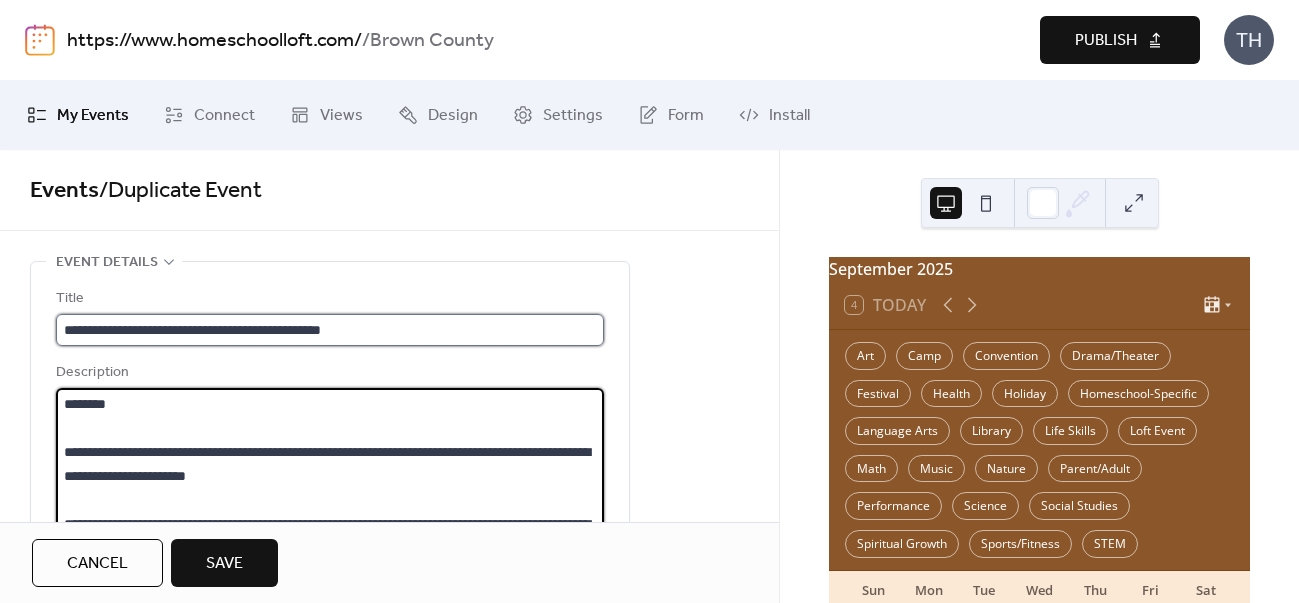 click on "**********" at bounding box center [330, 330] 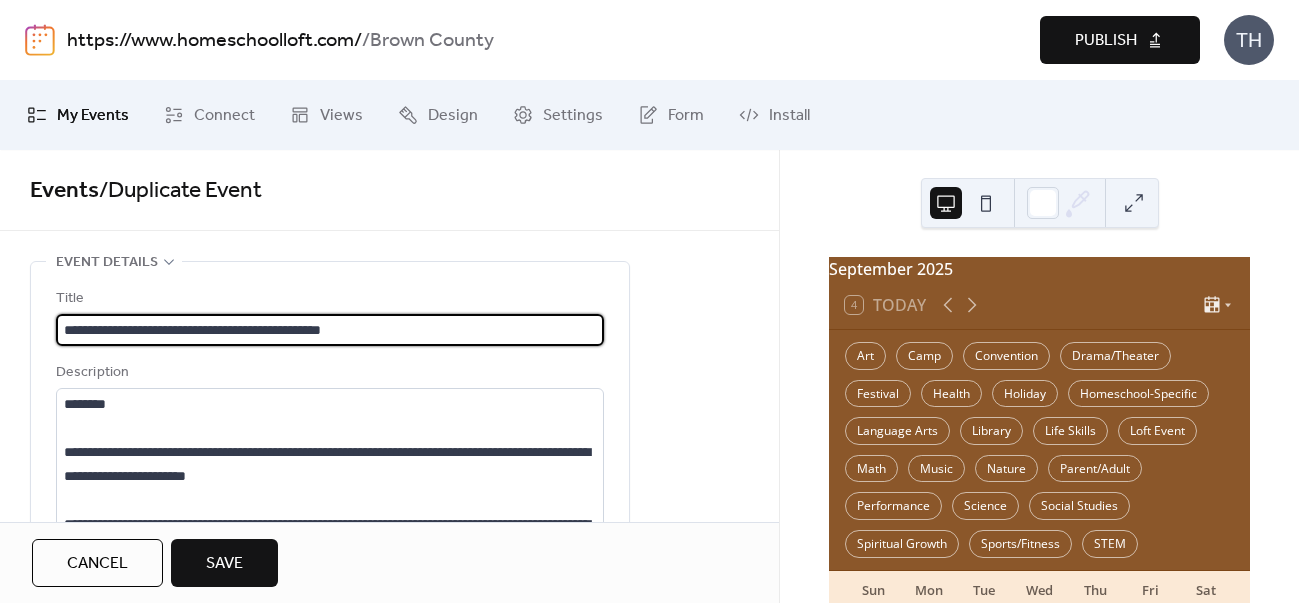 scroll, scrollTop: 1, scrollLeft: 0, axis: vertical 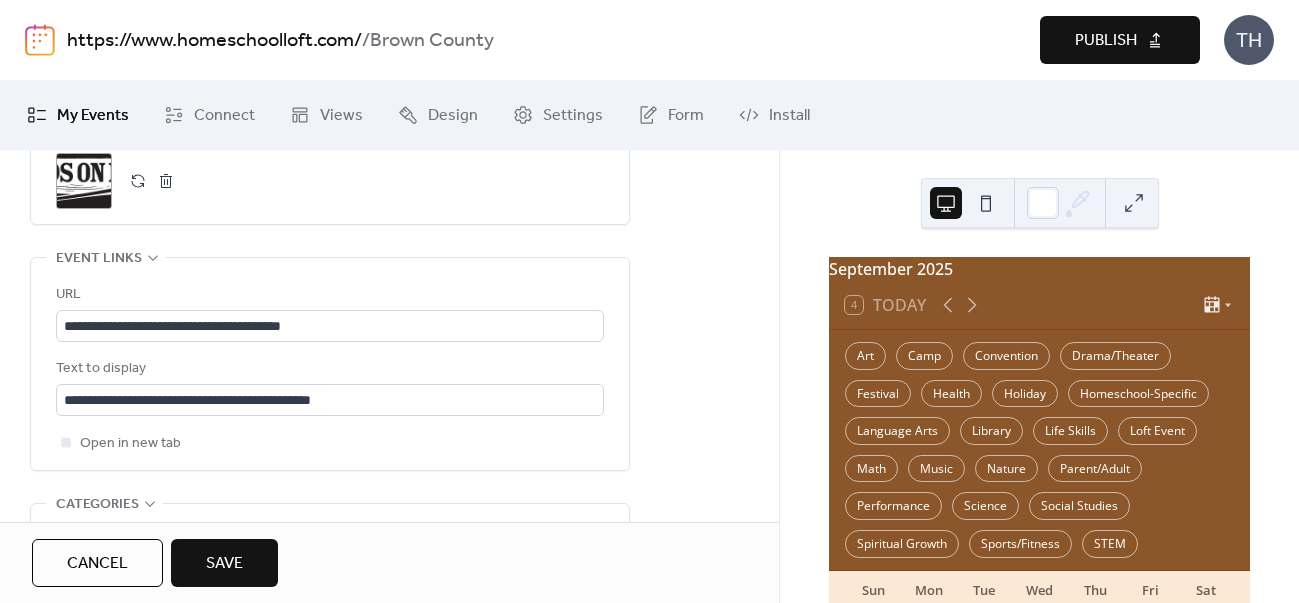 type on "**********" 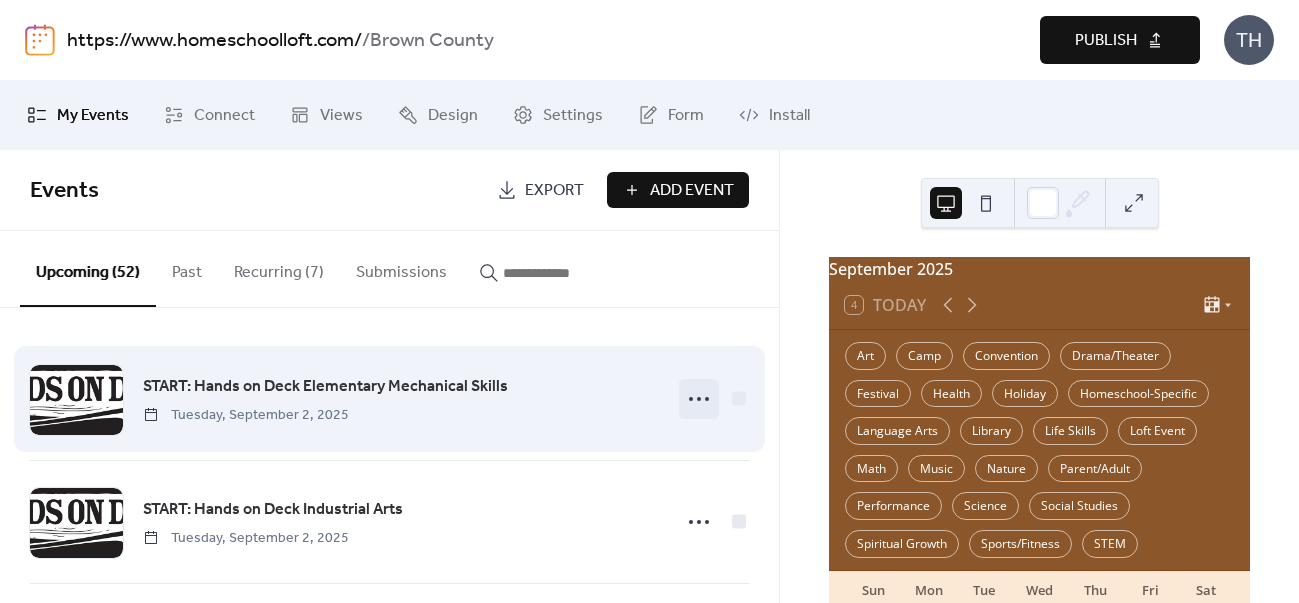 click 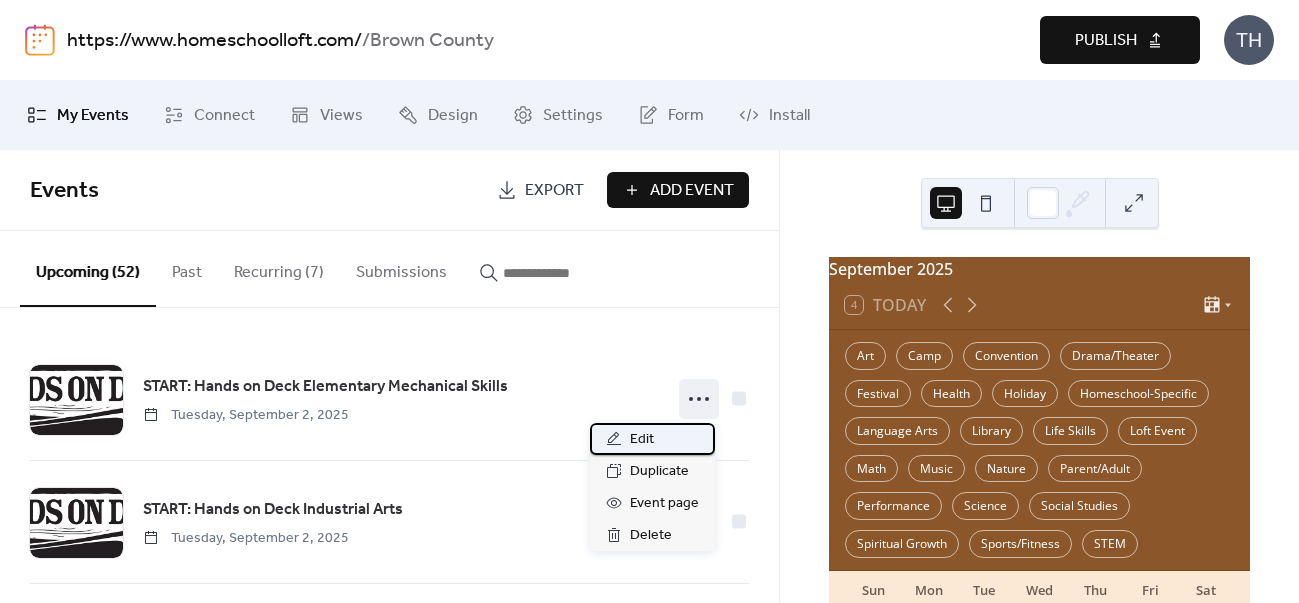 click on "Edit" at bounding box center [652, 439] 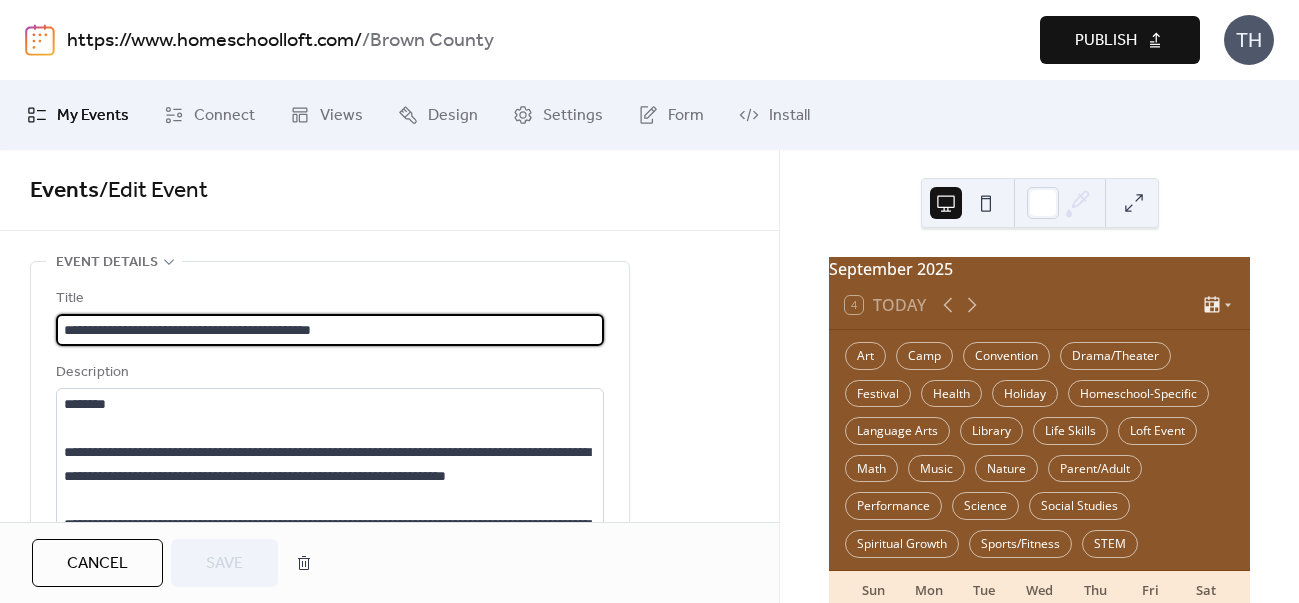 click on "**********" at bounding box center (330, 330) 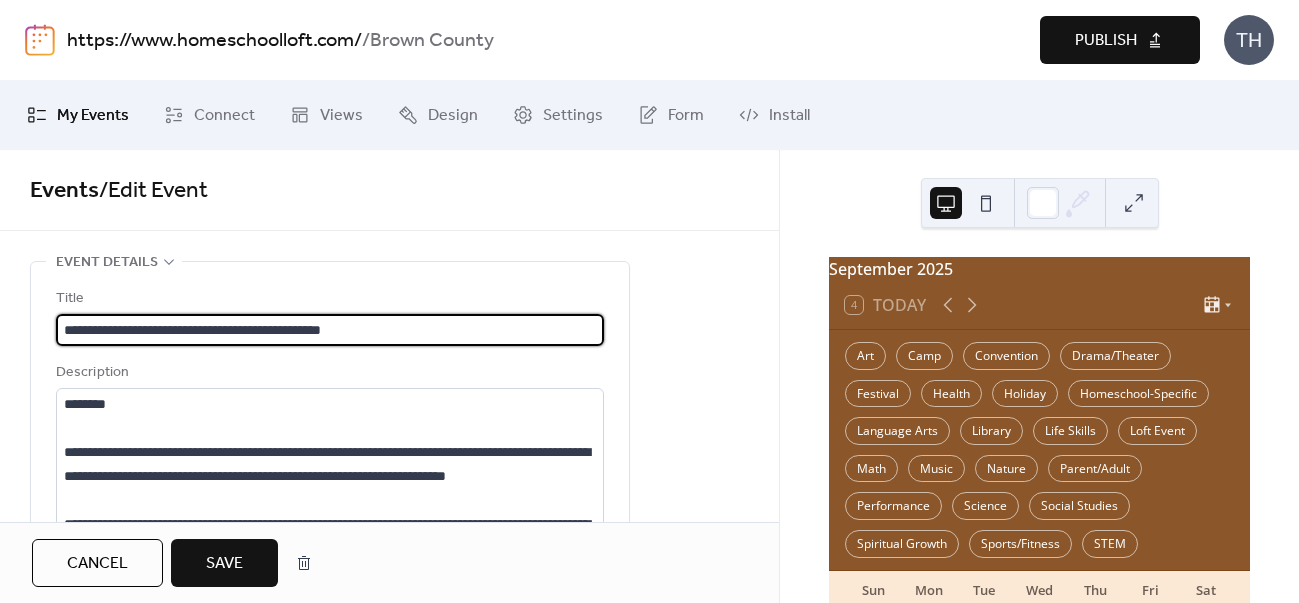 type on "**********" 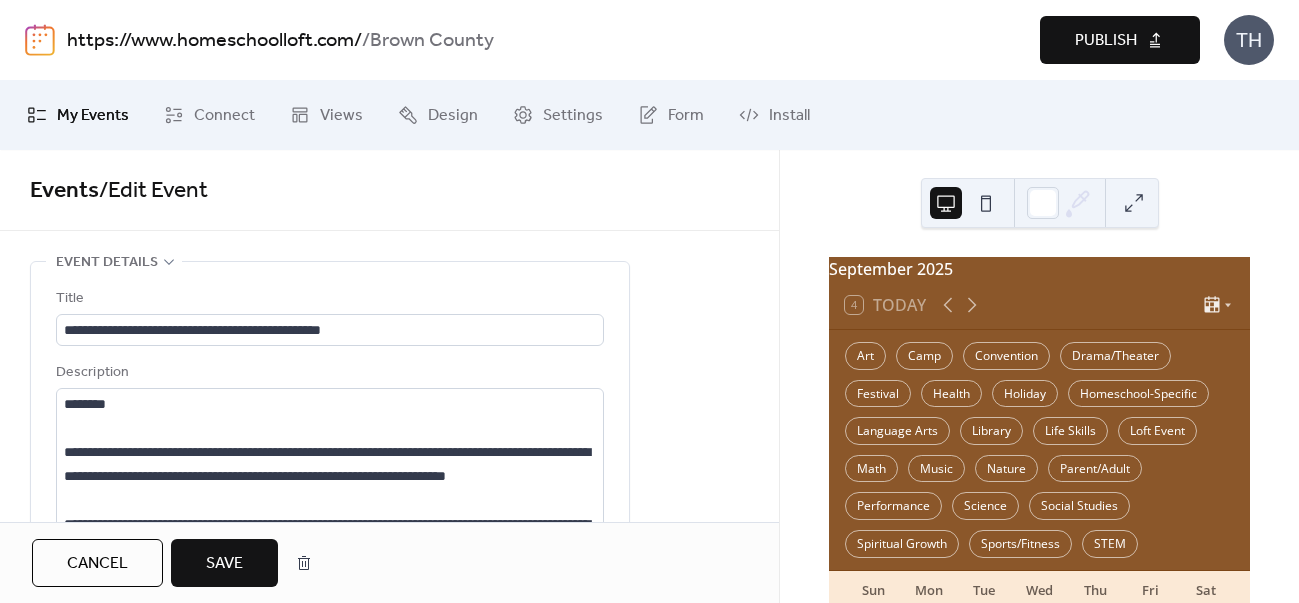 click on "Save" at bounding box center [224, 564] 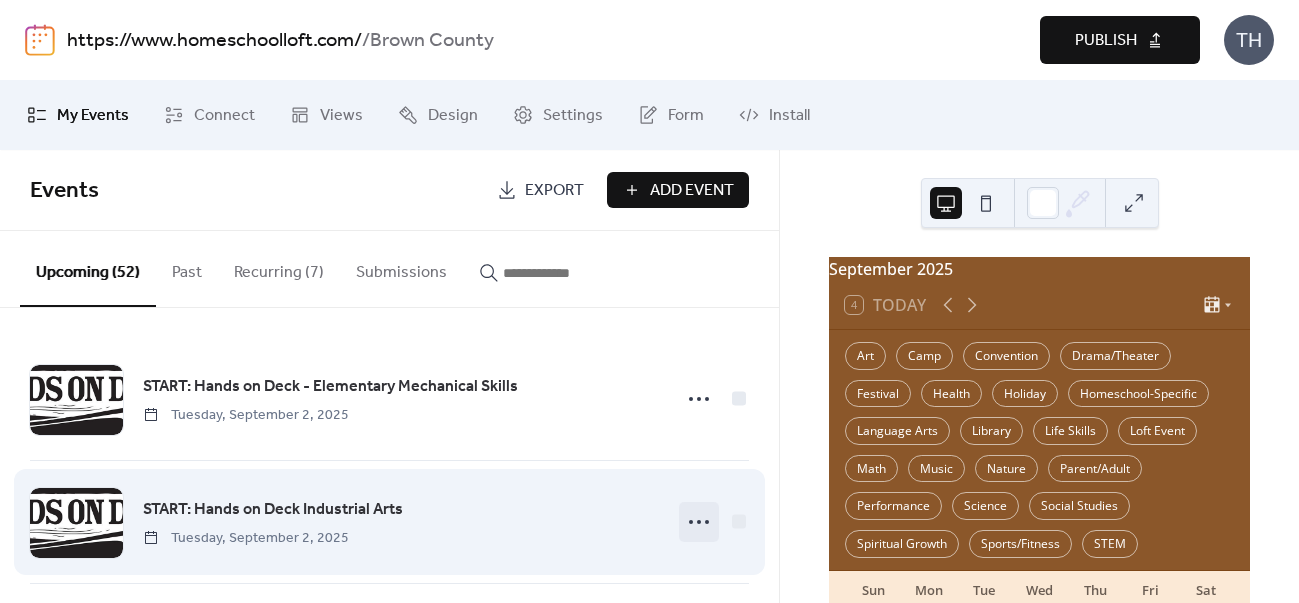 click 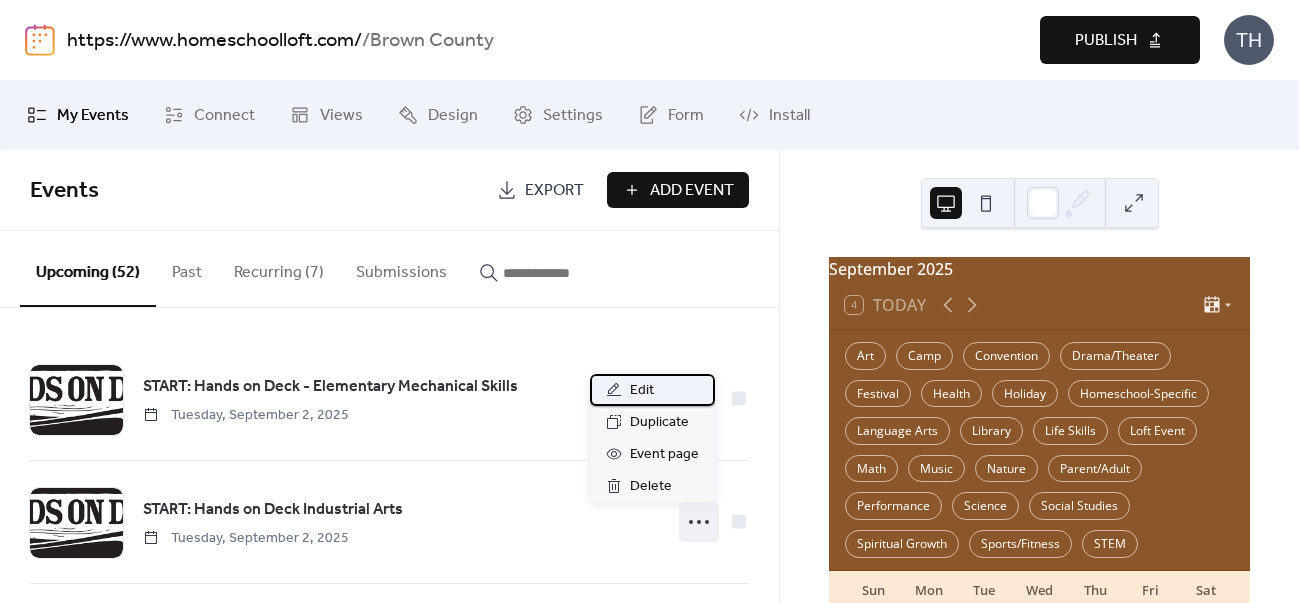click on "Edit" at bounding box center (652, 390) 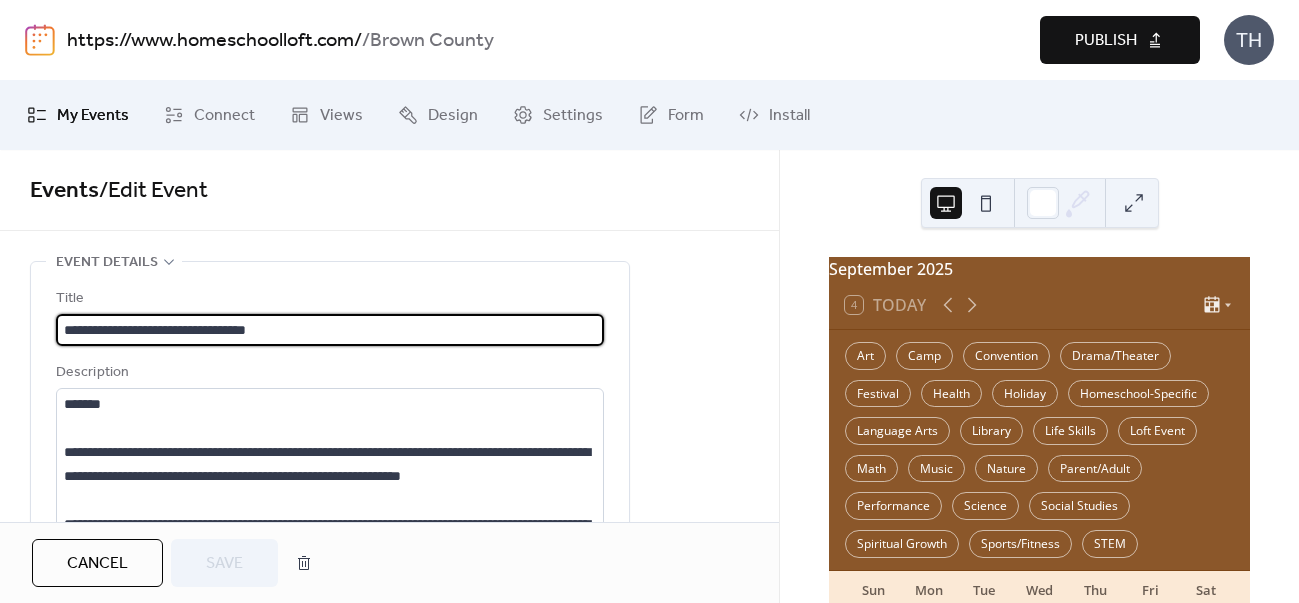 click on "**********" at bounding box center (330, 330) 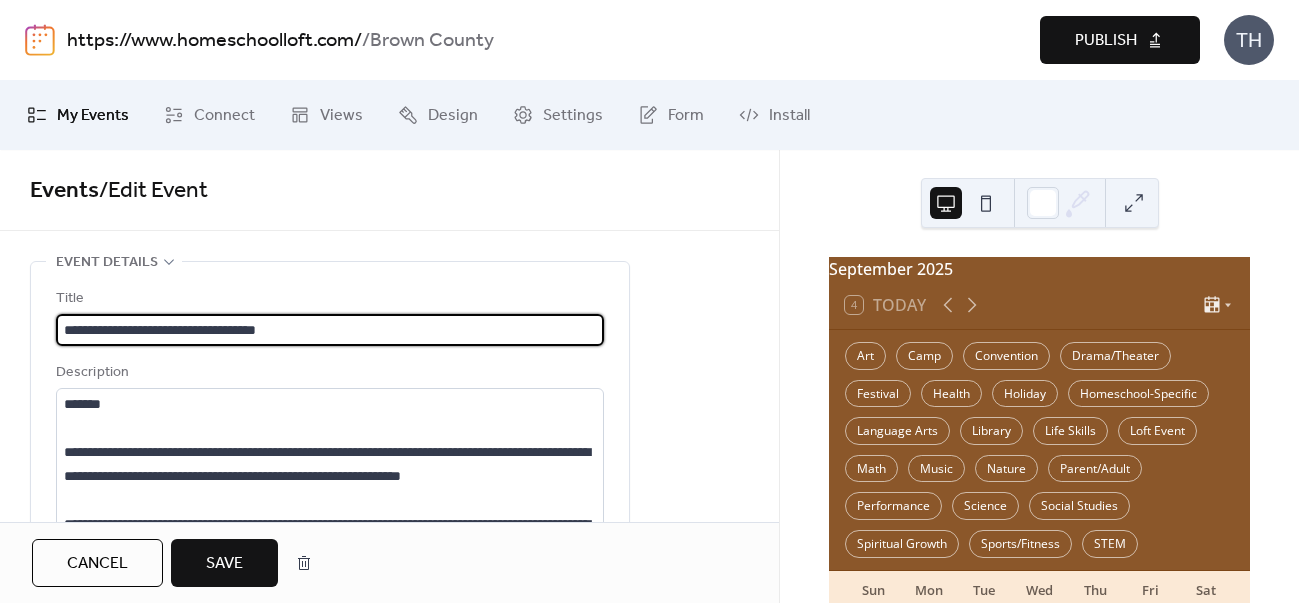 type on "**********" 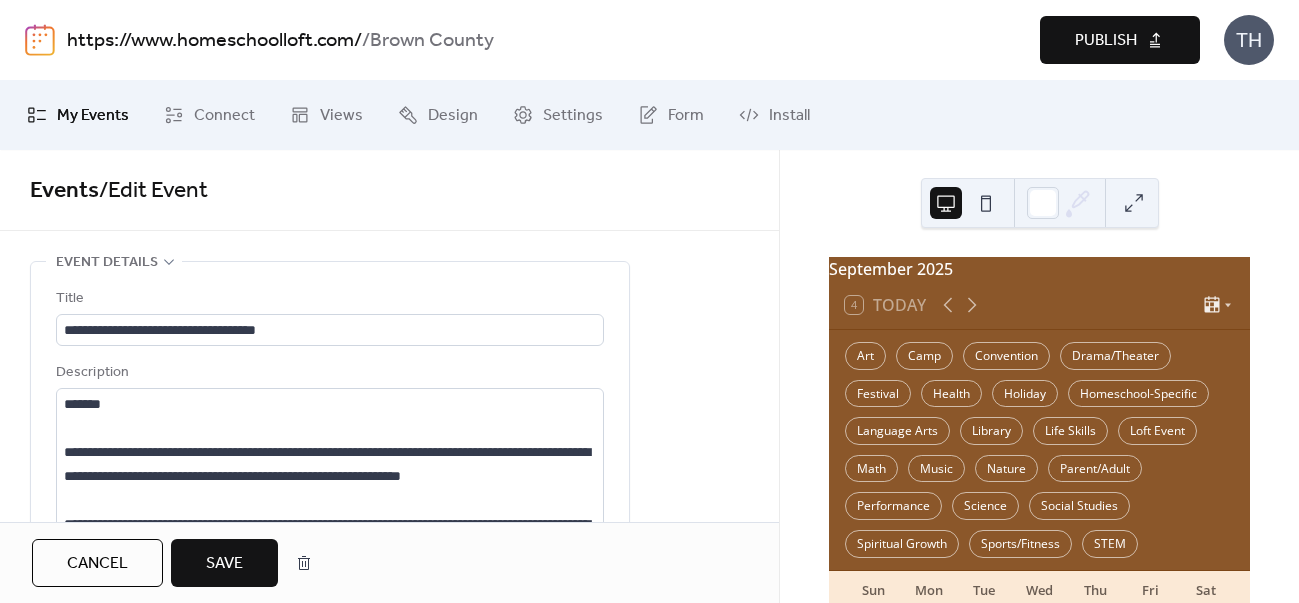 click on "Save" at bounding box center [224, 563] 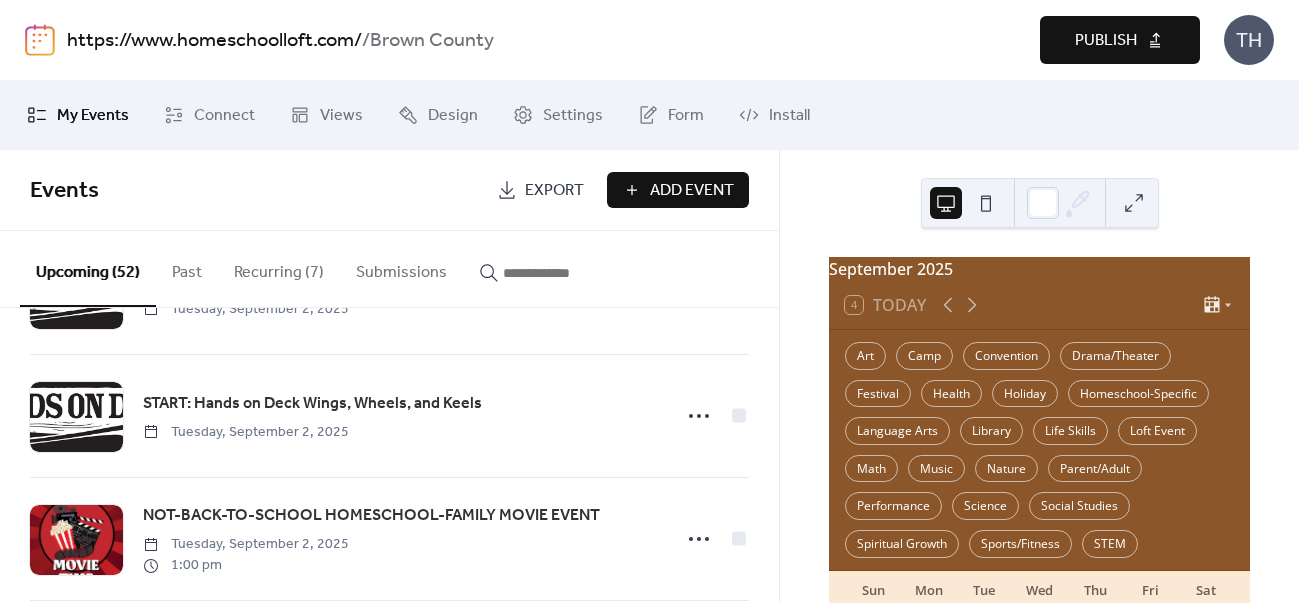scroll, scrollTop: 229, scrollLeft: 0, axis: vertical 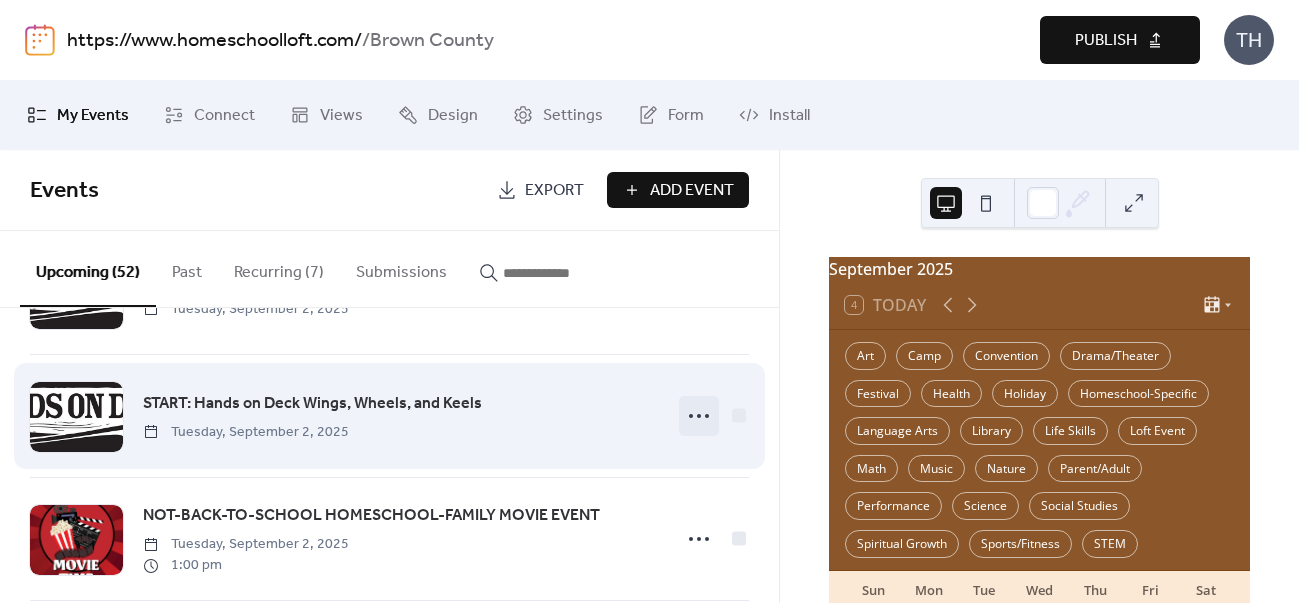 click 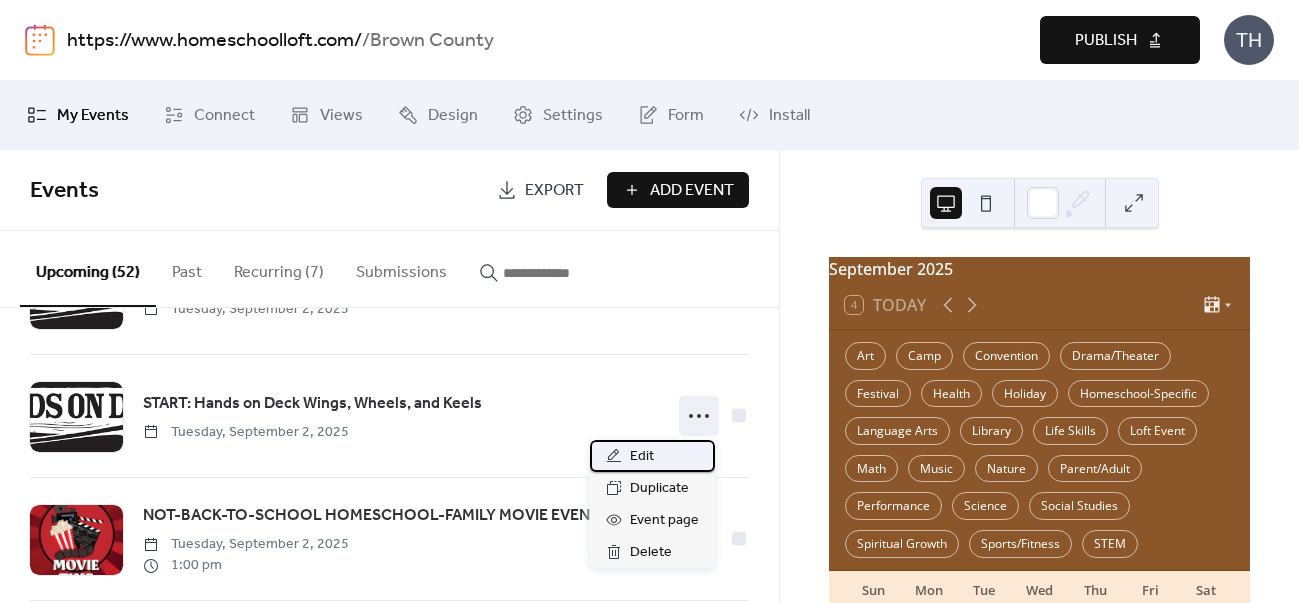 click on "Edit" at bounding box center (642, 457) 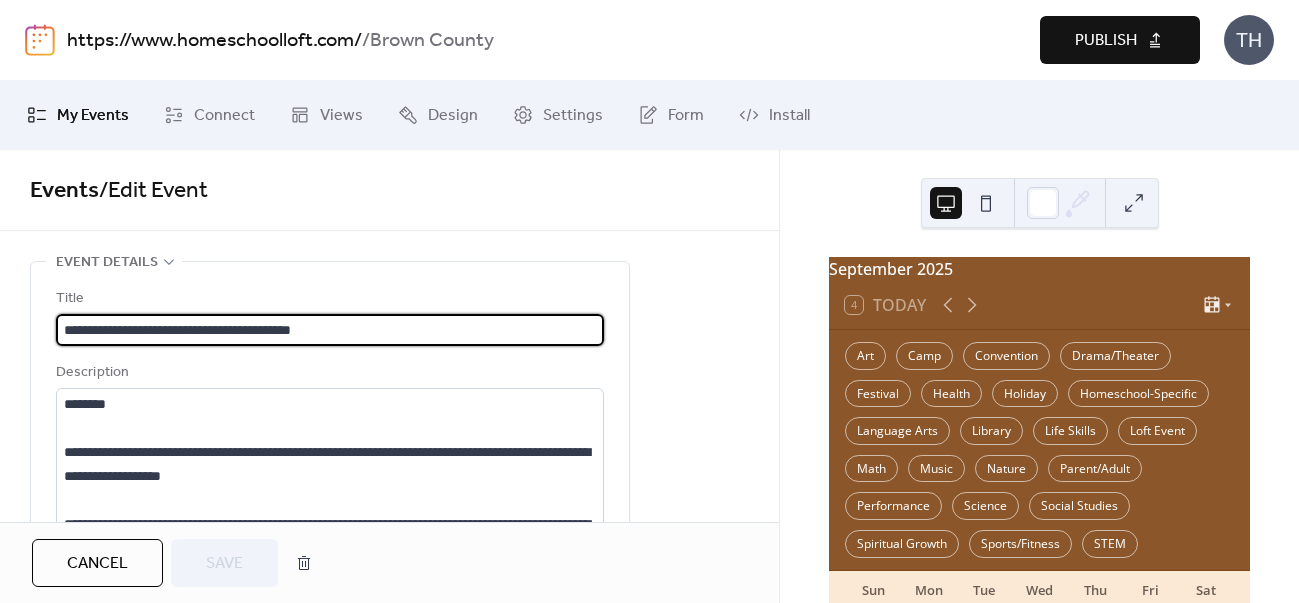 click on "**********" at bounding box center (330, 330) 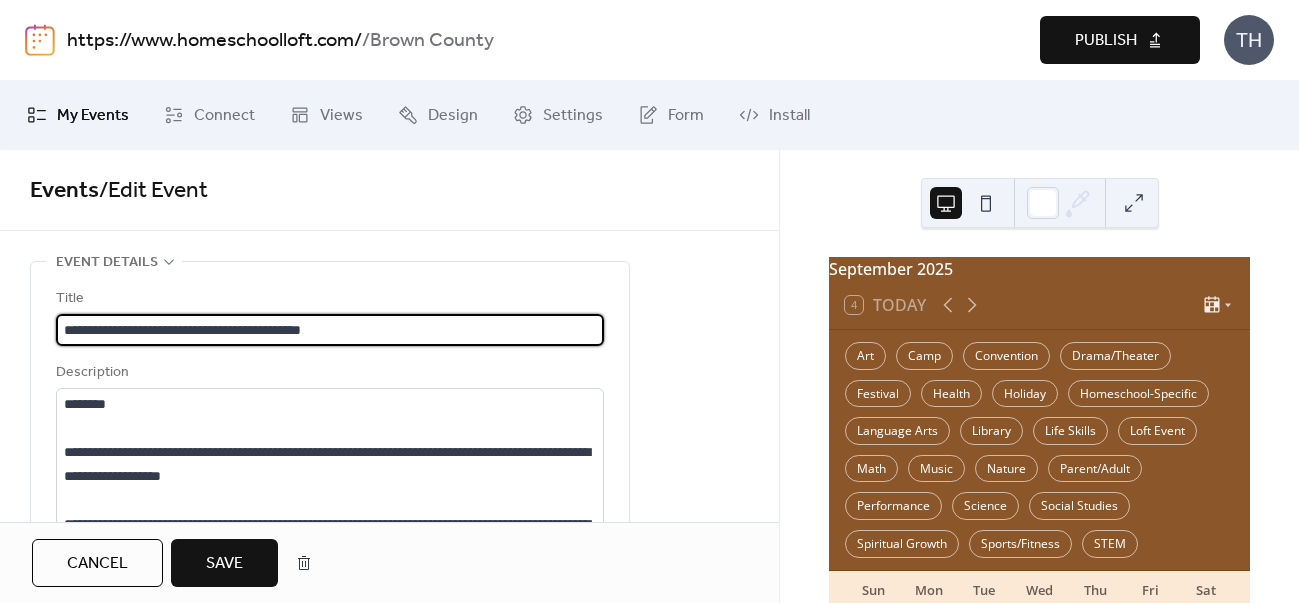 type on "**********" 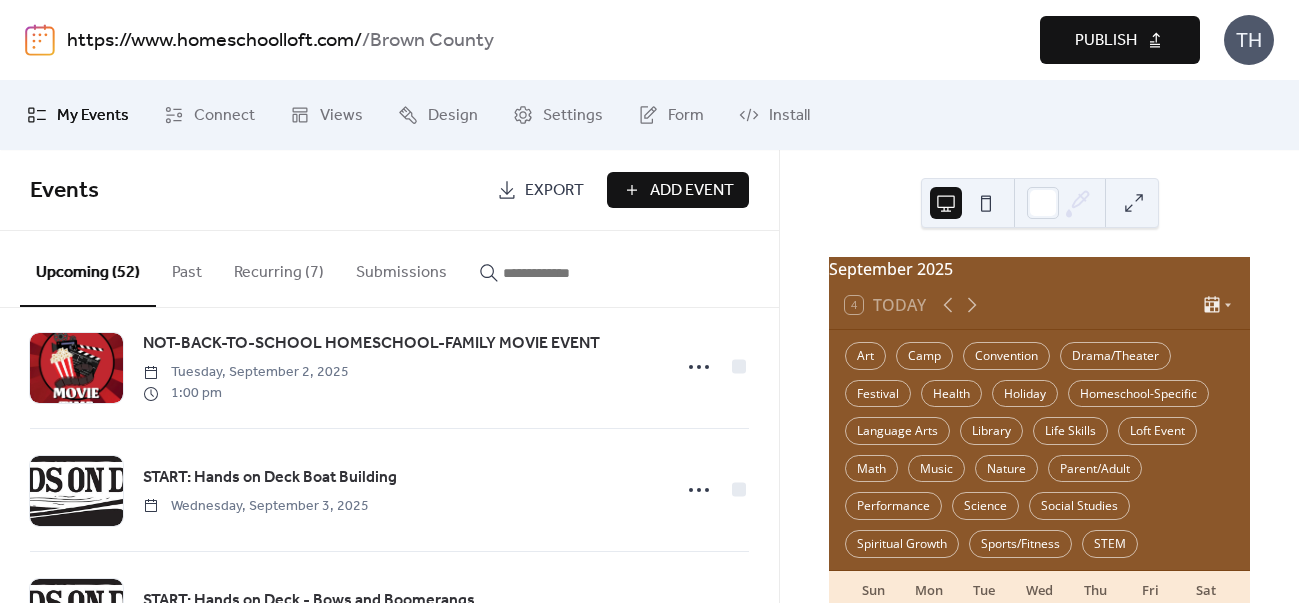scroll, scrollTop: 452, scrollLeft: 0, axis: vertical 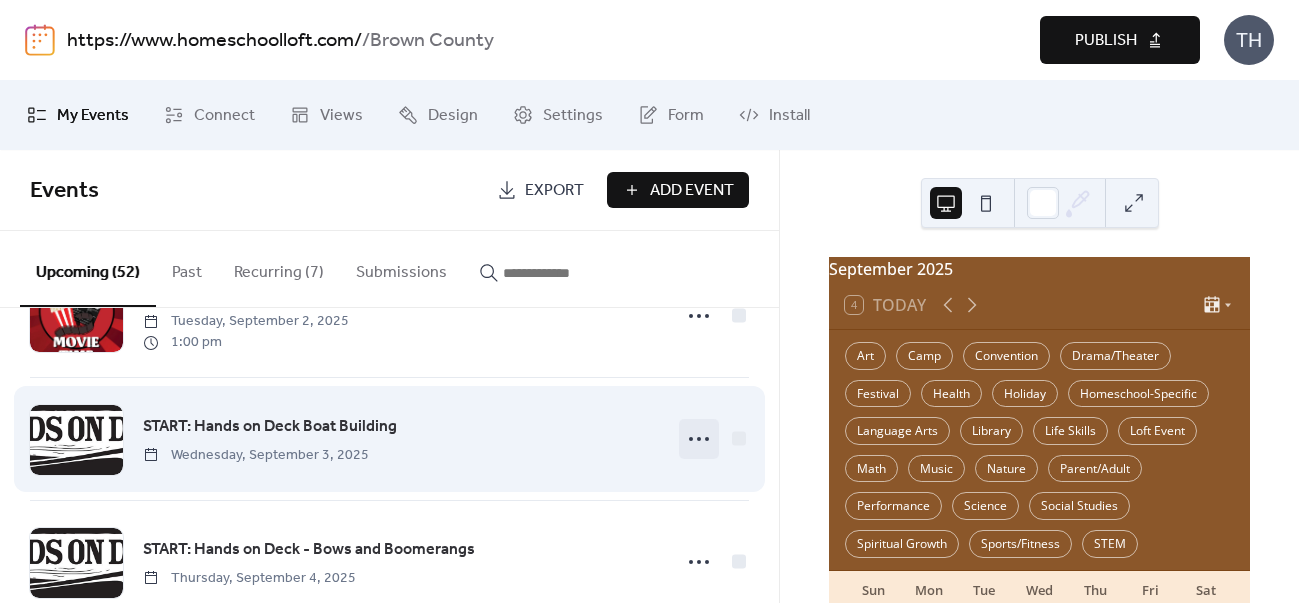 click 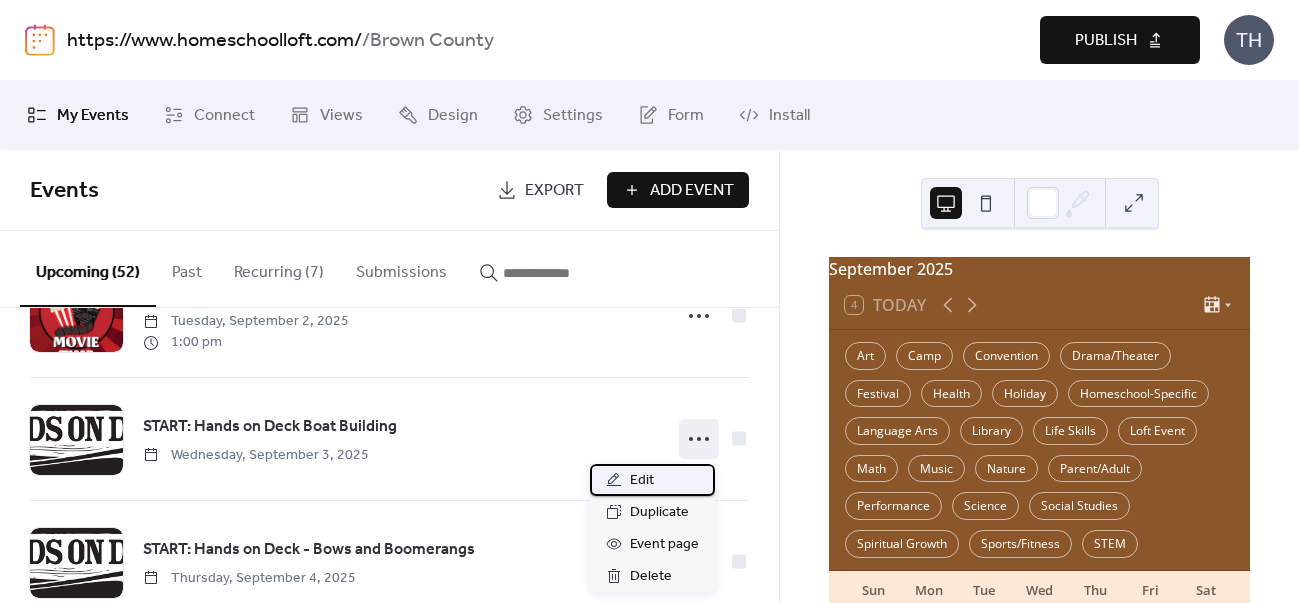 click on "Edit" at bounding box center [652, 480] 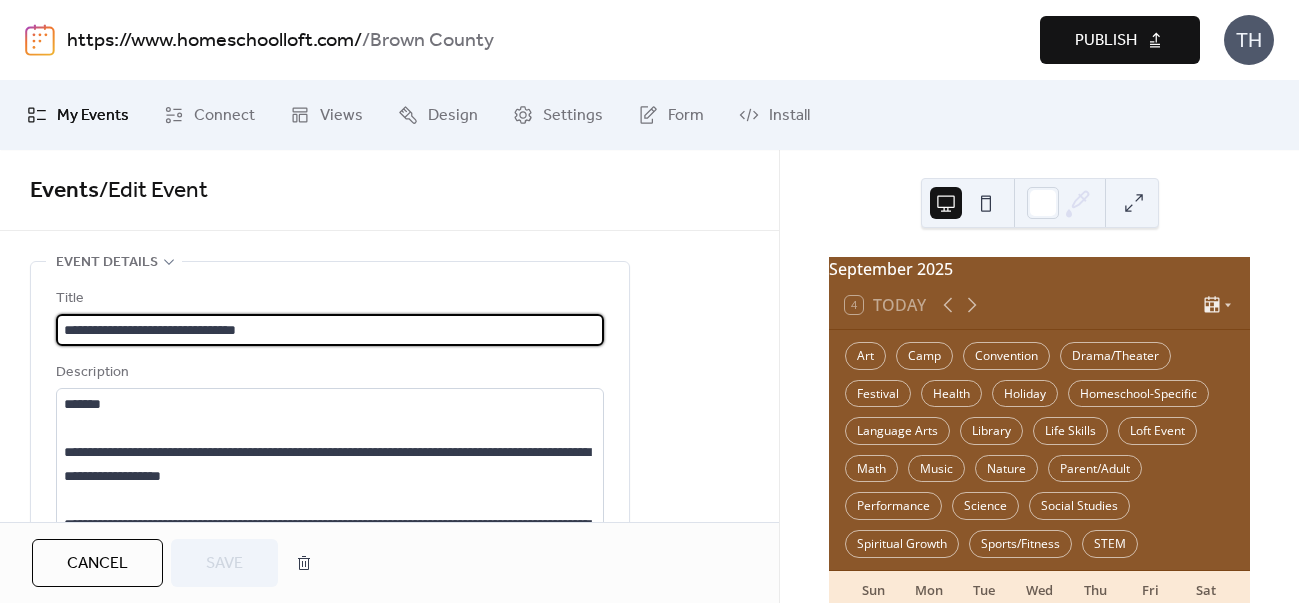 click on "**********" at bounding box center [330, 330] 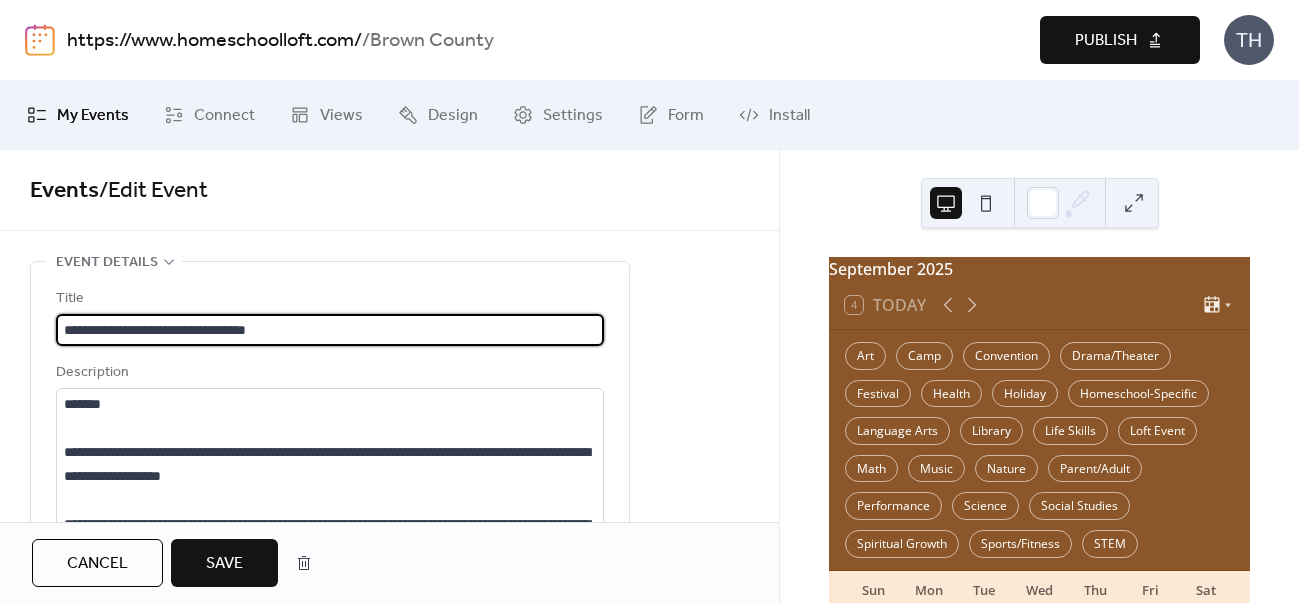type on "**********" 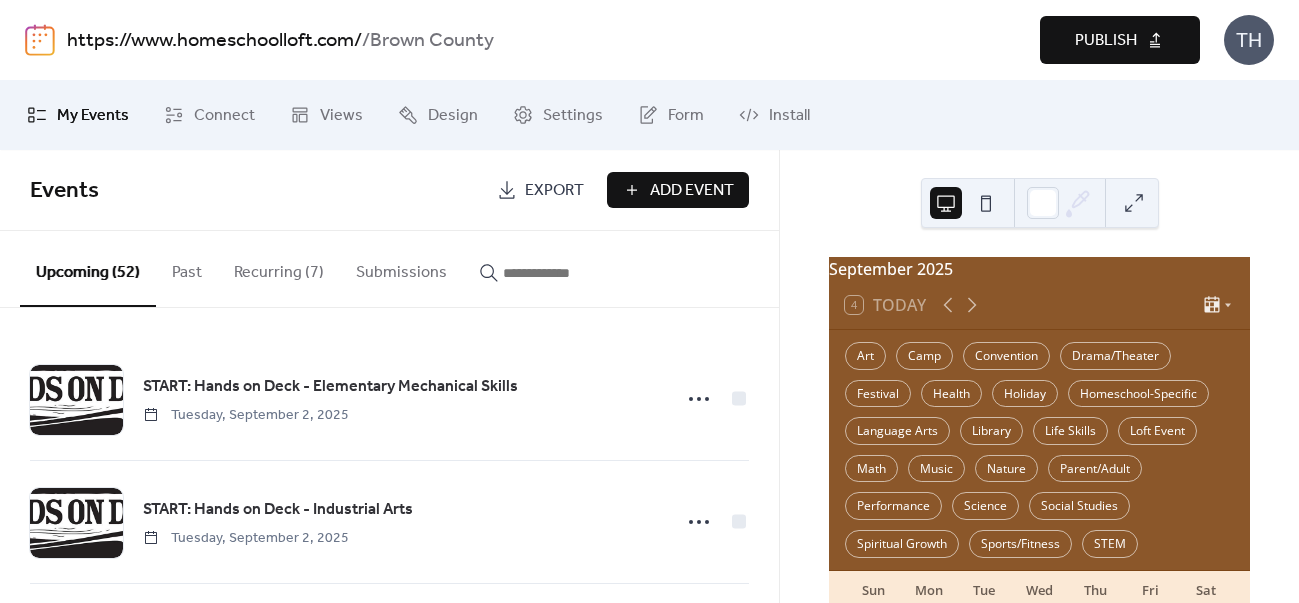 drag, startPoint x: 777, startPoint y: 329, endPoint x: 778, endPoint y: 341, distance: 12.0415945 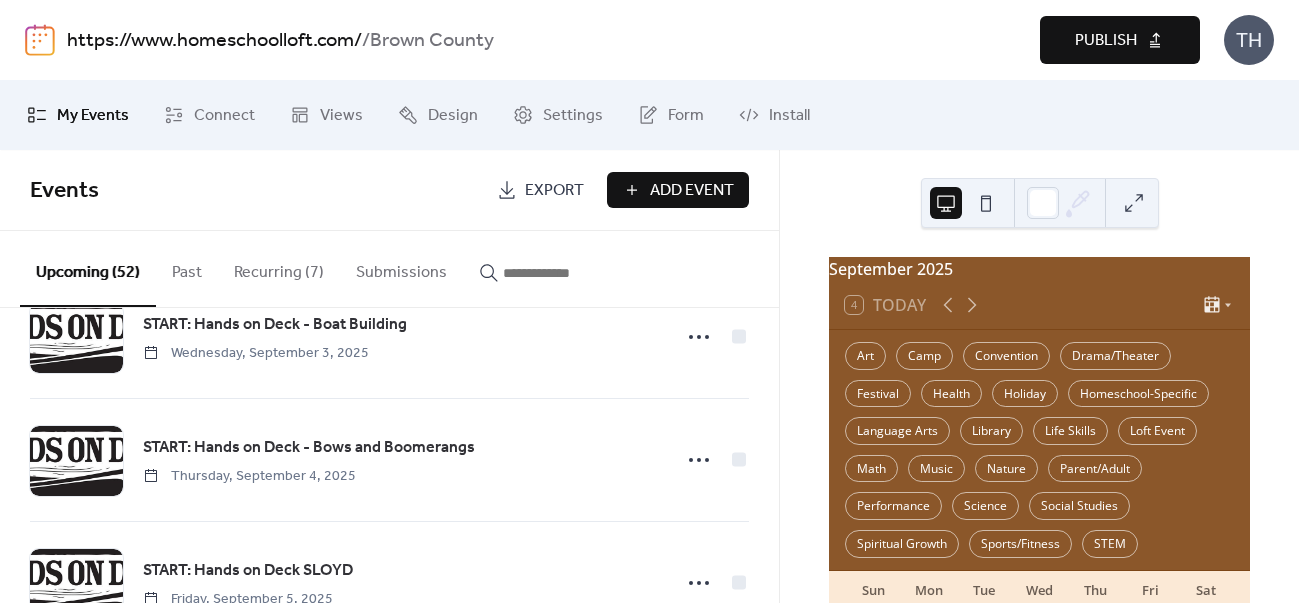 scroll, scrollTop: 560, scrollLeft: 0, axis: vertical 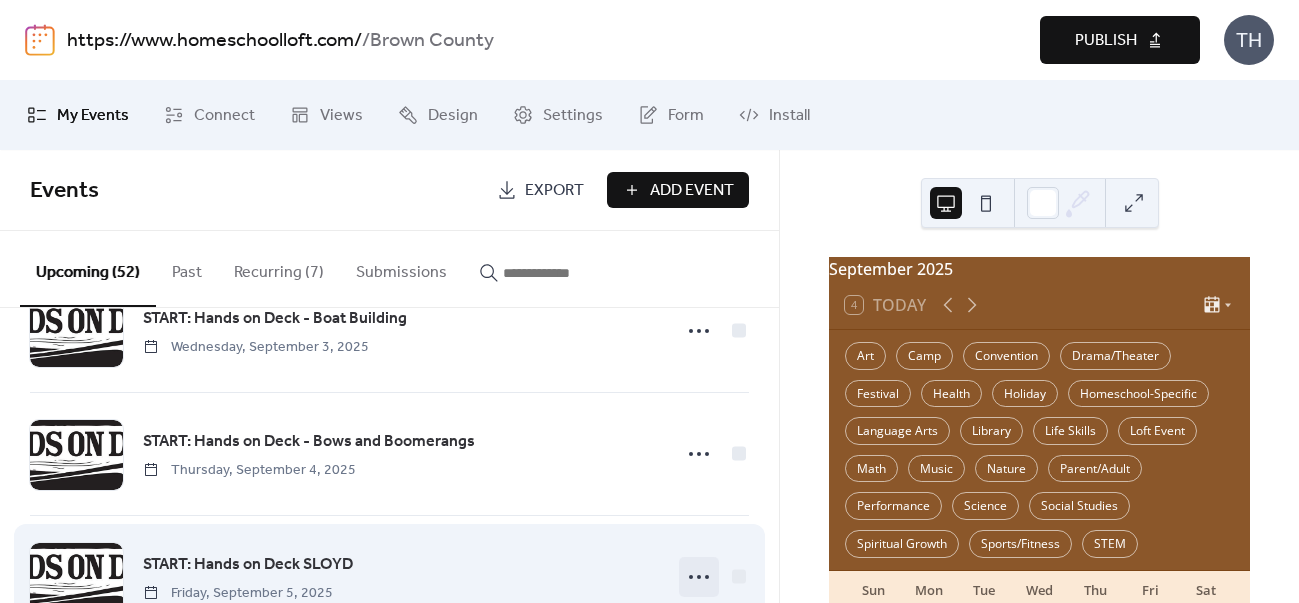 click 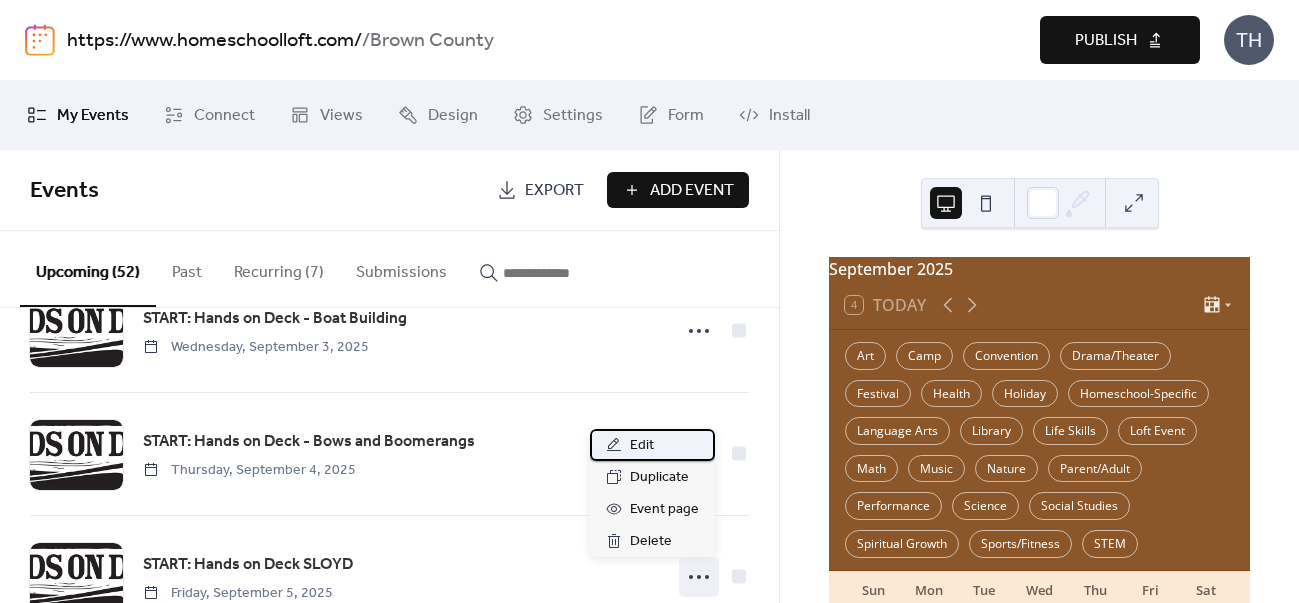 click on "Edit" at bounding box center (652, 445) 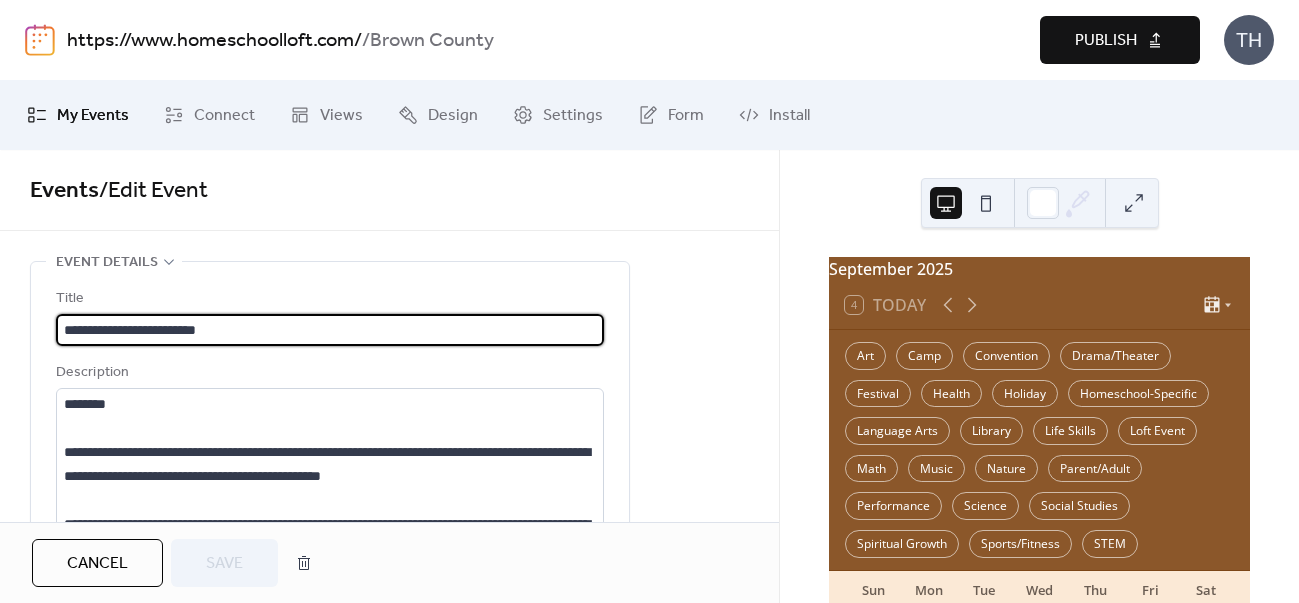 click on "**********" at bounding box center (330, 330) 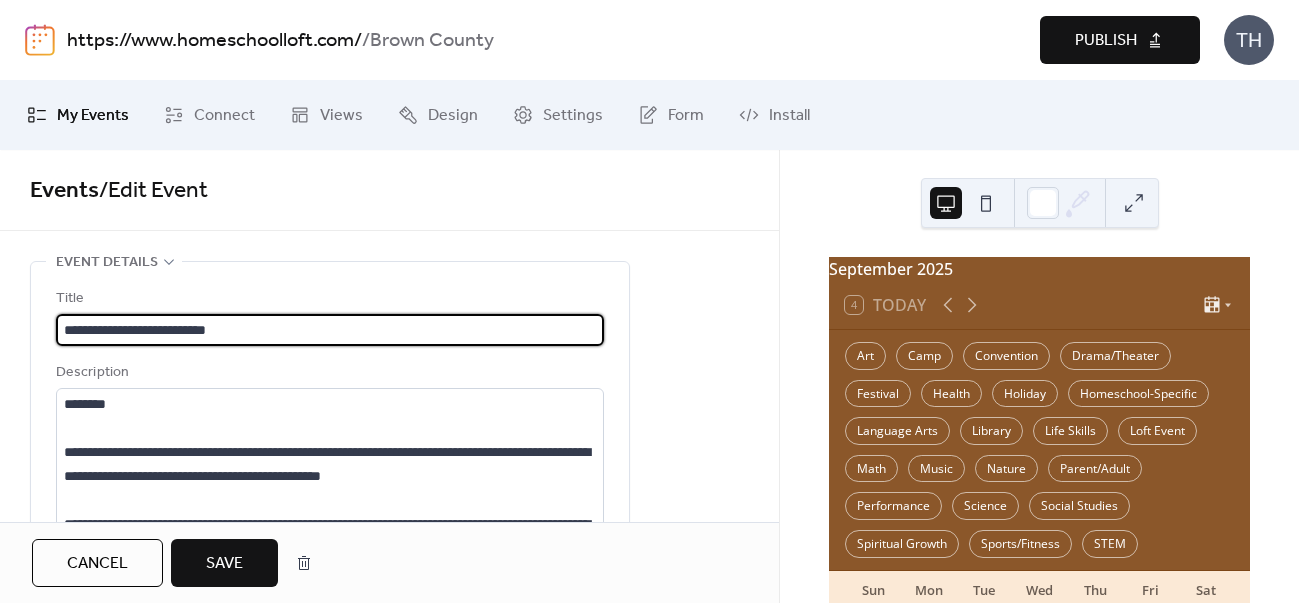 type on "**********" 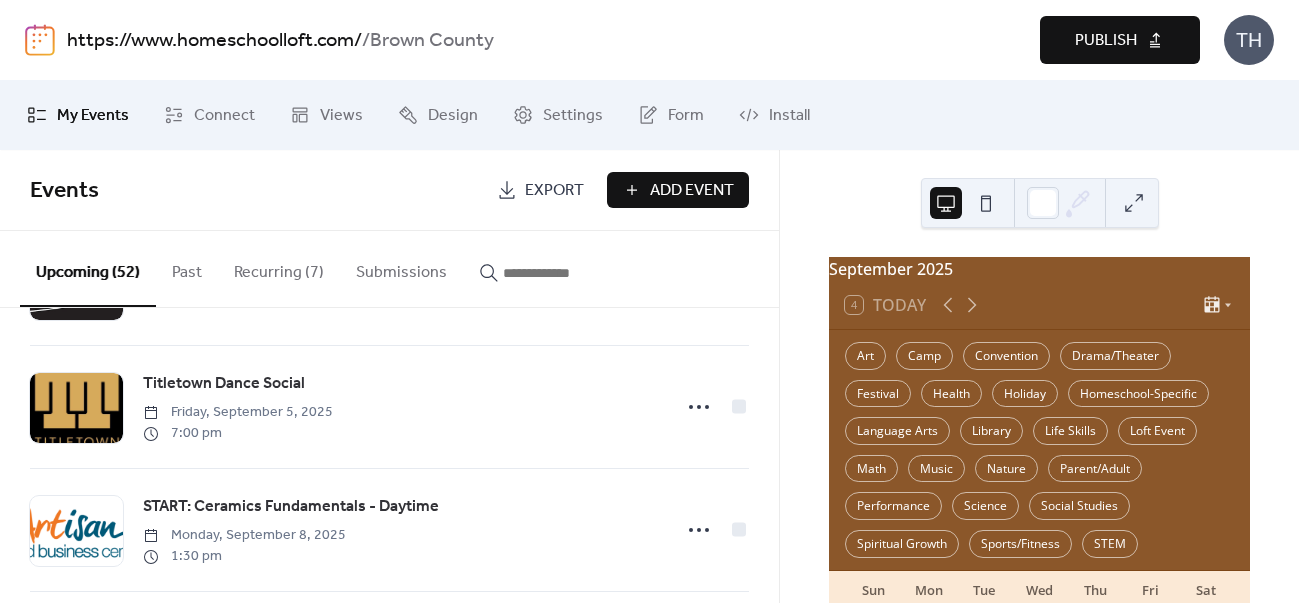 scroll, scrollTop: 872, scrollLeft: 0, axis: vertical 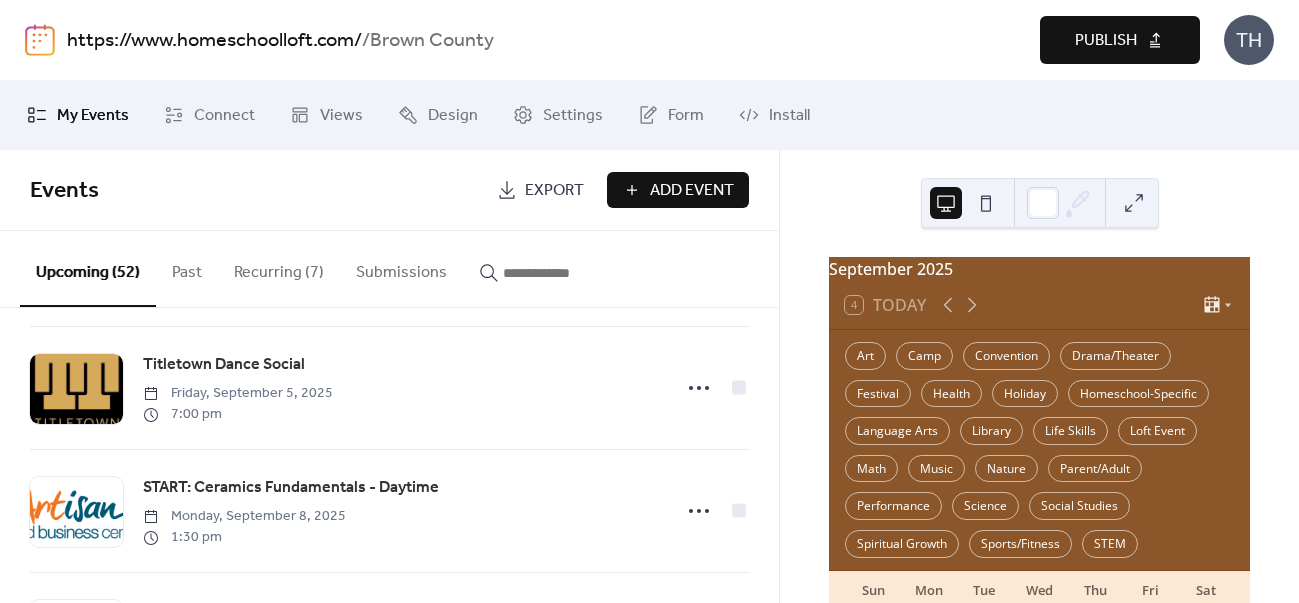 click on "Publish" at bounding box center (1120, 40) 